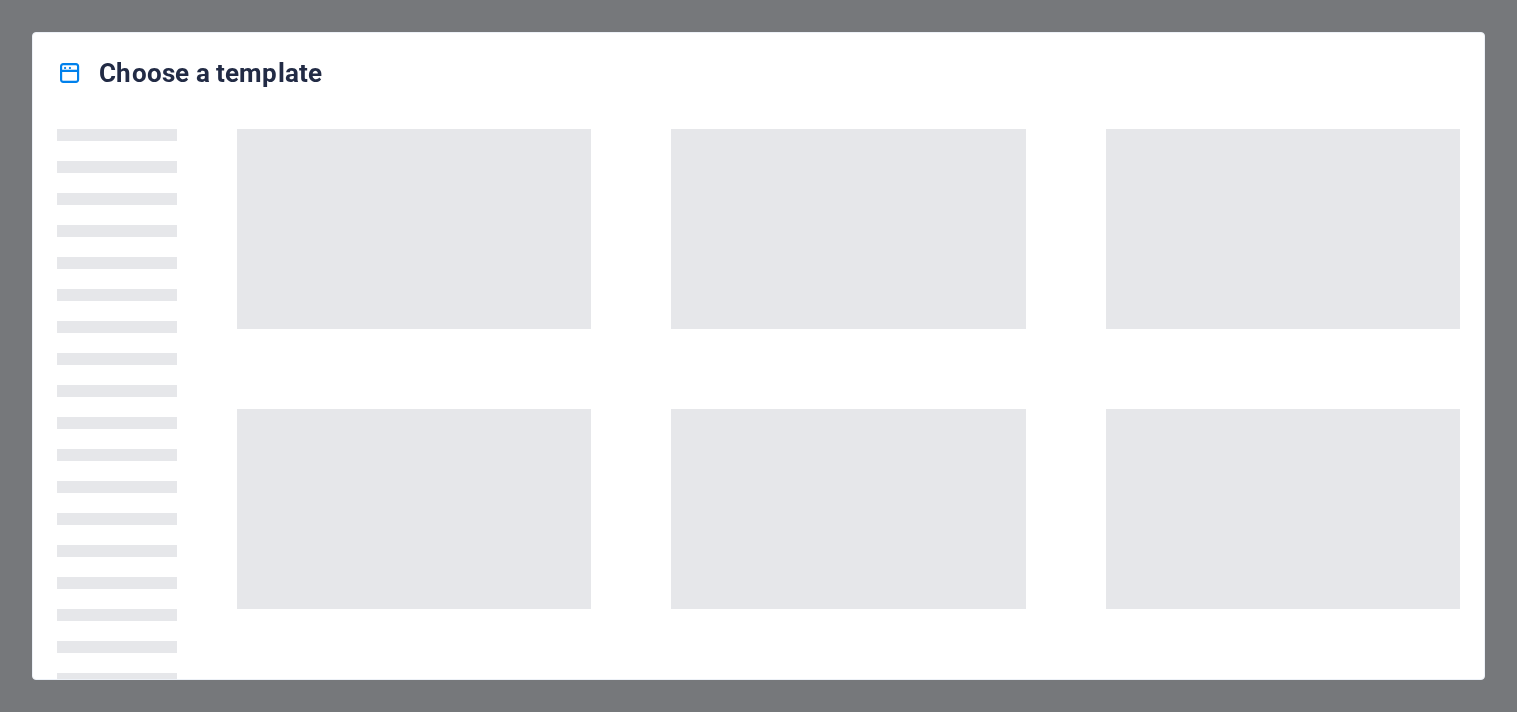 scroll, scrollTop: 0, scrollLeft: 0, axis: both 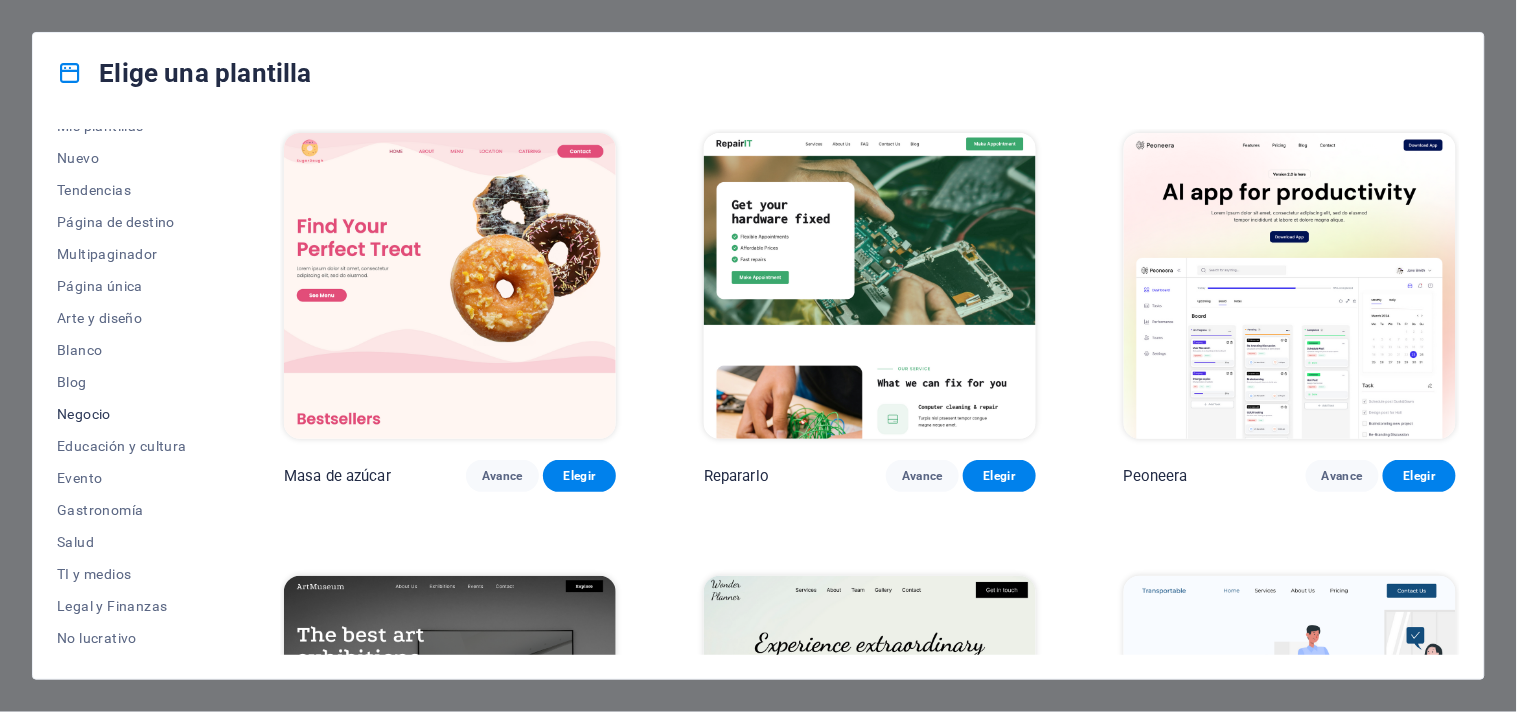 click on "Negocio" at bounding box center (84, 414) 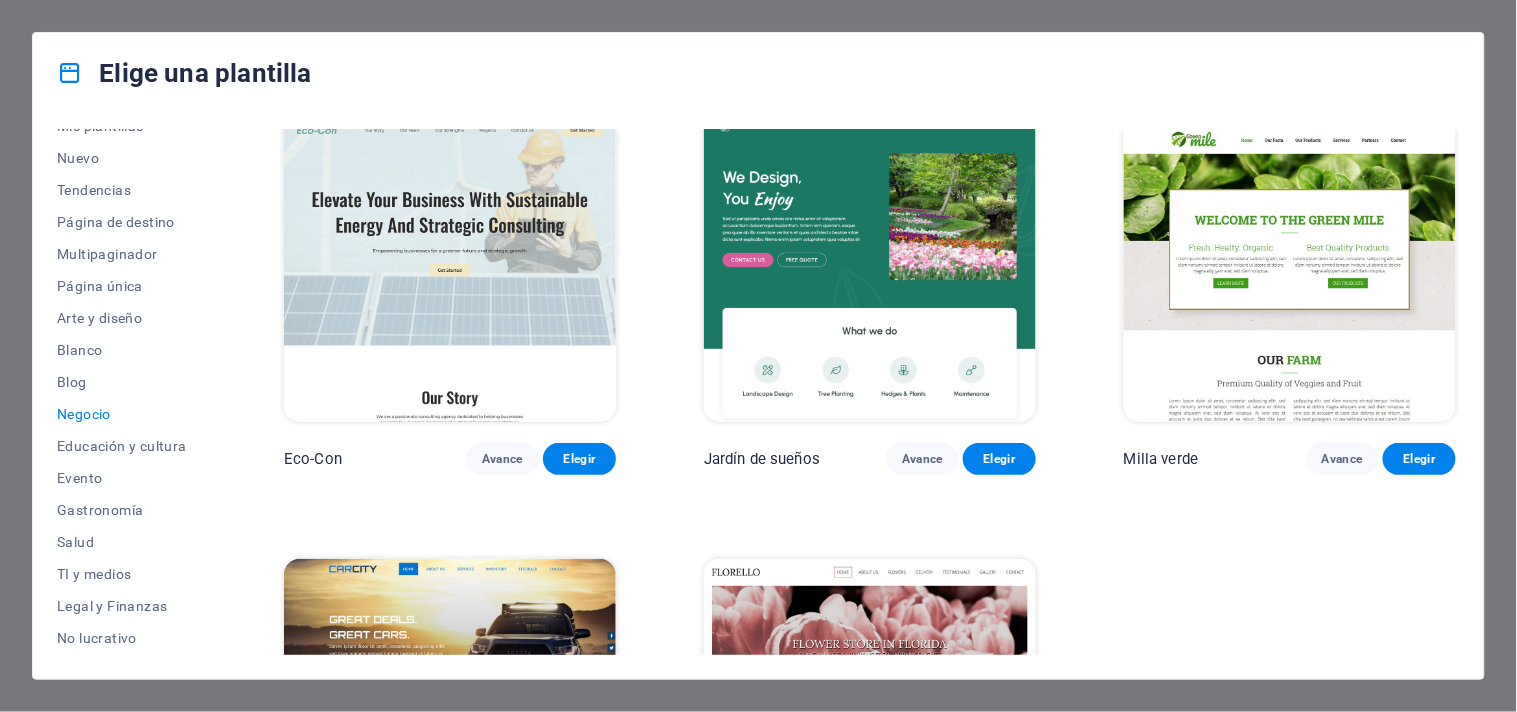 scroll, scrollTop: 0, scrollLeft: 0, axis: both 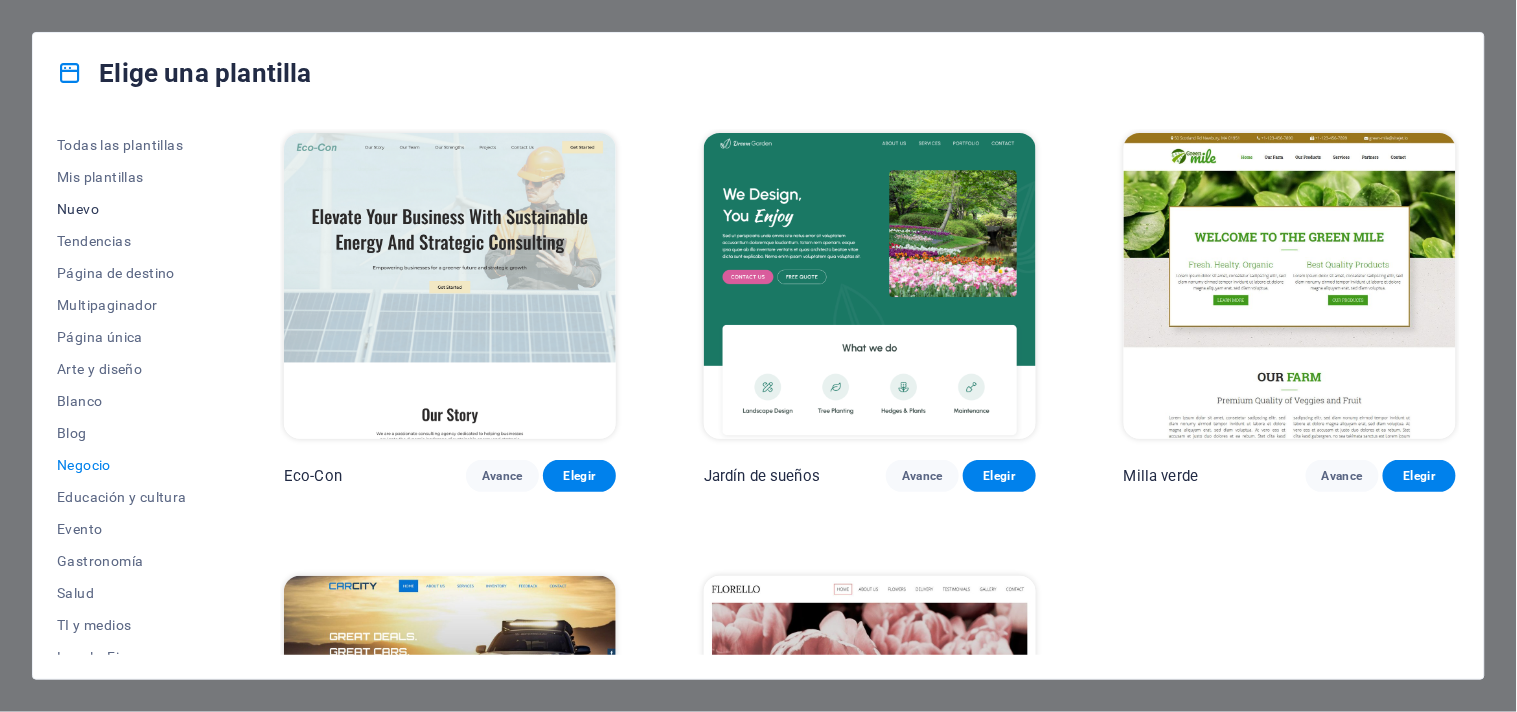 click on "Nuevo" at bounding box center [78, 209] 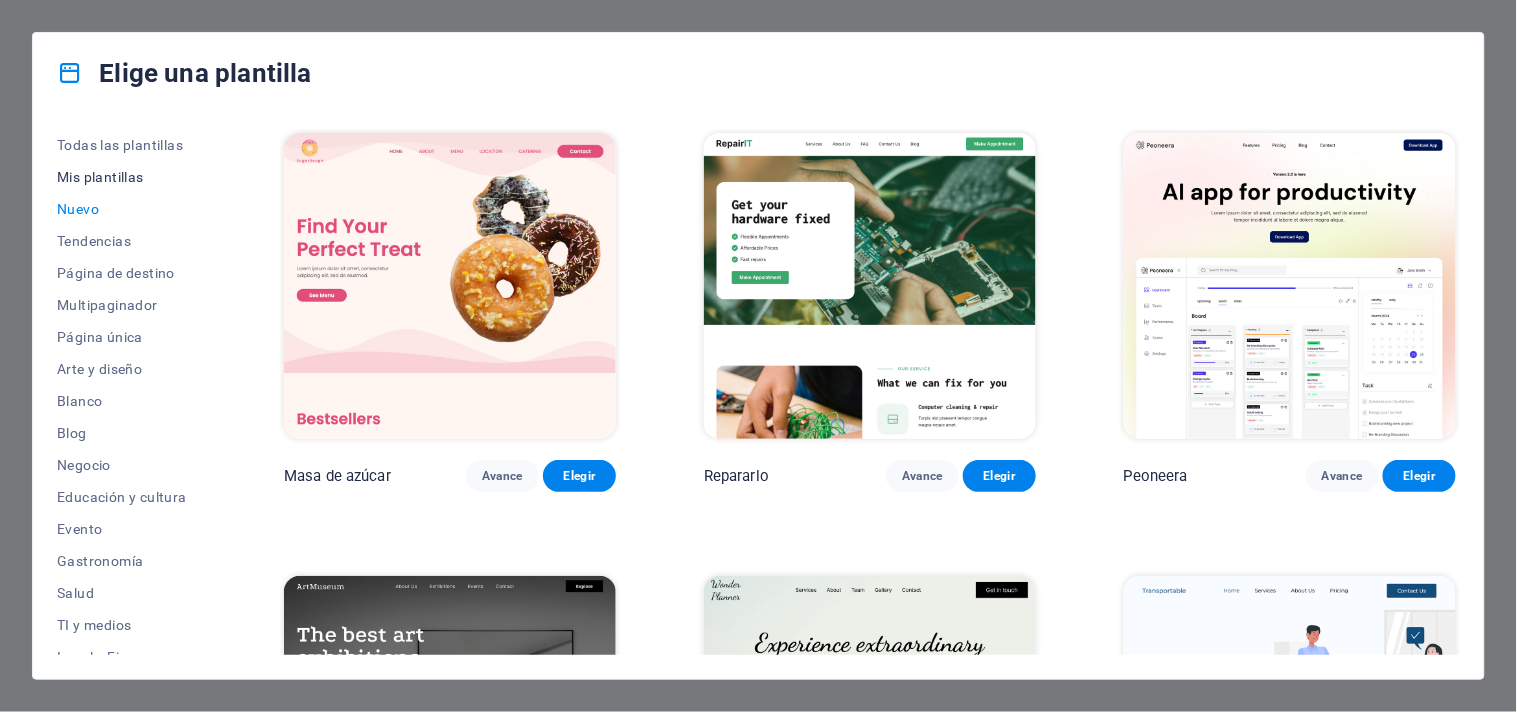 click on "Mis plantillas" at bounding box center [100, 177] 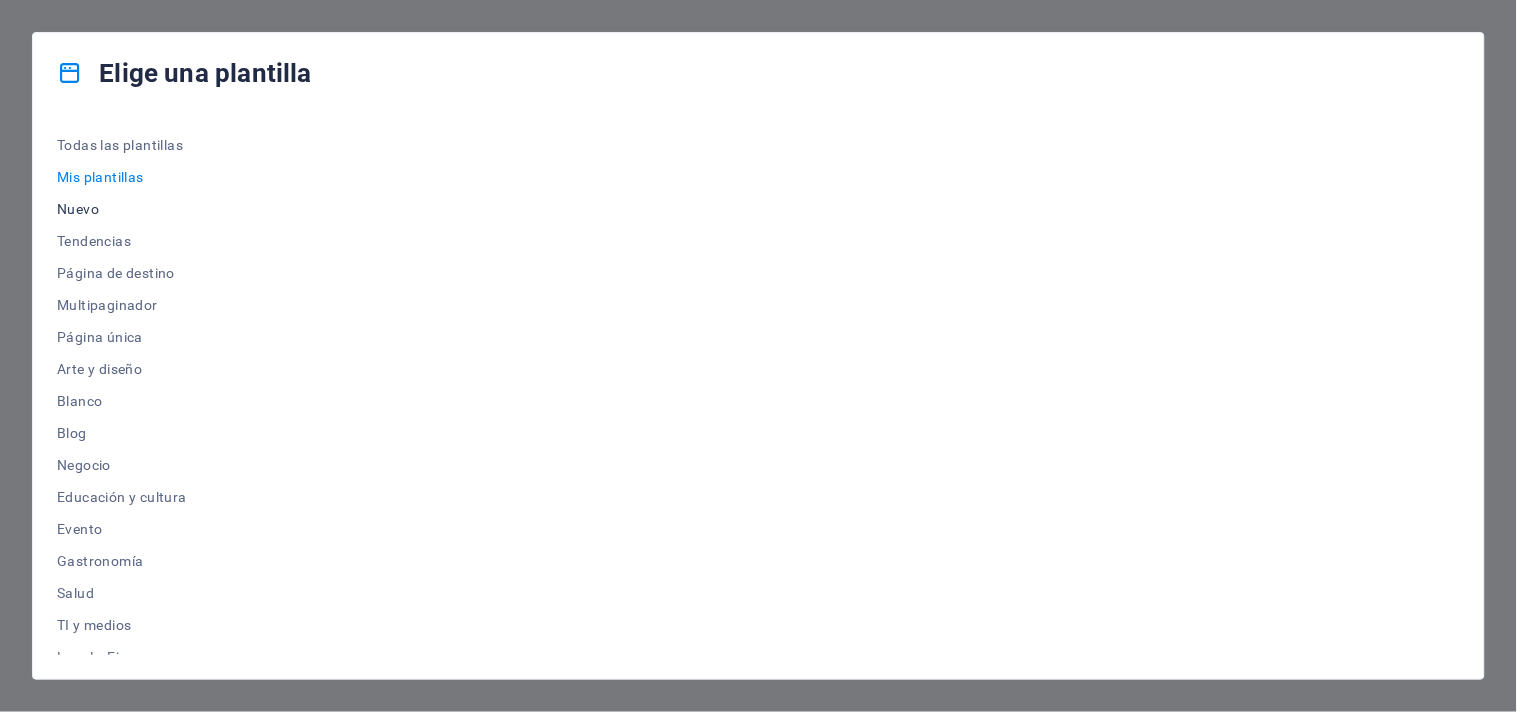 click on "Nuevo" at bounding box center (78, 209) 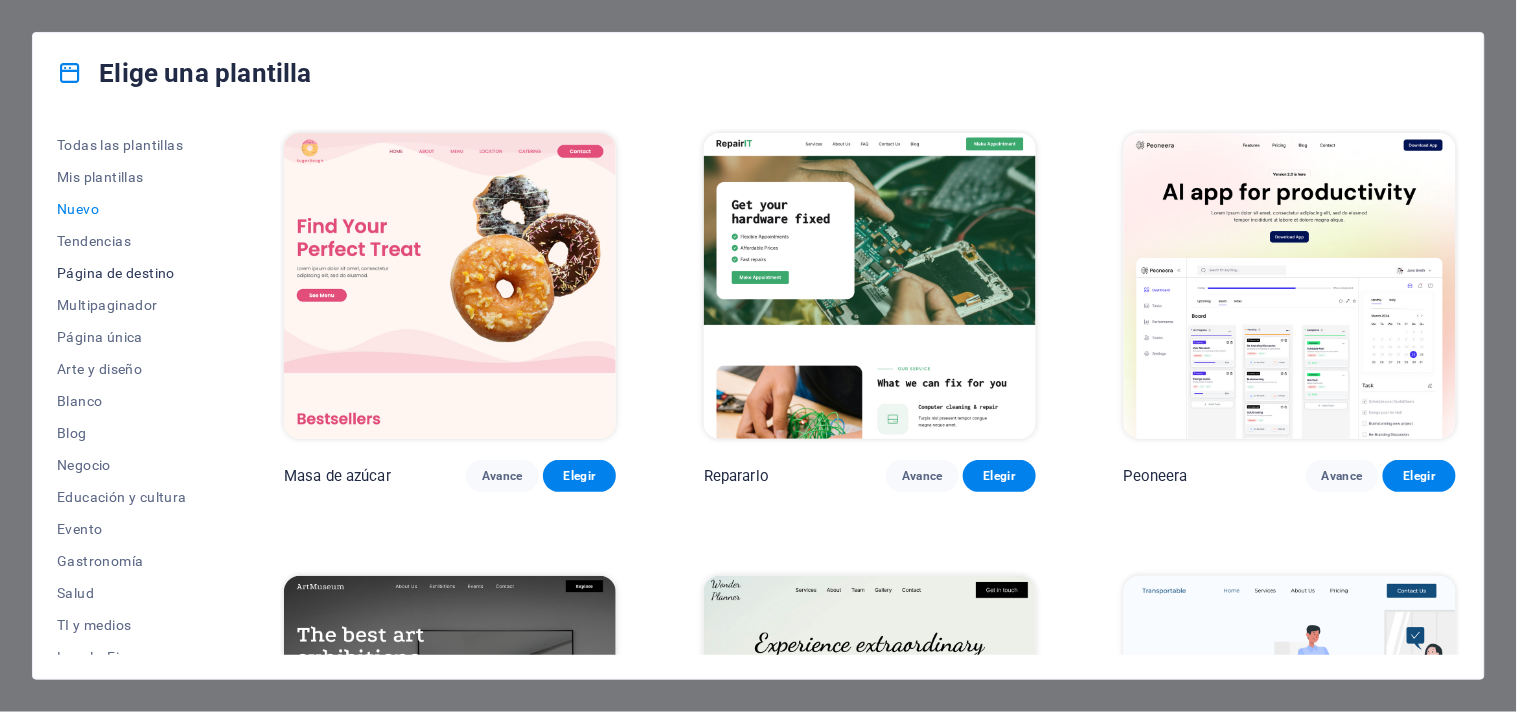 click on "Página de destino" at bounding box center (116, 273) 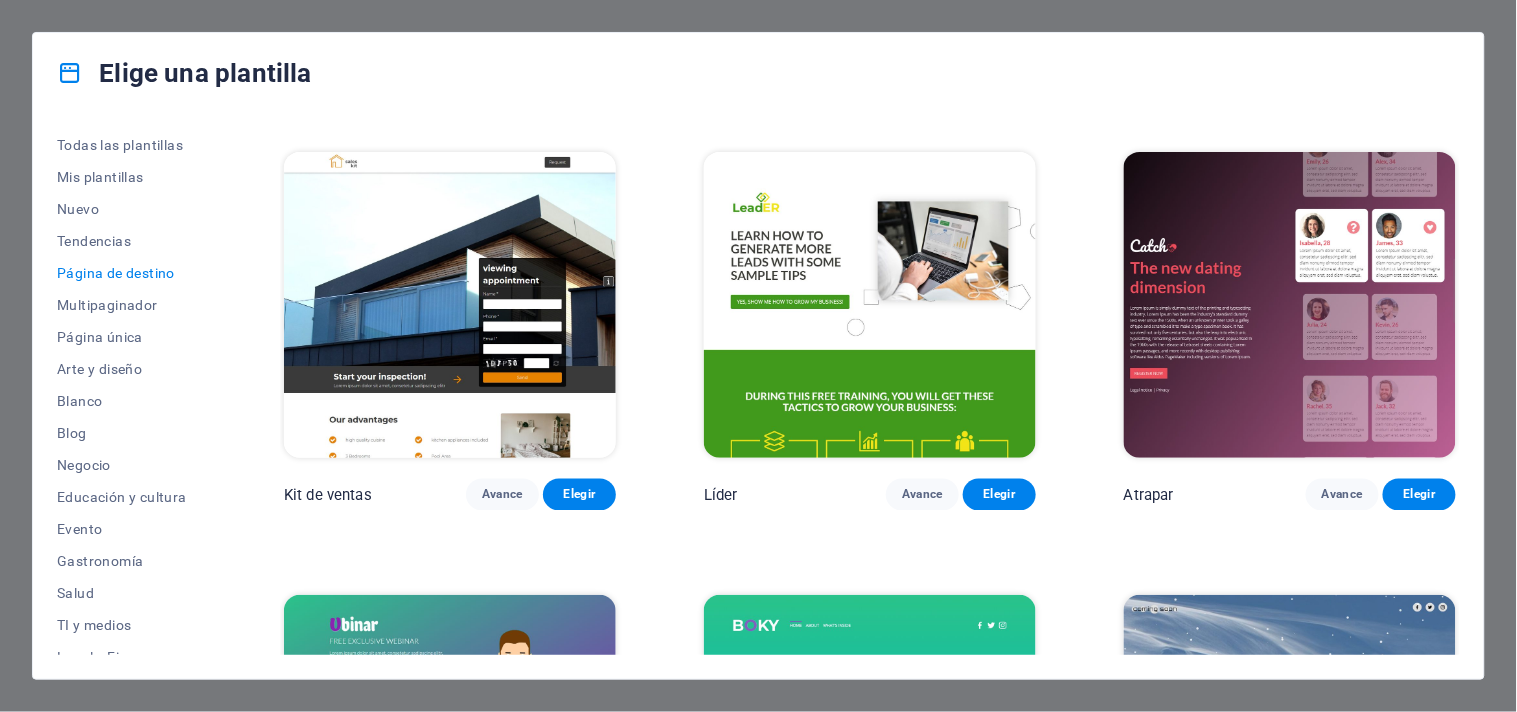 scroll, scrollTop: 2585, scrollLeft: 0, axis: vertical 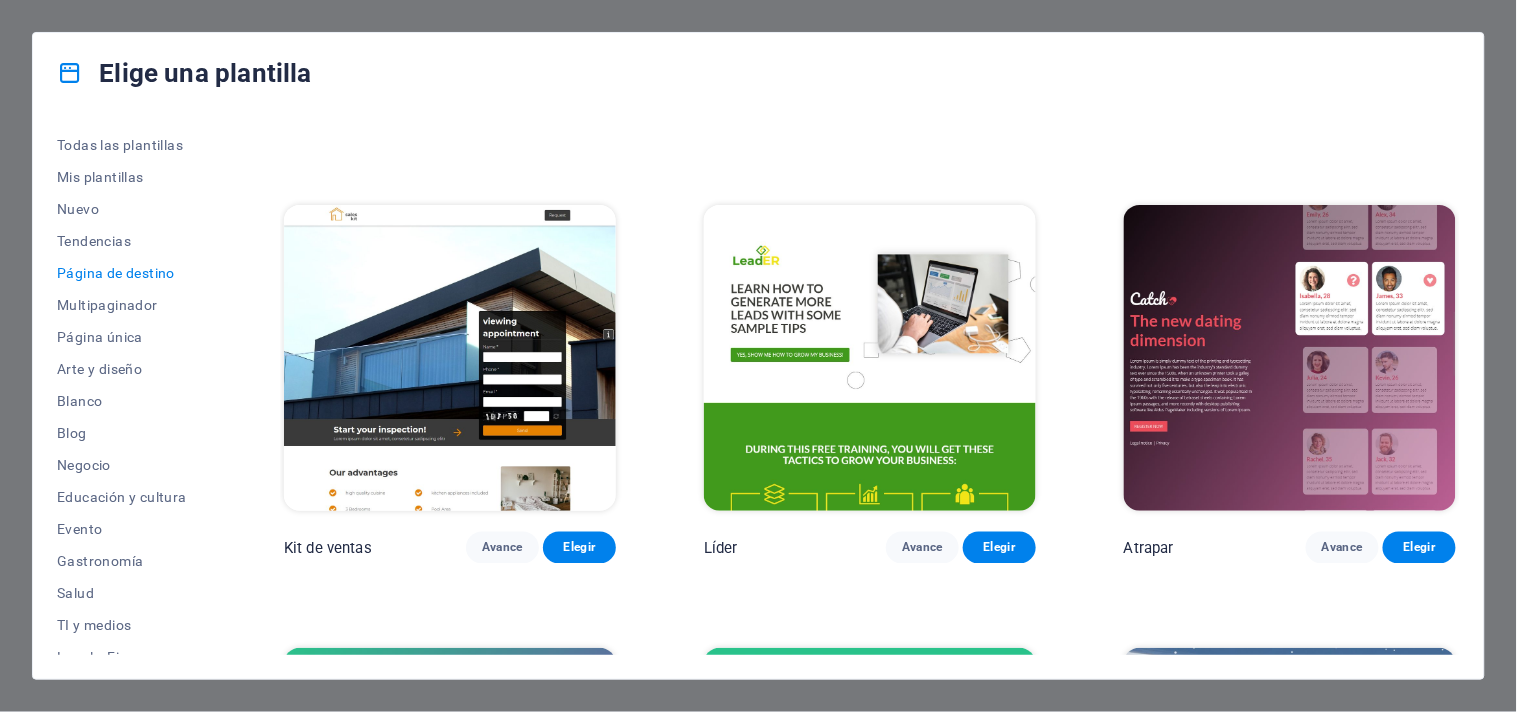 click at bounding box center [450, 358] 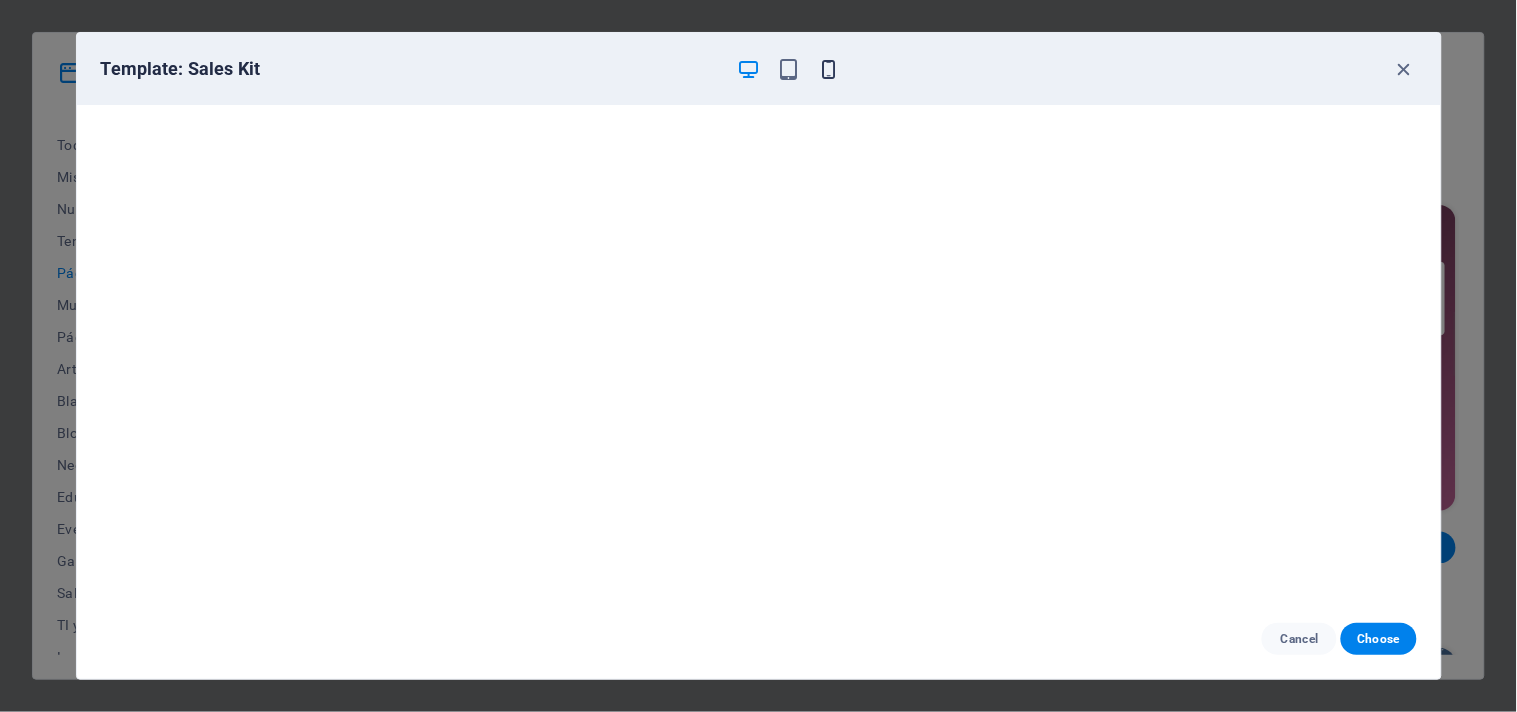 click at bounding box center (828, 69) 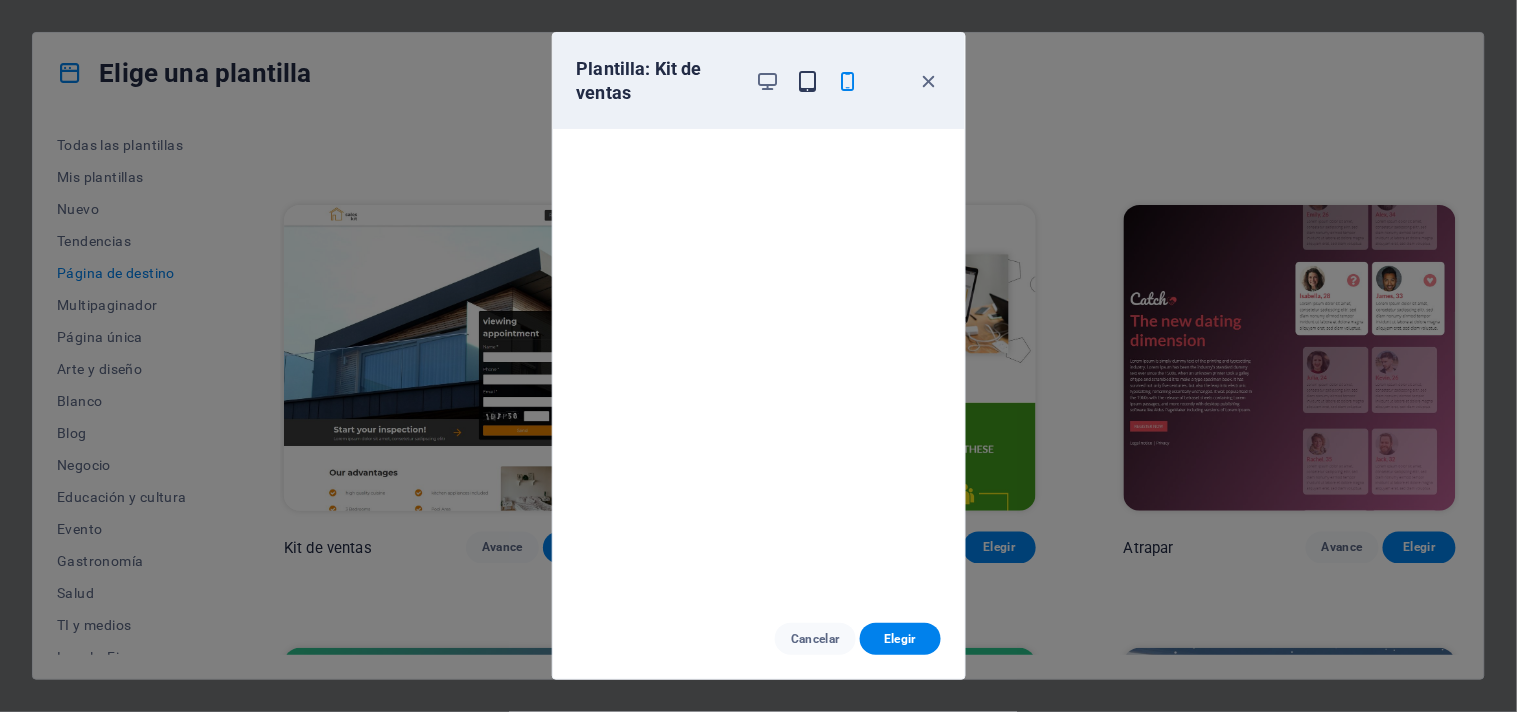 click at bounding box center (807, 81) 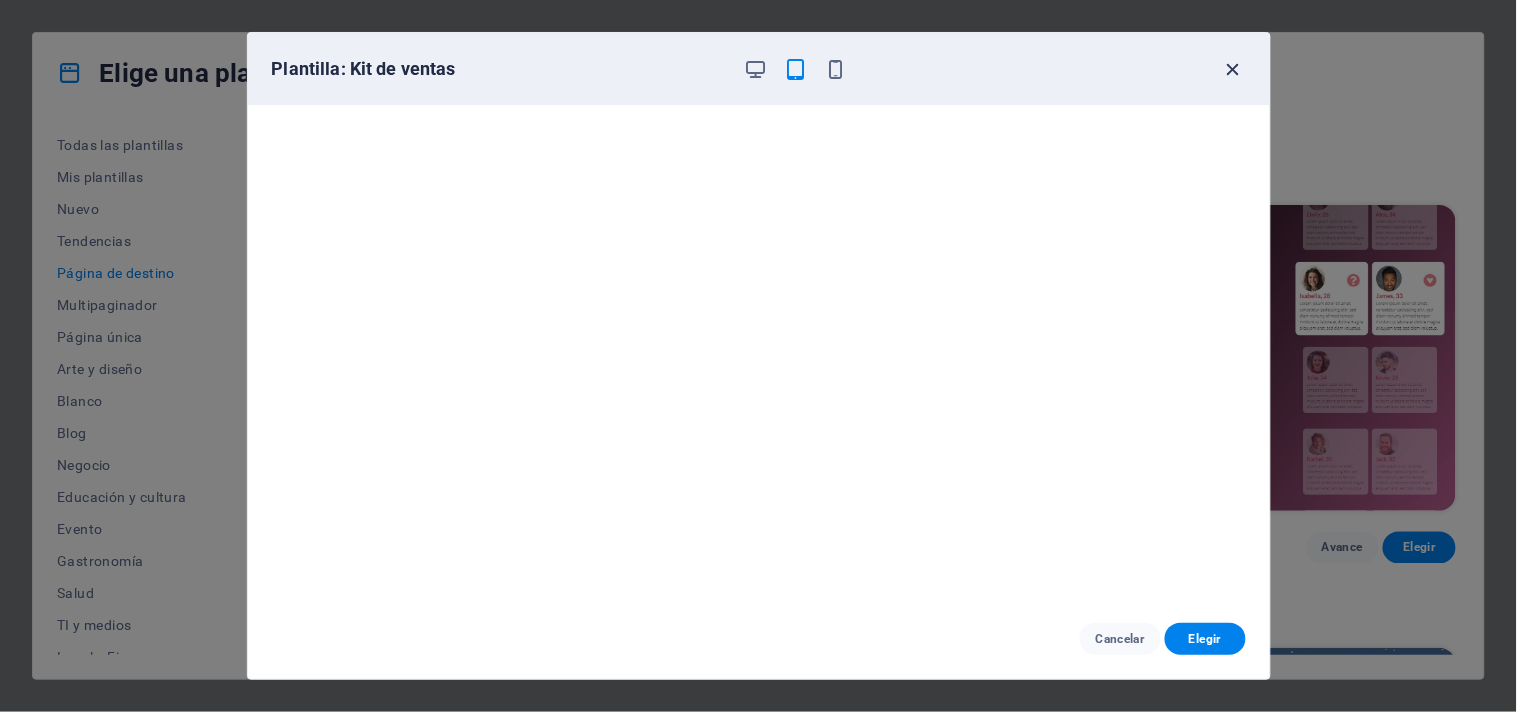 click at bounding box center [1233, 69] 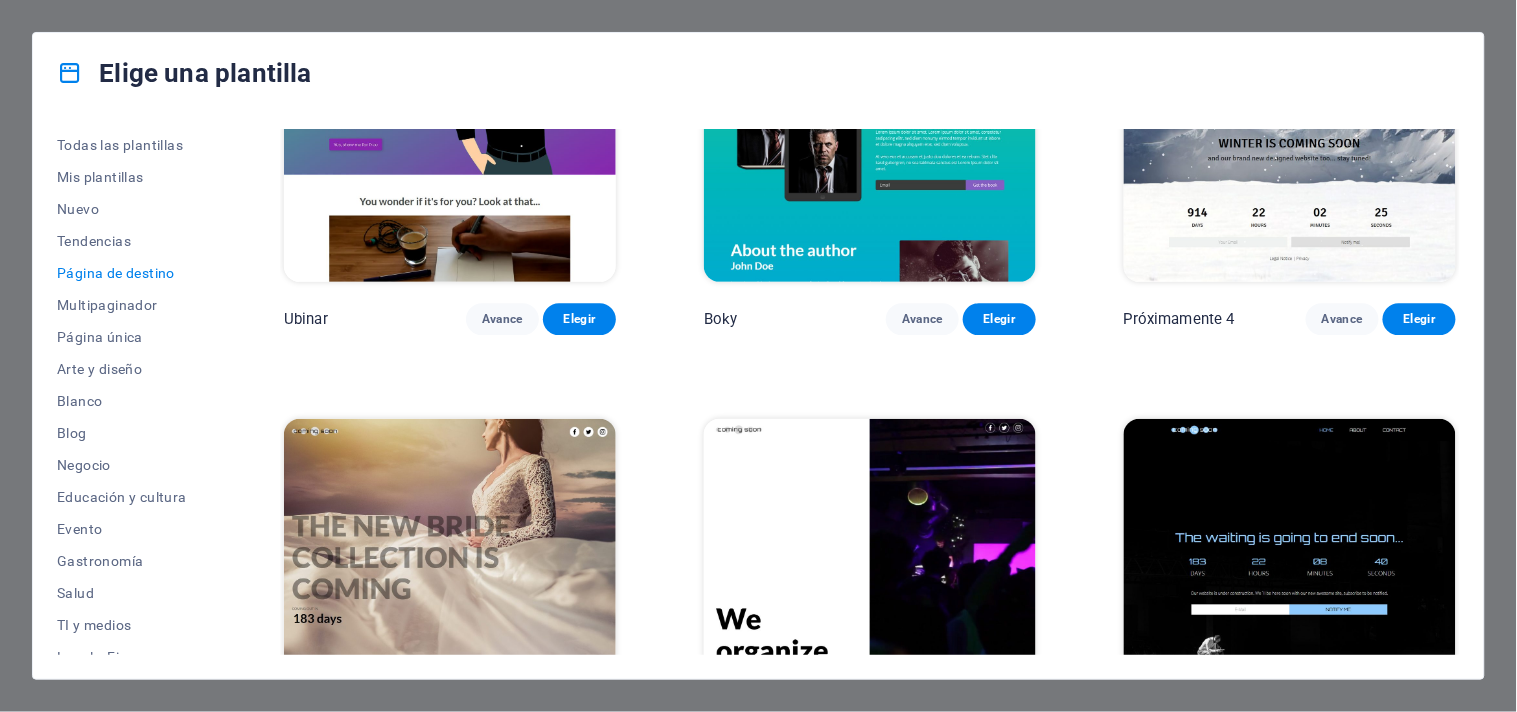 scroll, scrollTop: 3363, scrollLeft: 0, axis: vertical 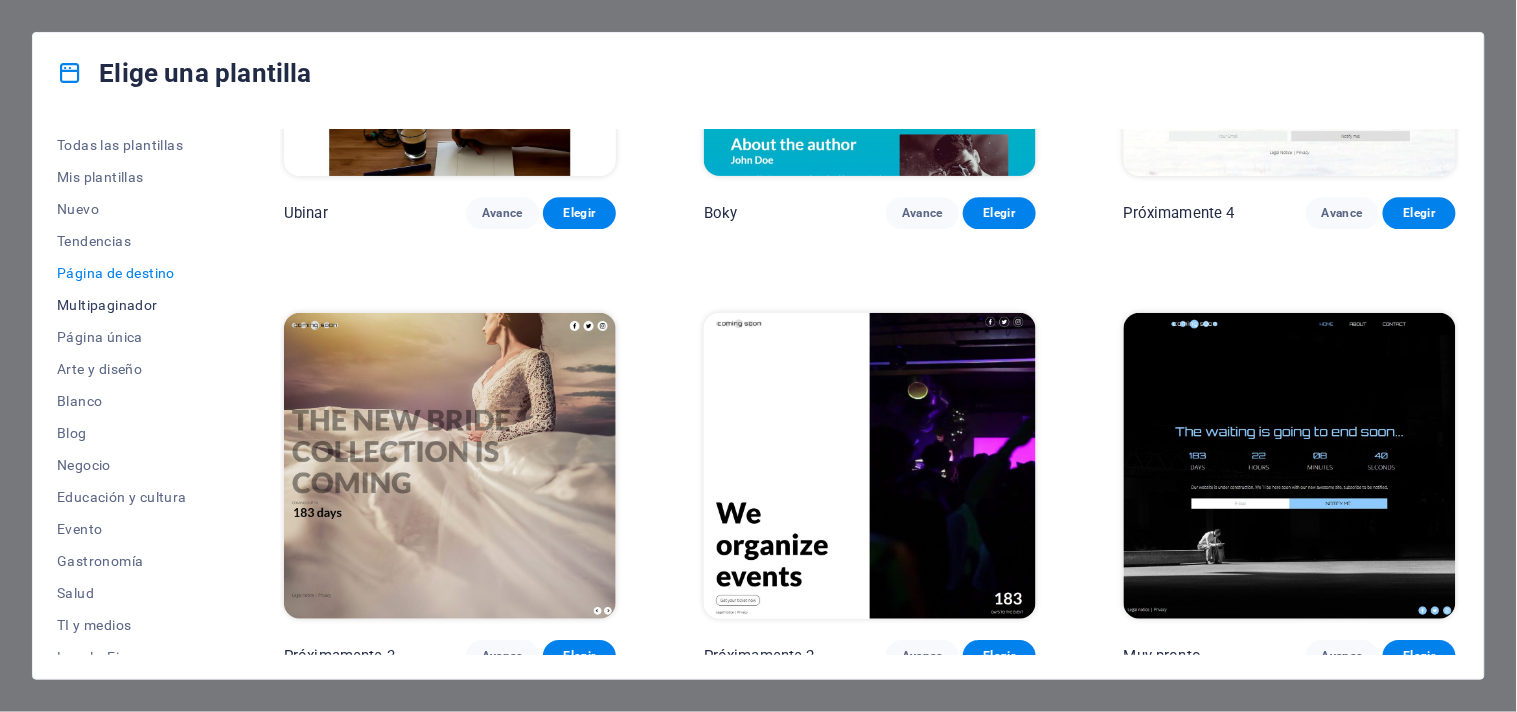 click on "Multipaginador" at bounding box center [107, 305] 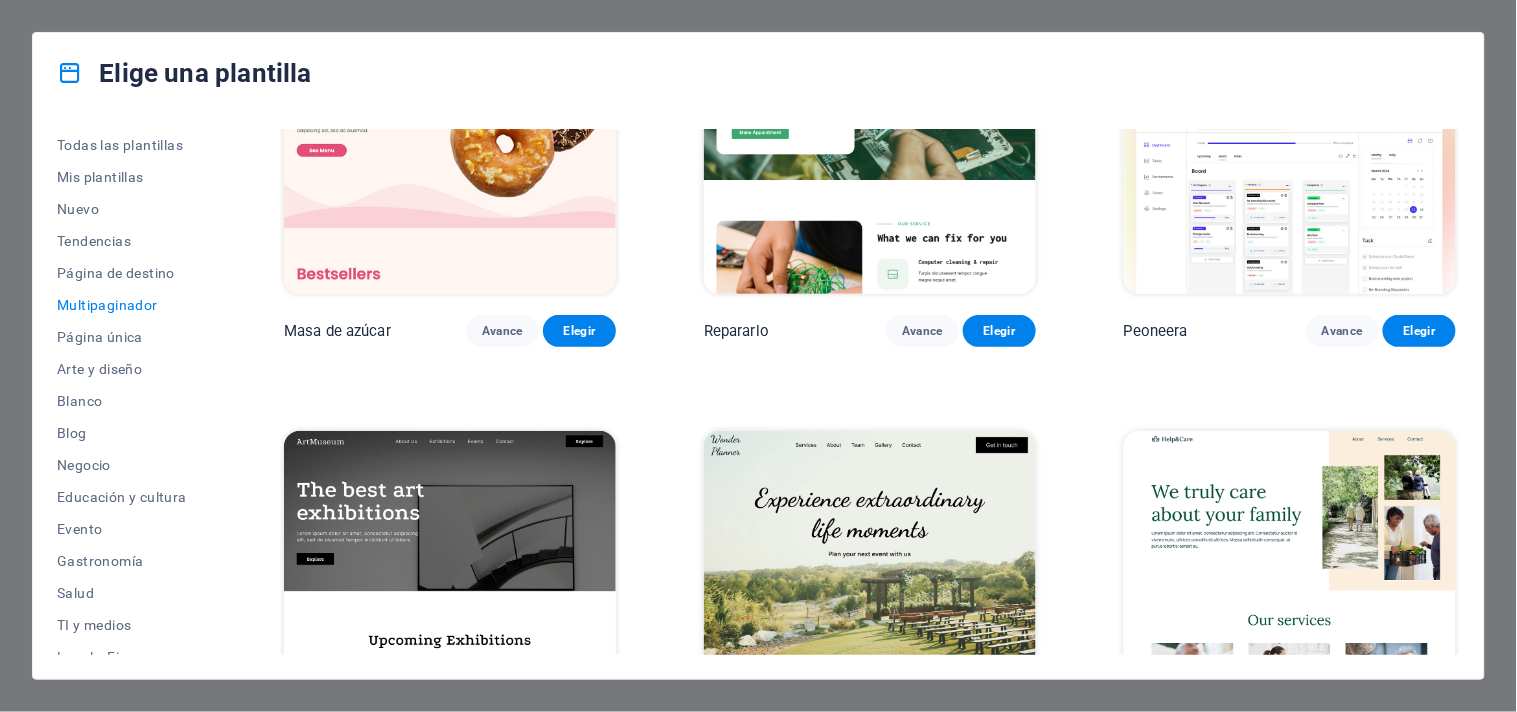 scroll, scrollTop: 141, scrollLeft: 0, axis: vertical 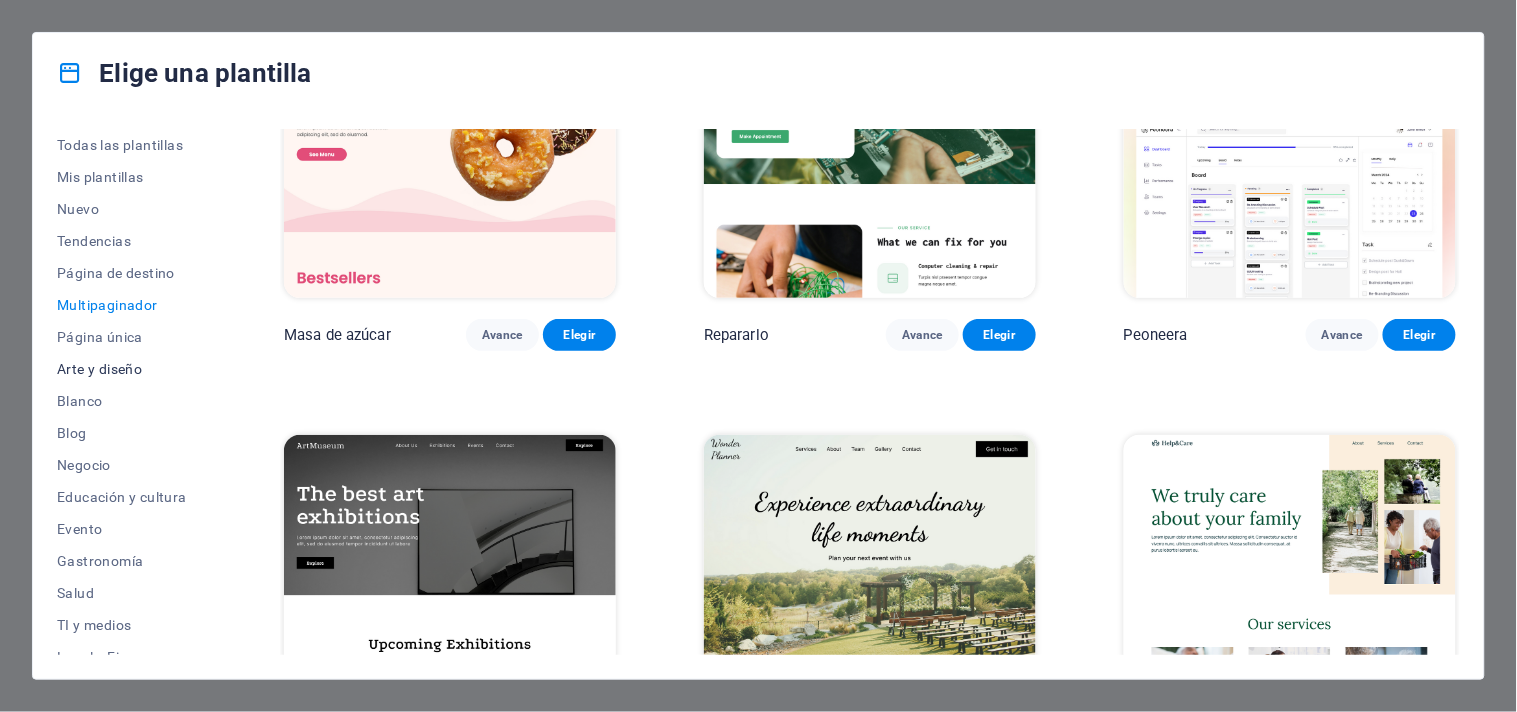 click on "Arte y diseño" at bounding box center [99, 369] 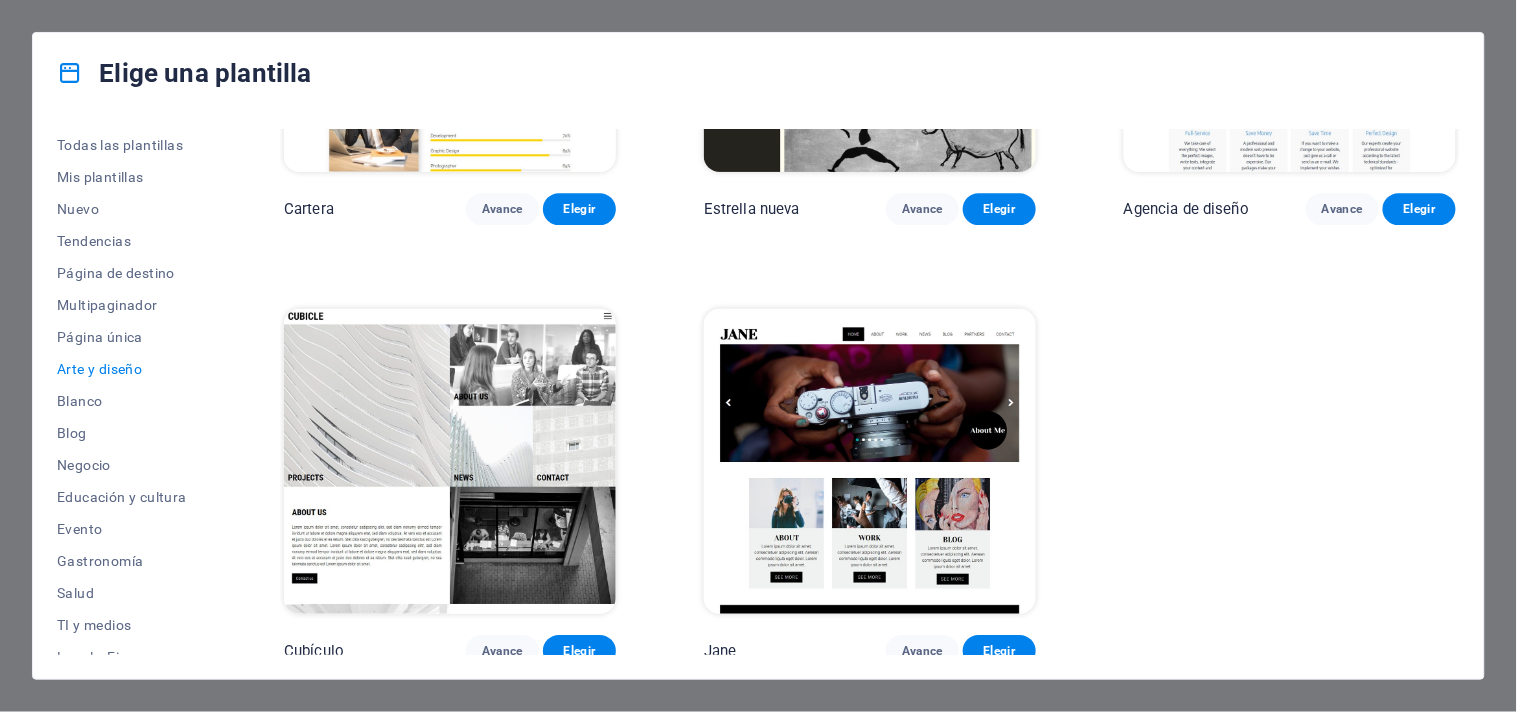 scroll, scrollTop: 1598, scrollLeft: 0, axis: vertical 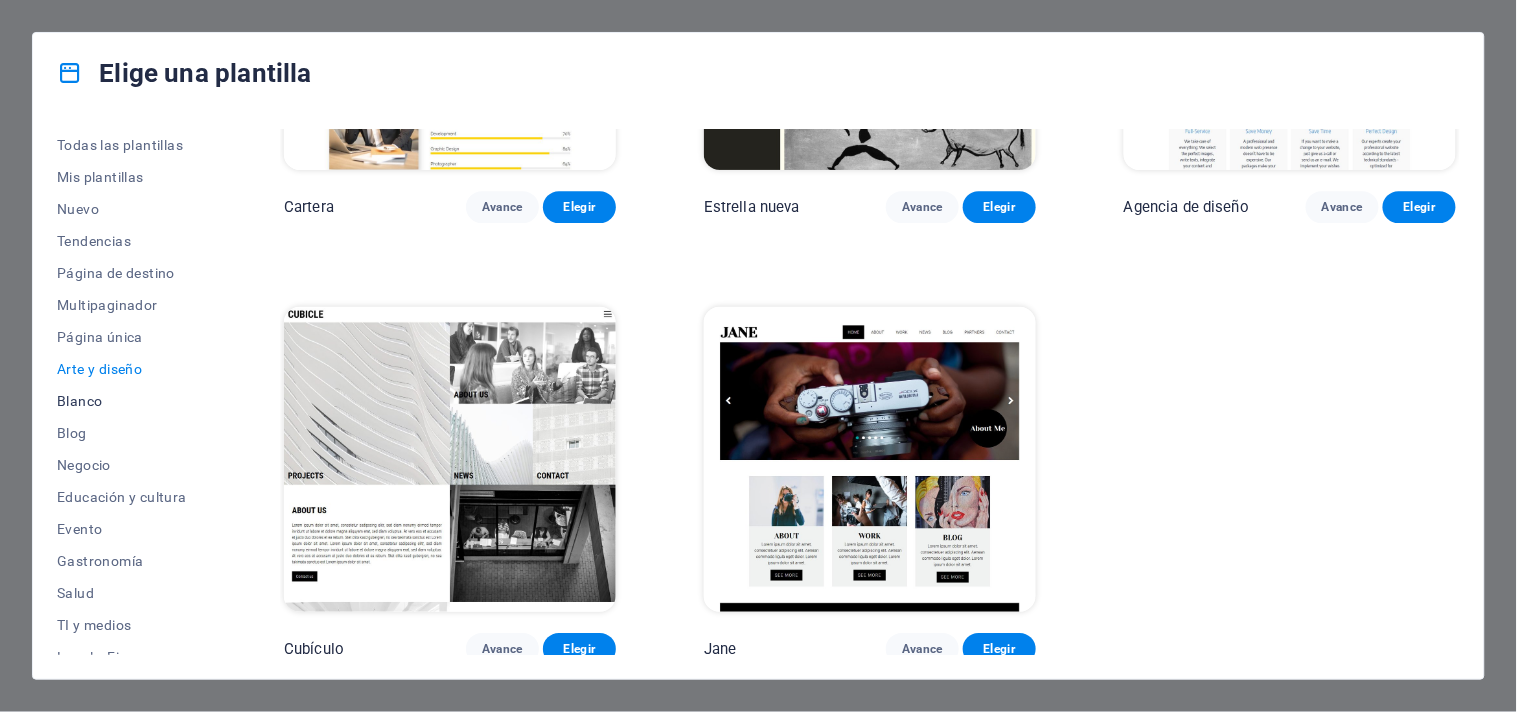 click on "Blanco" at bounding box center [79, 401] 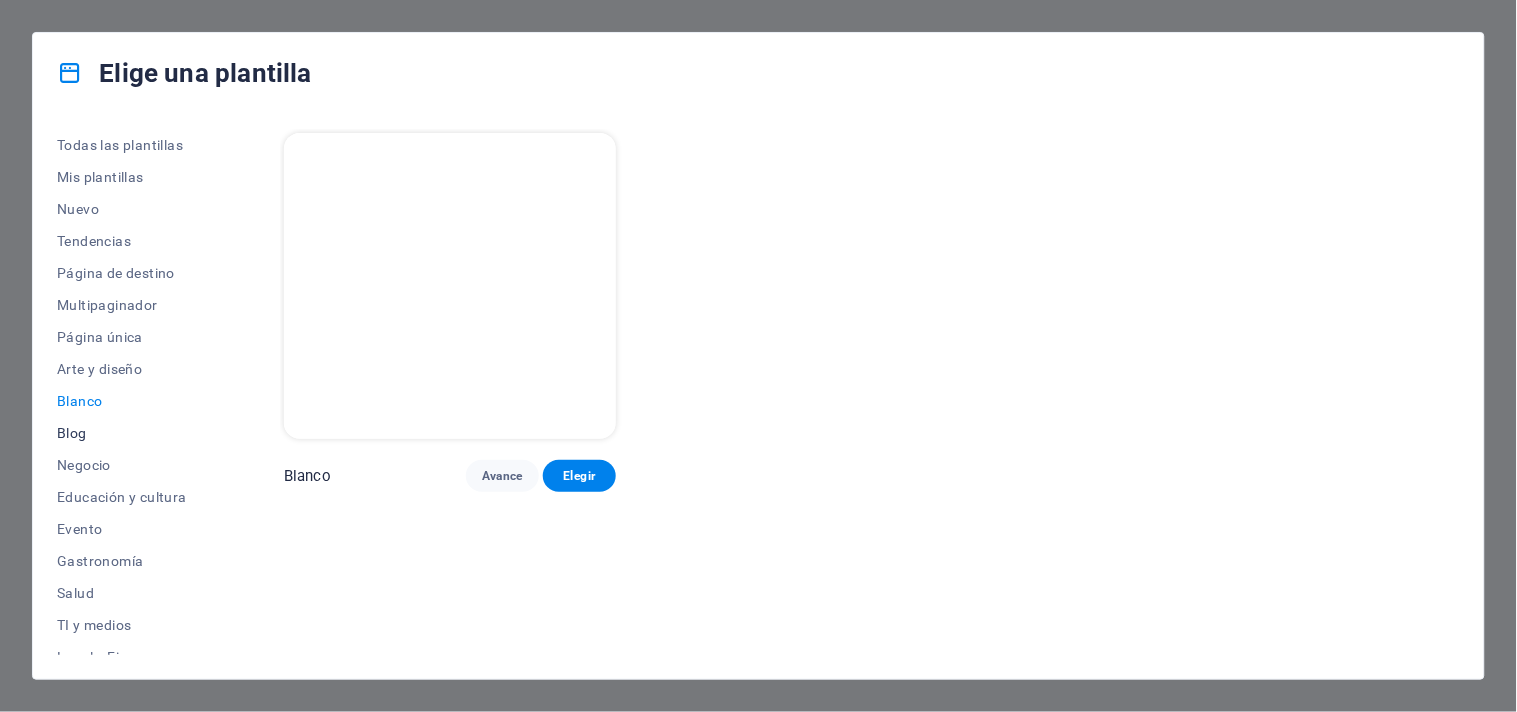 click on "Blog" at bounding box center (72, 433) 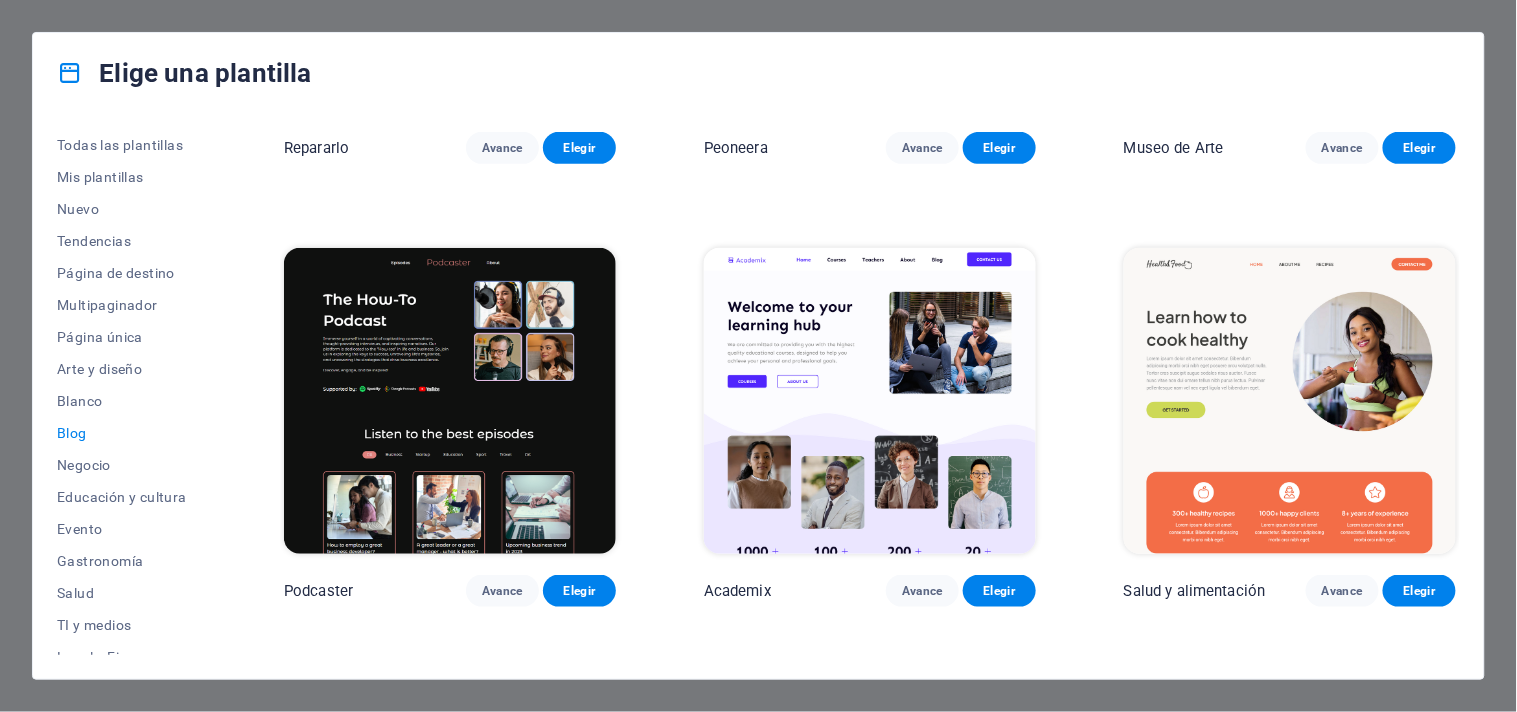 scroll, scrollTop: 333, scrollLeft: 0, axis: vertical 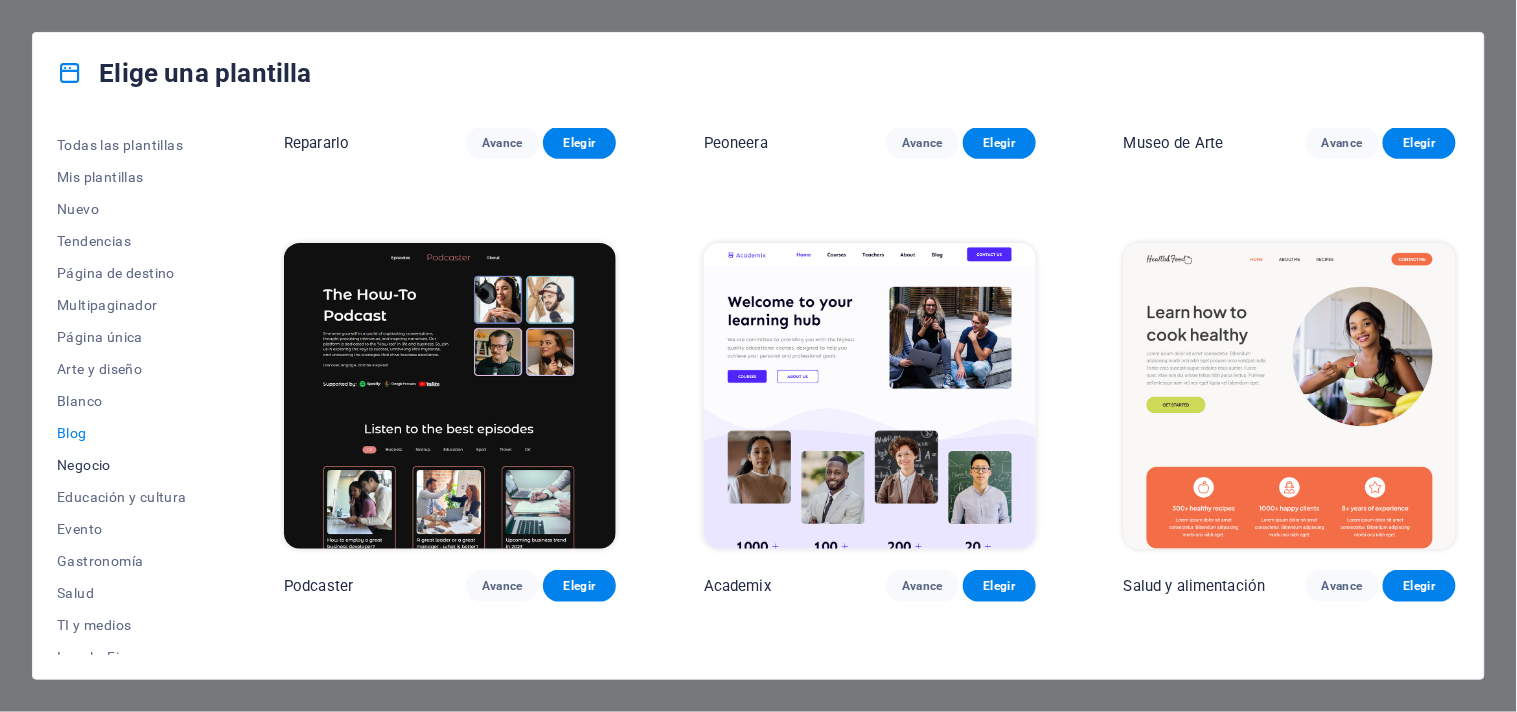 click on "Negocio" at bounding box center [84, 465] 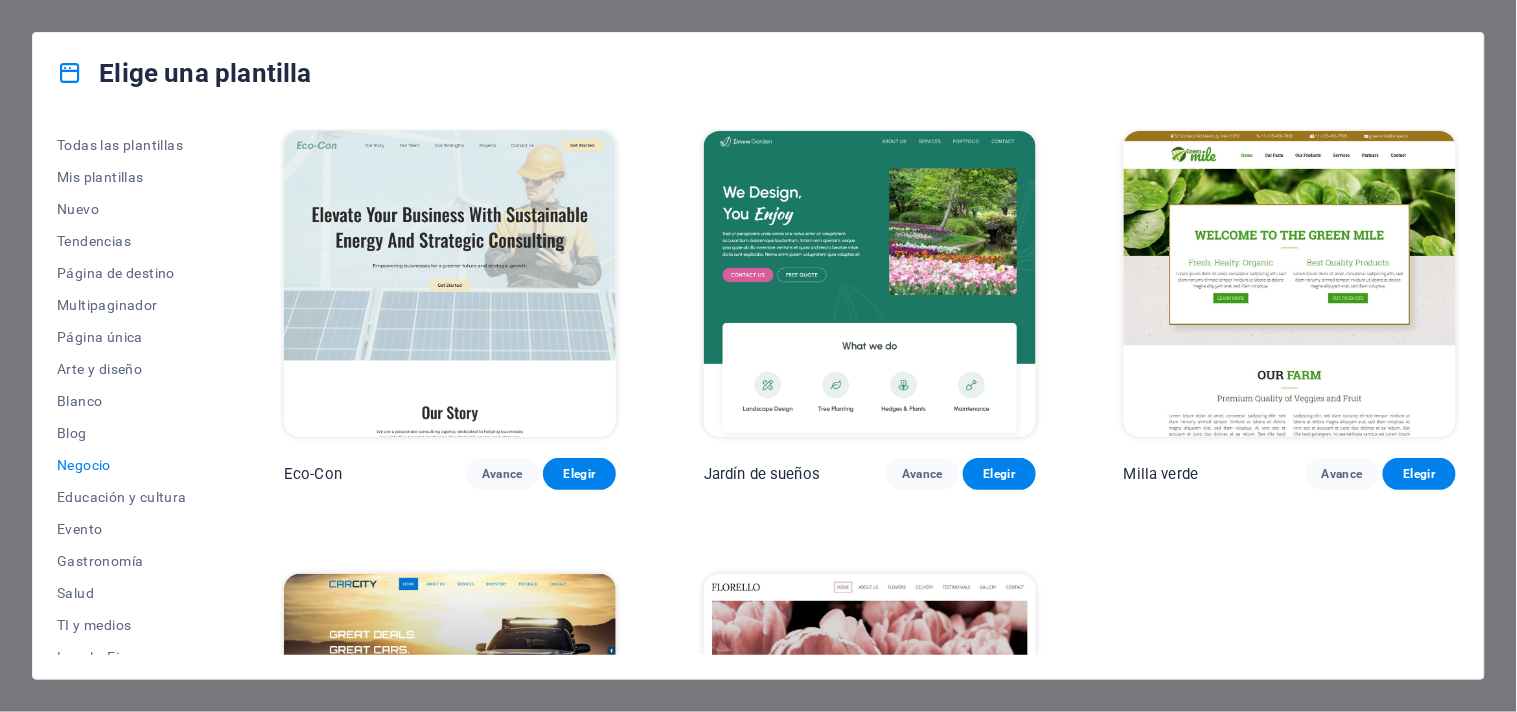 scroll, scrollTop: 0, scrollLeft: 0, axis: both 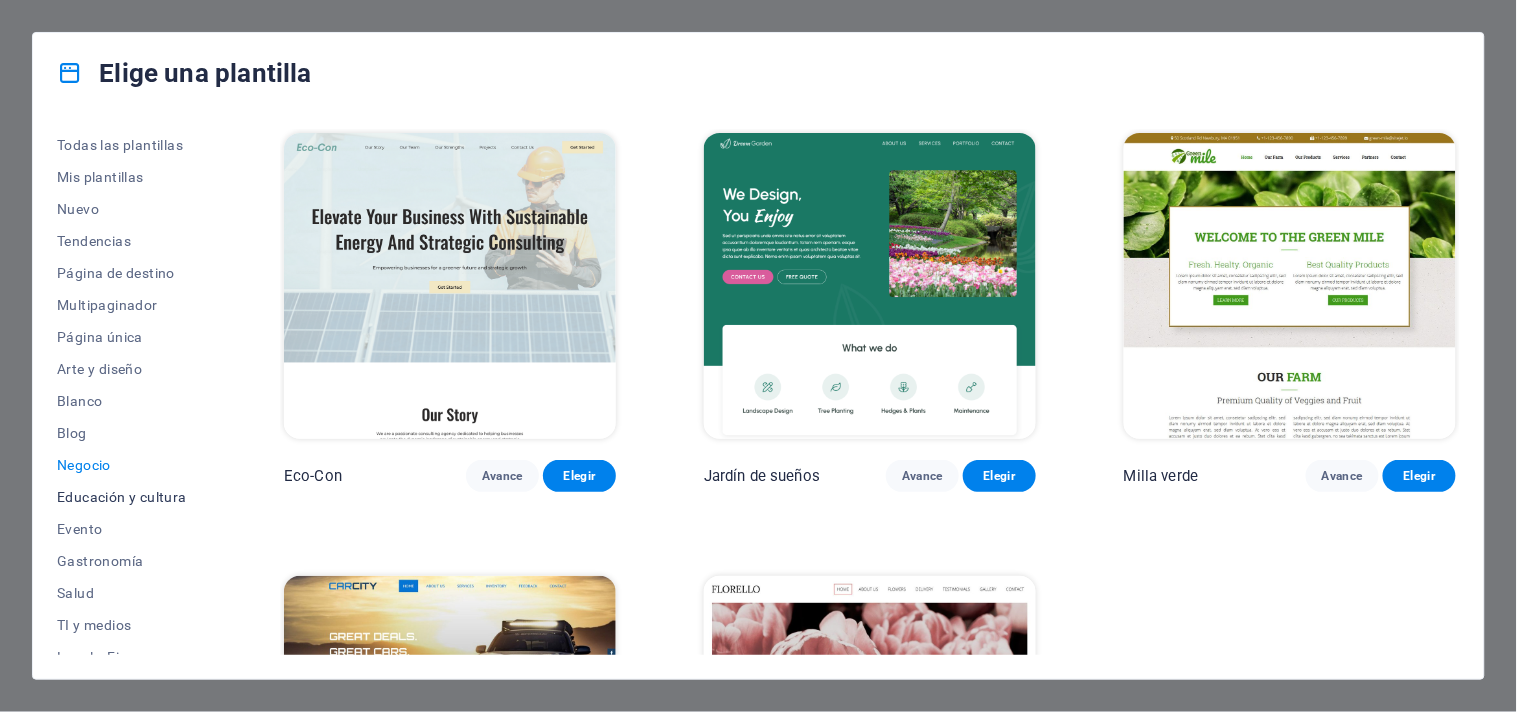 click on "Educación y cultura" at bounding box center [122, 497] 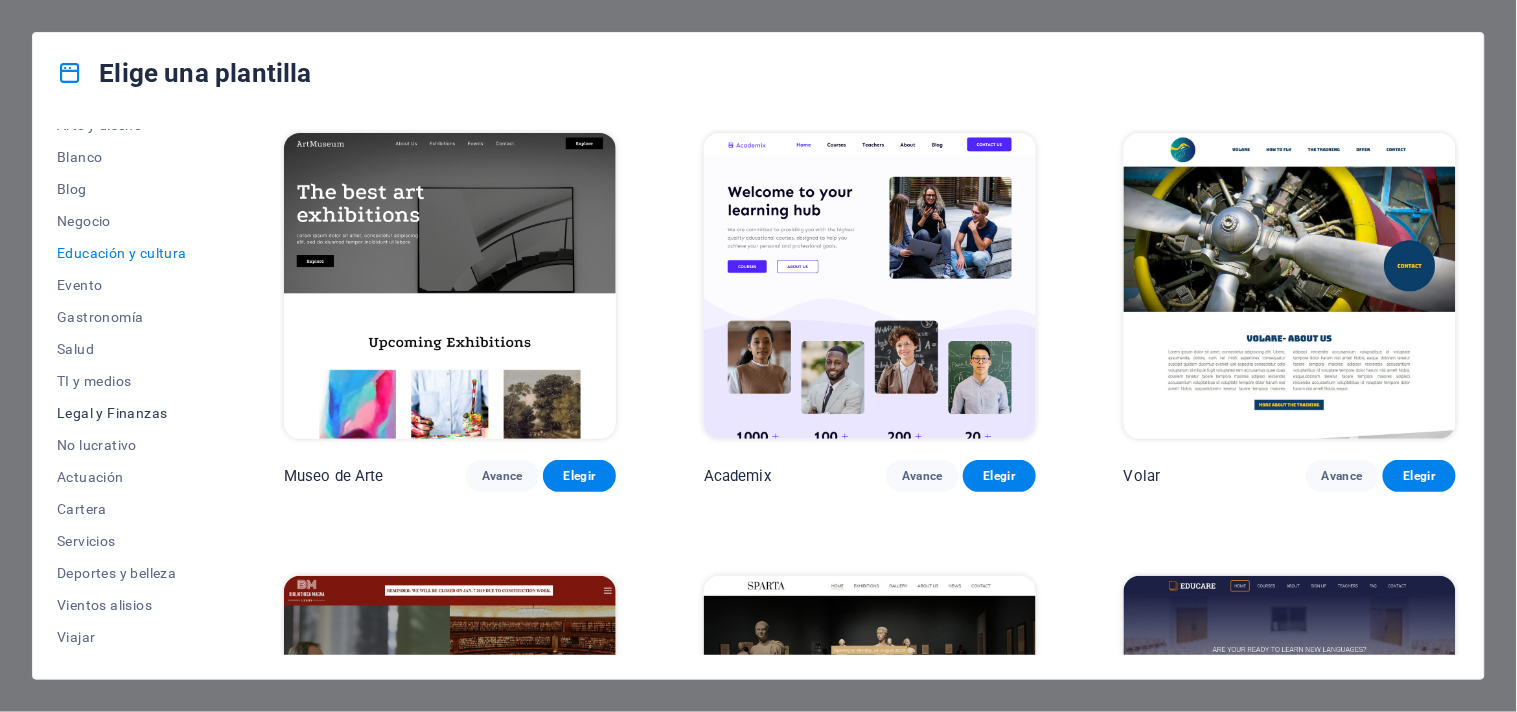 scroll, scrollTop: 273, scrollLeft: 0, axis: vertical 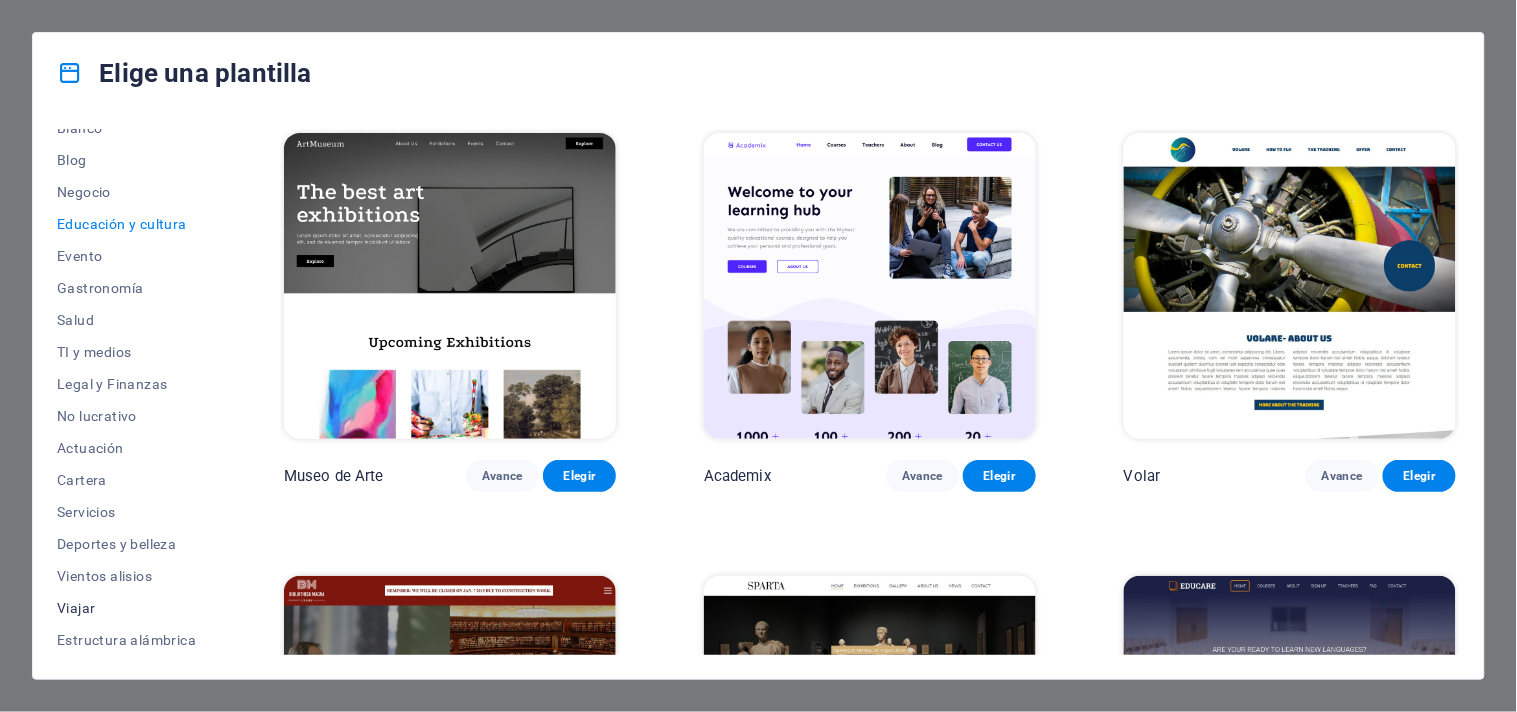 click on "Viajar" at bounding box center [76, 608] 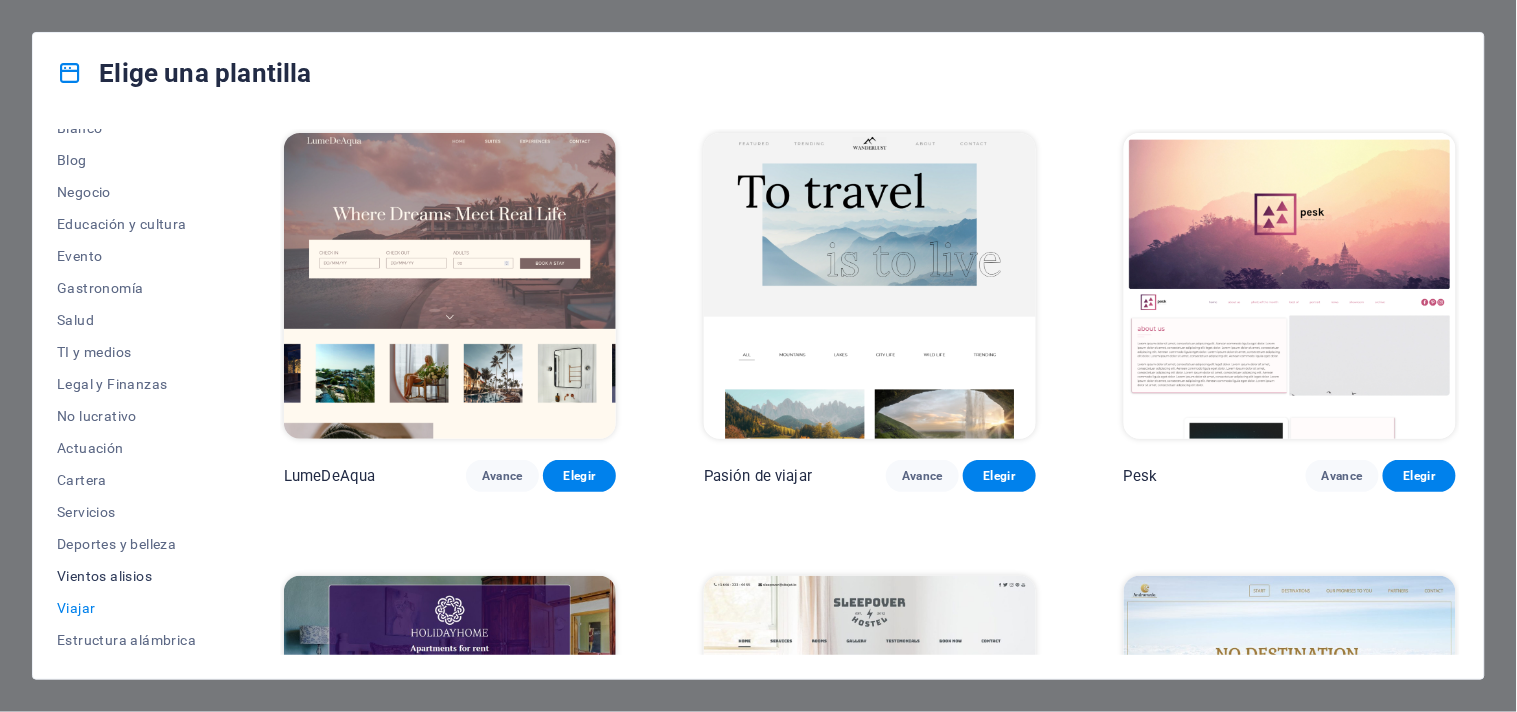 click on "Vientos alisios" at bounding box center (104, 576) 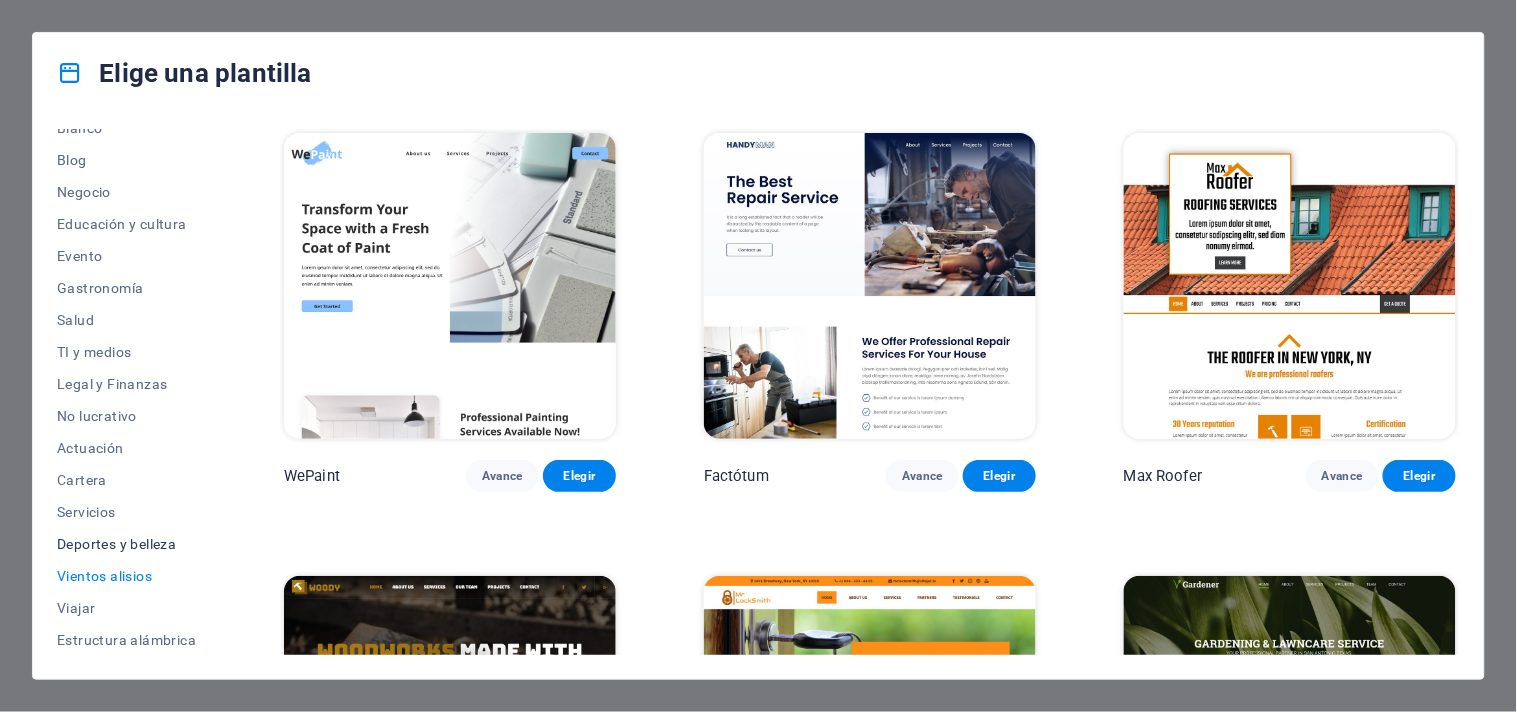 click on "Deportes y belleza" at bounding box center [116, 544] 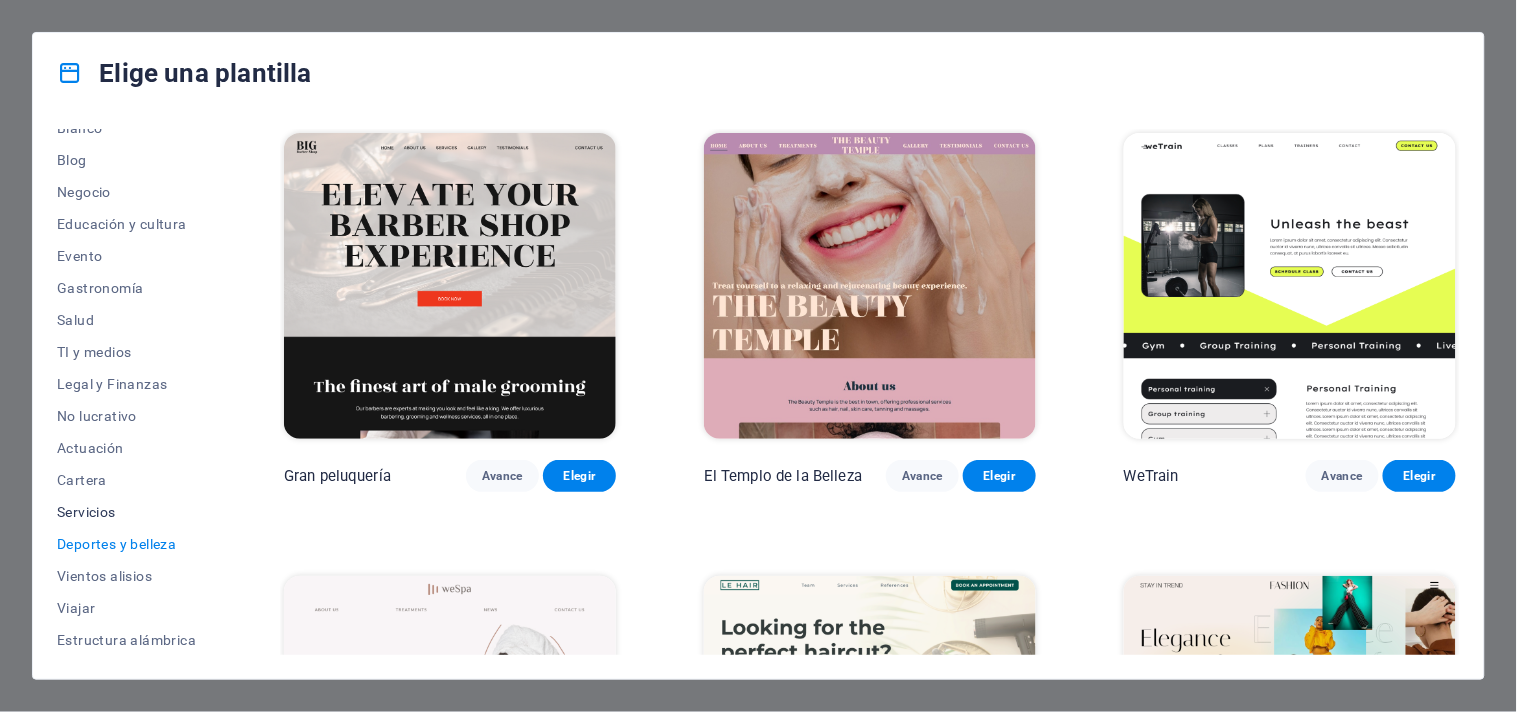 click on "Servicios" at bounding box center [86, 512] 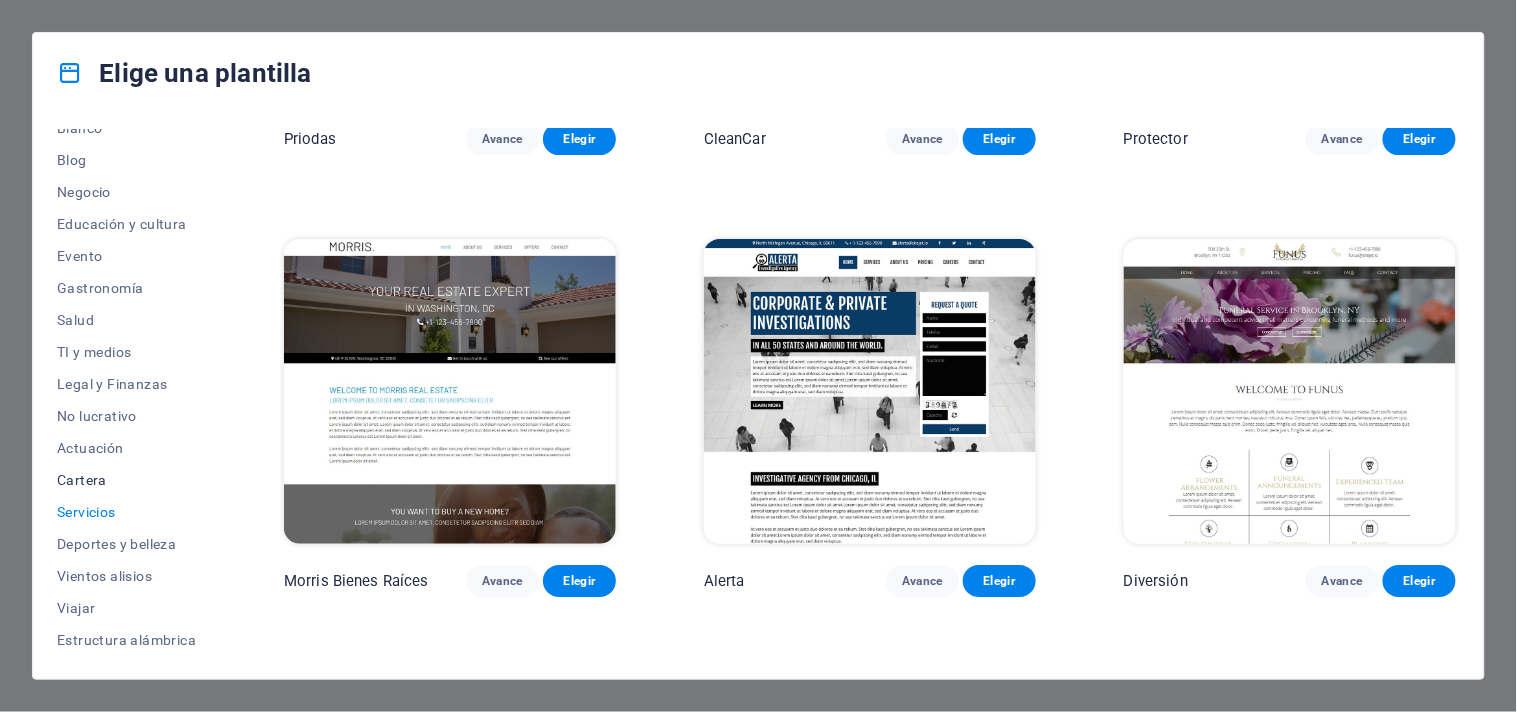 click on "Cartera" at bounding box center [82, 480] 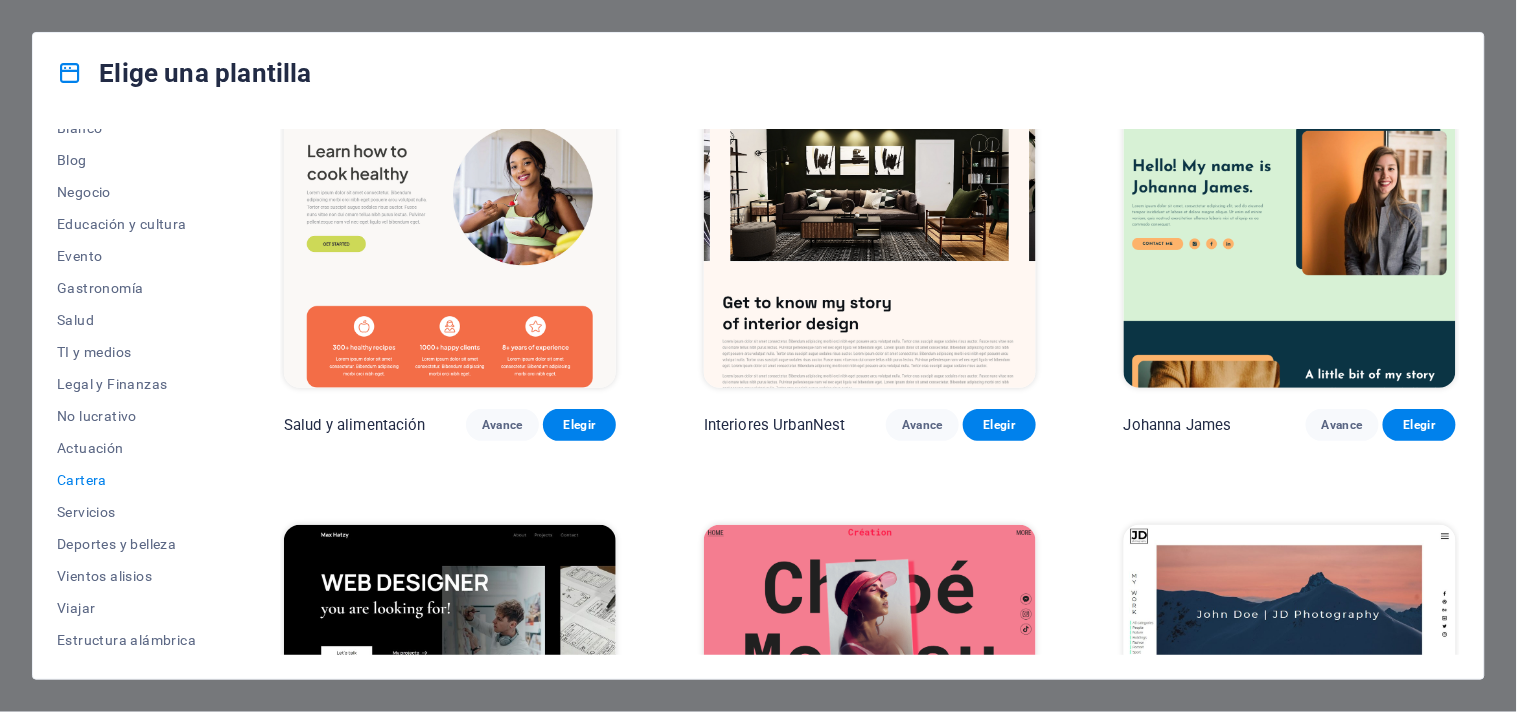 scroll, scrollTop: 0, scrollLeft: 0, axis: both 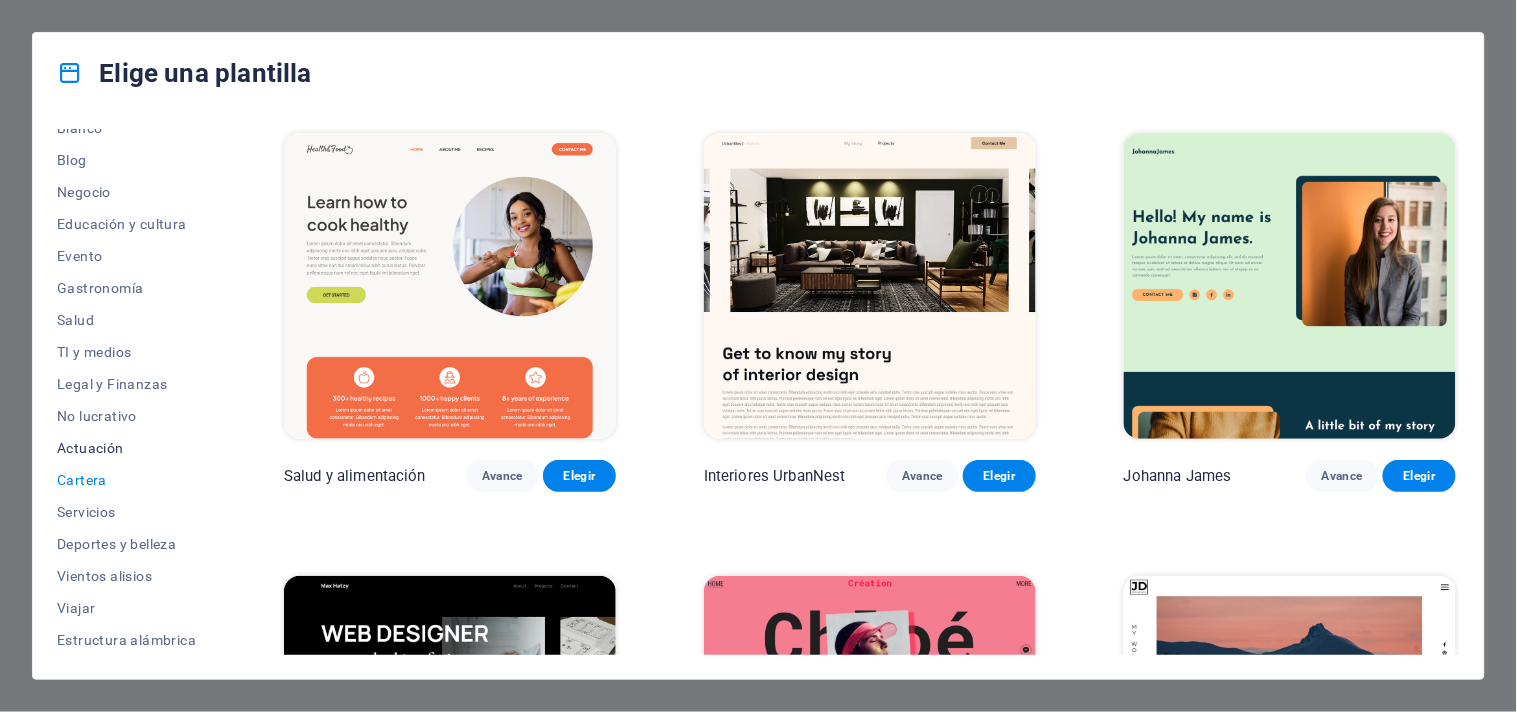click on "Actuación" at bounding box center [90, 448] 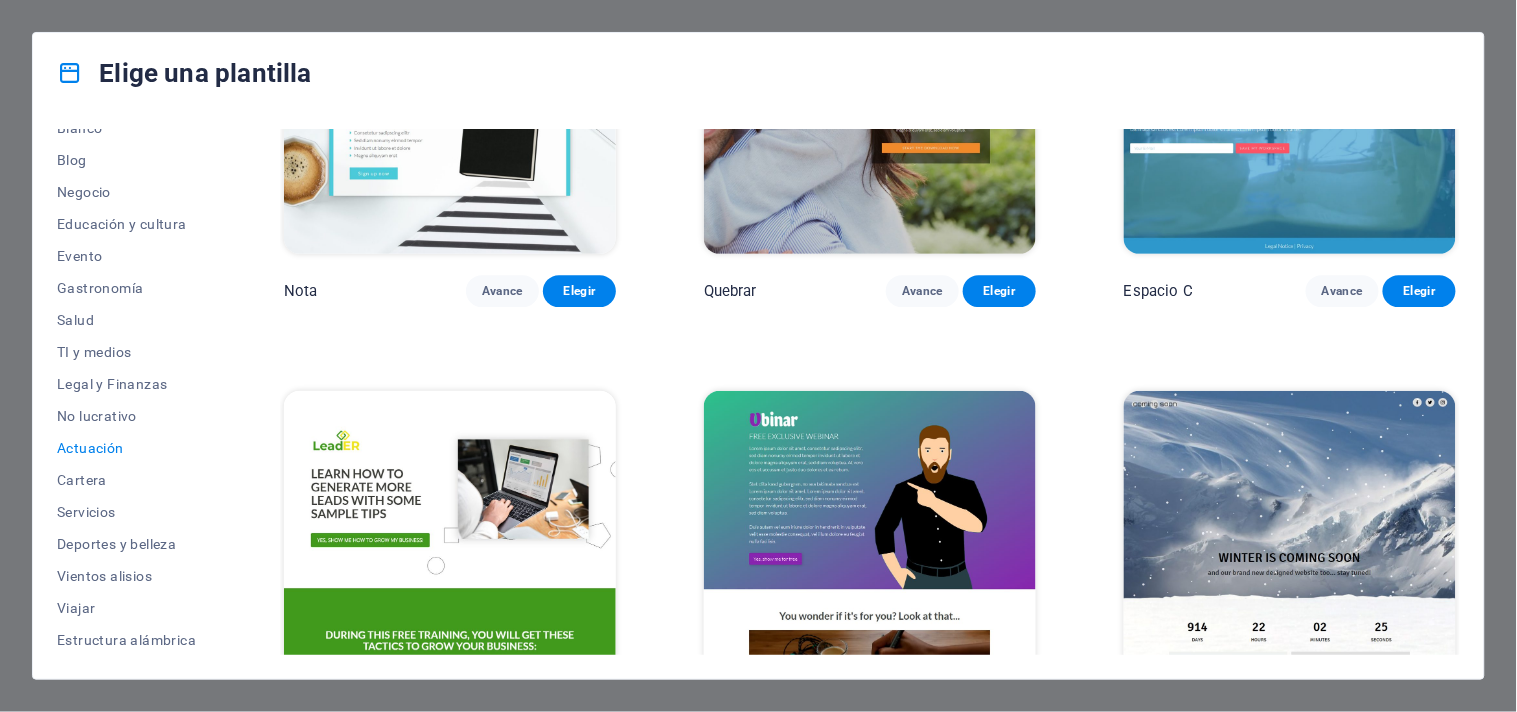 scroll, scrollTop: 1040, scrollLeft: 0, axis: vertical 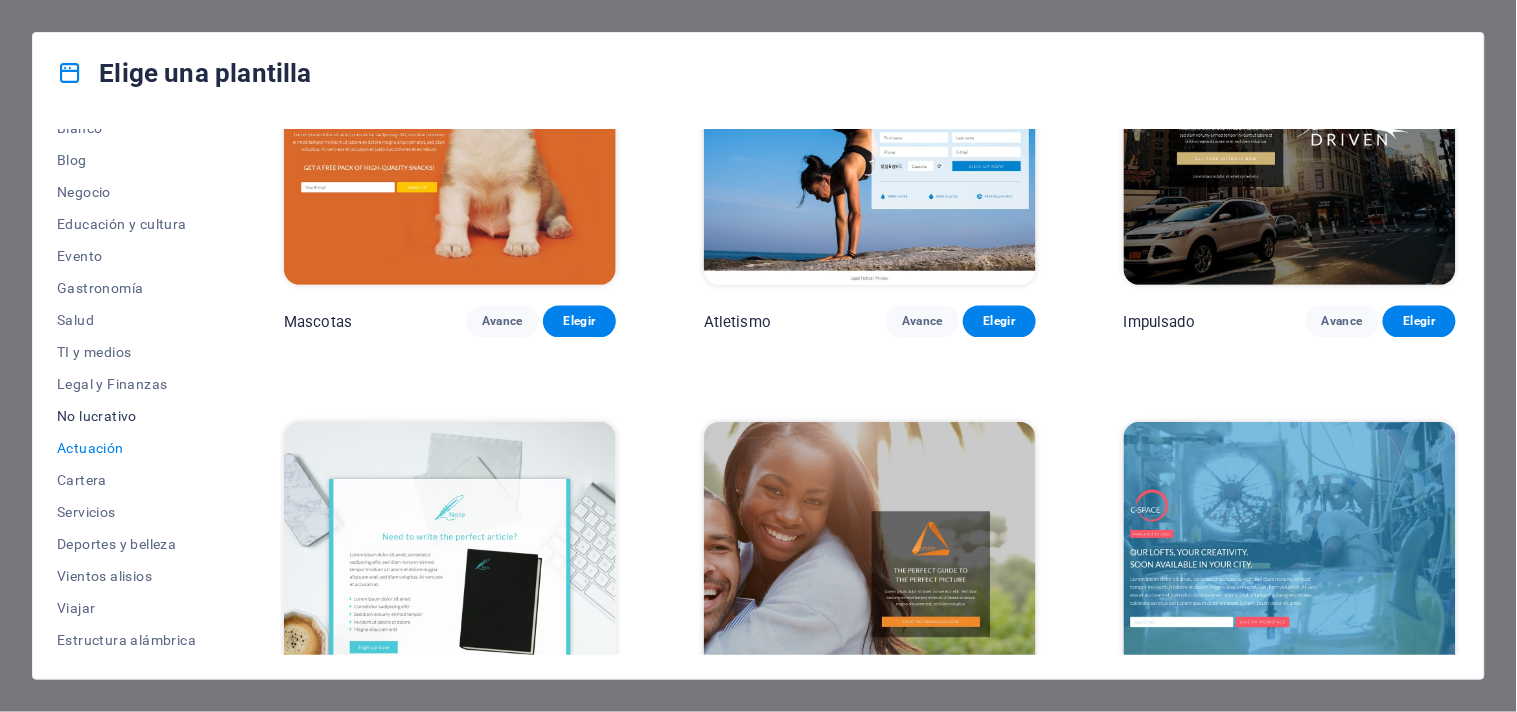 click on "No lucrativo" at bounding box center (97, 416) 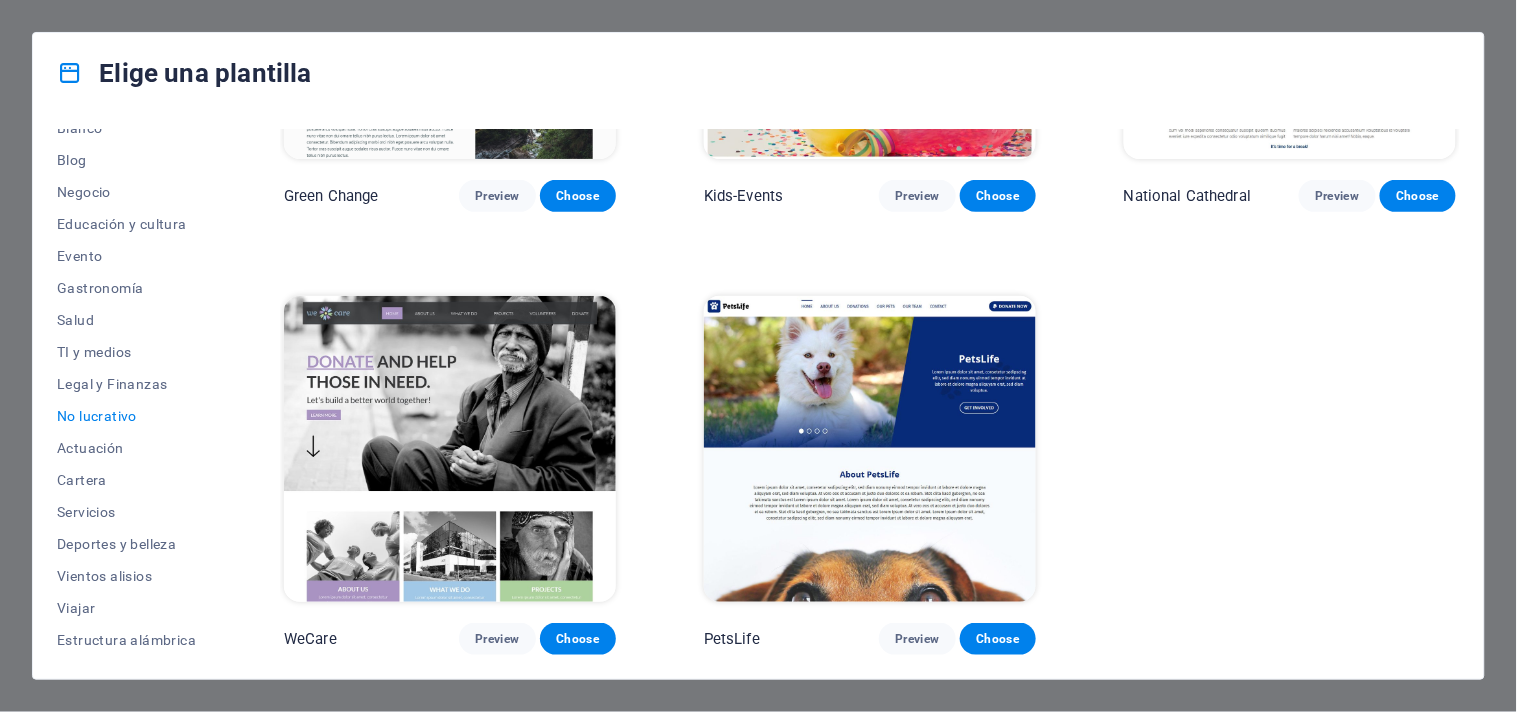 scroll, scrollTop: 0, scrollLeft: 0, axis: both 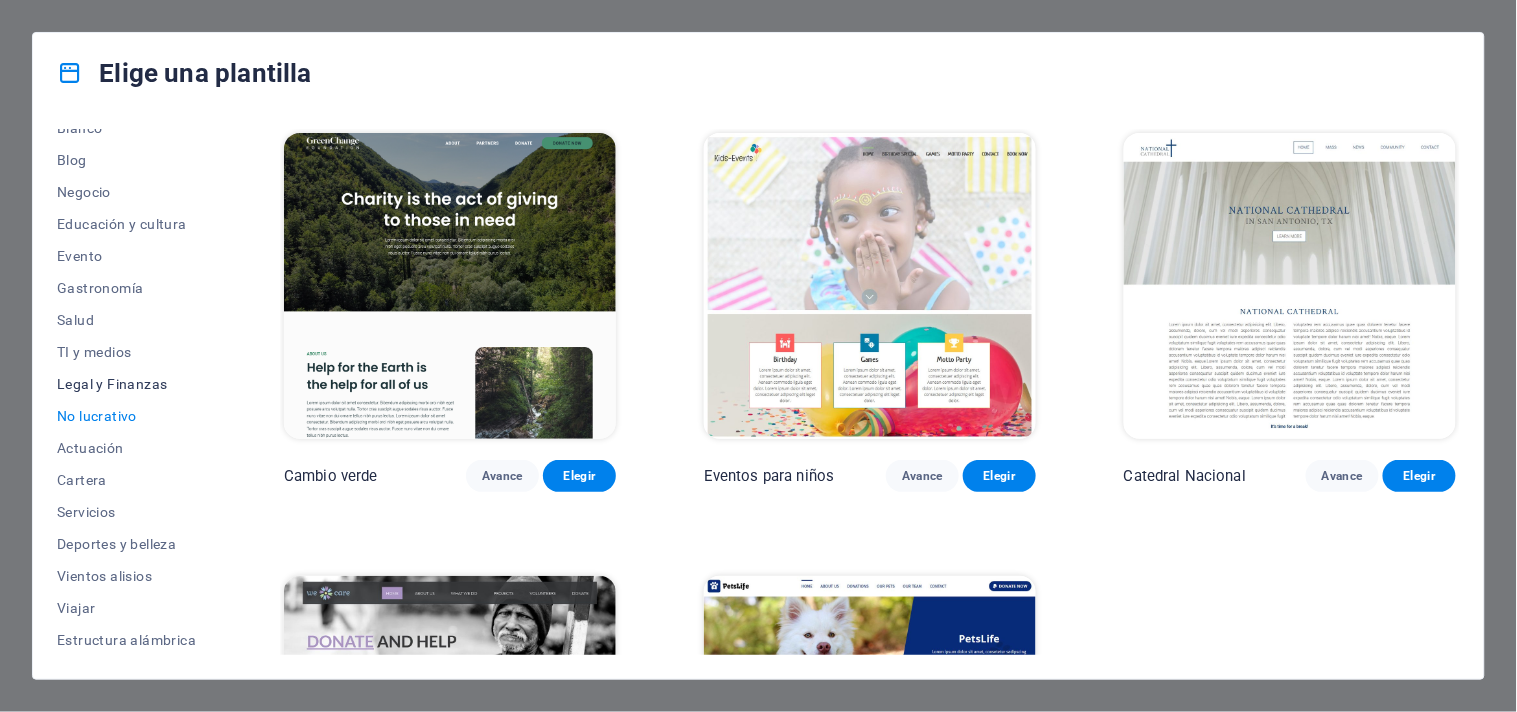 click on "Legal y Finanzas" at bounding box center [126, 384] 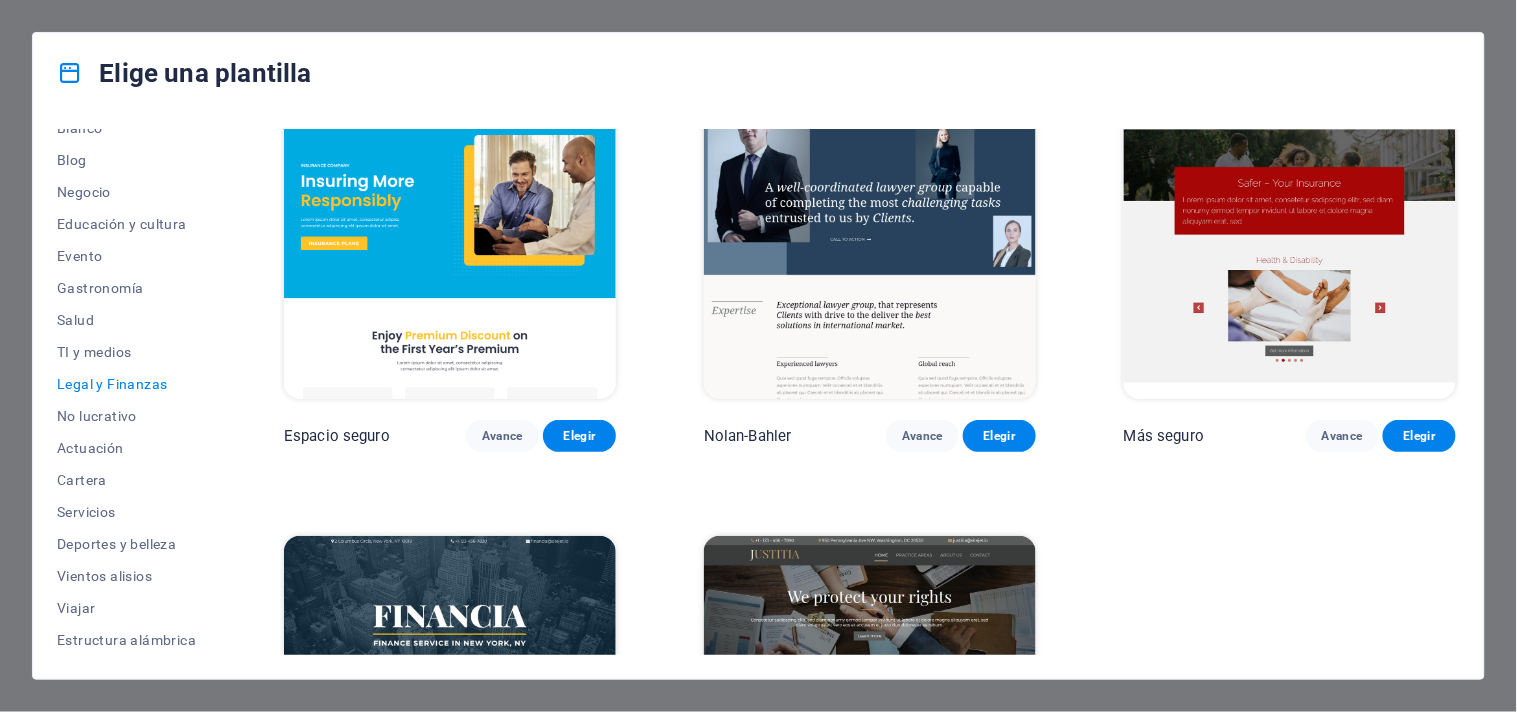 scroll, scrollTop: 0, scrollLeft: 0, axis: both 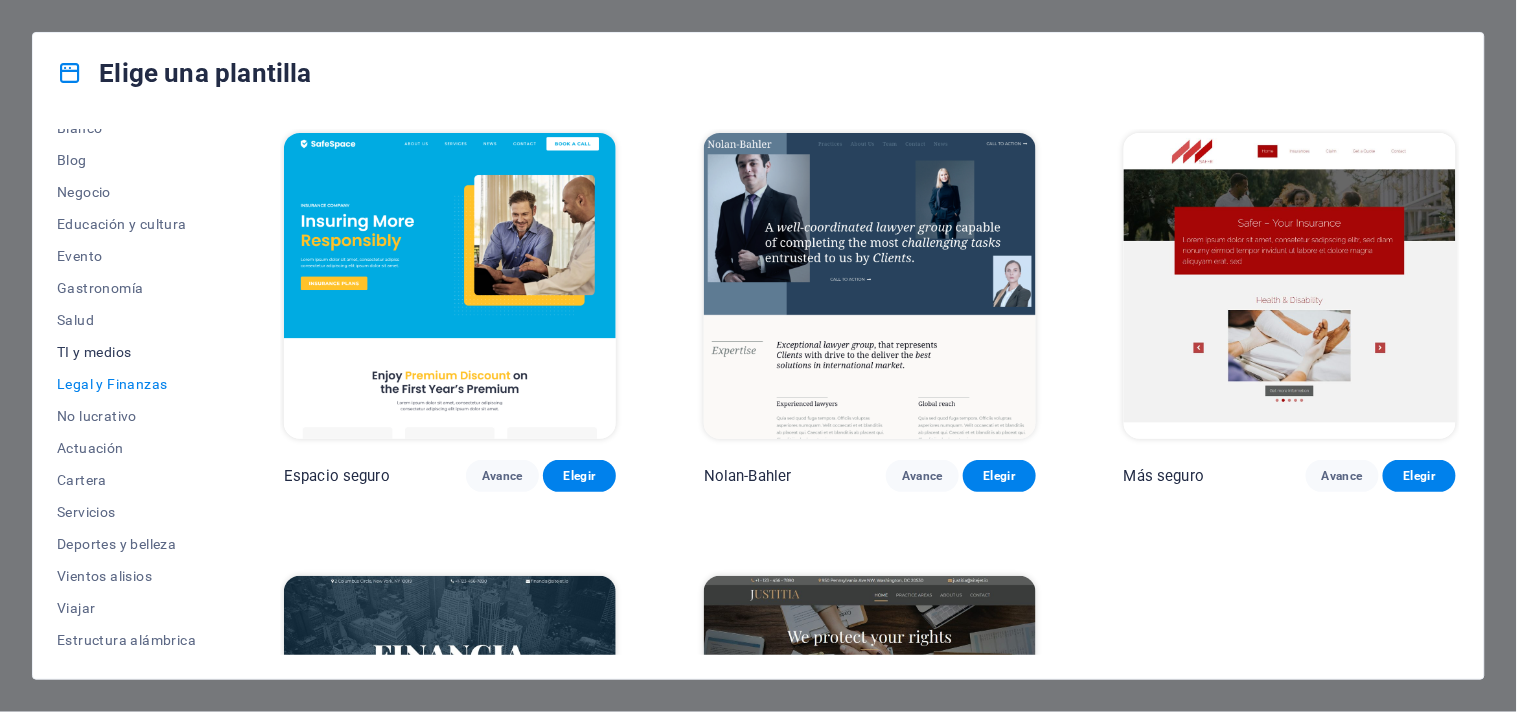 click on "TI y medios" at bounding box center [94, 352] 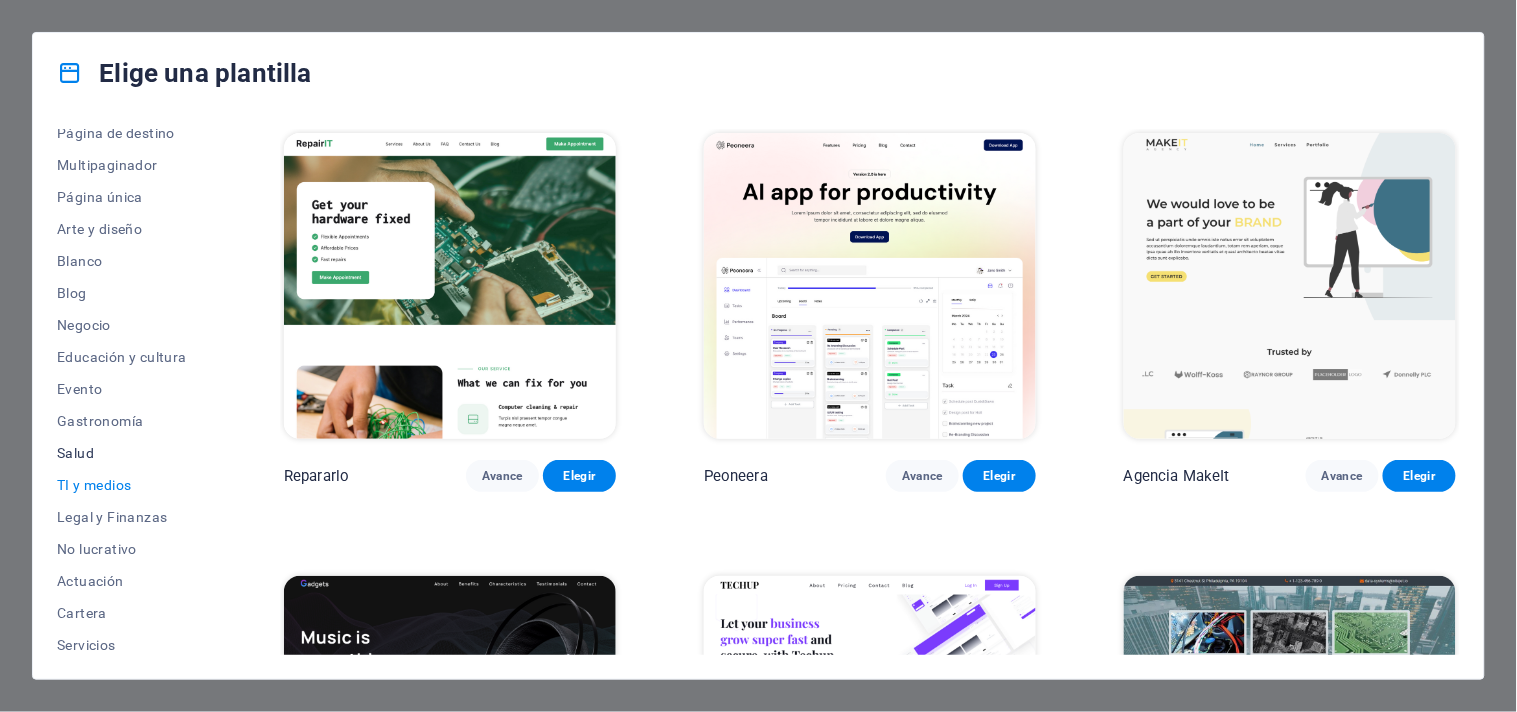 scroll, scrollTop: 0, scrollLeft: 0, axis: both 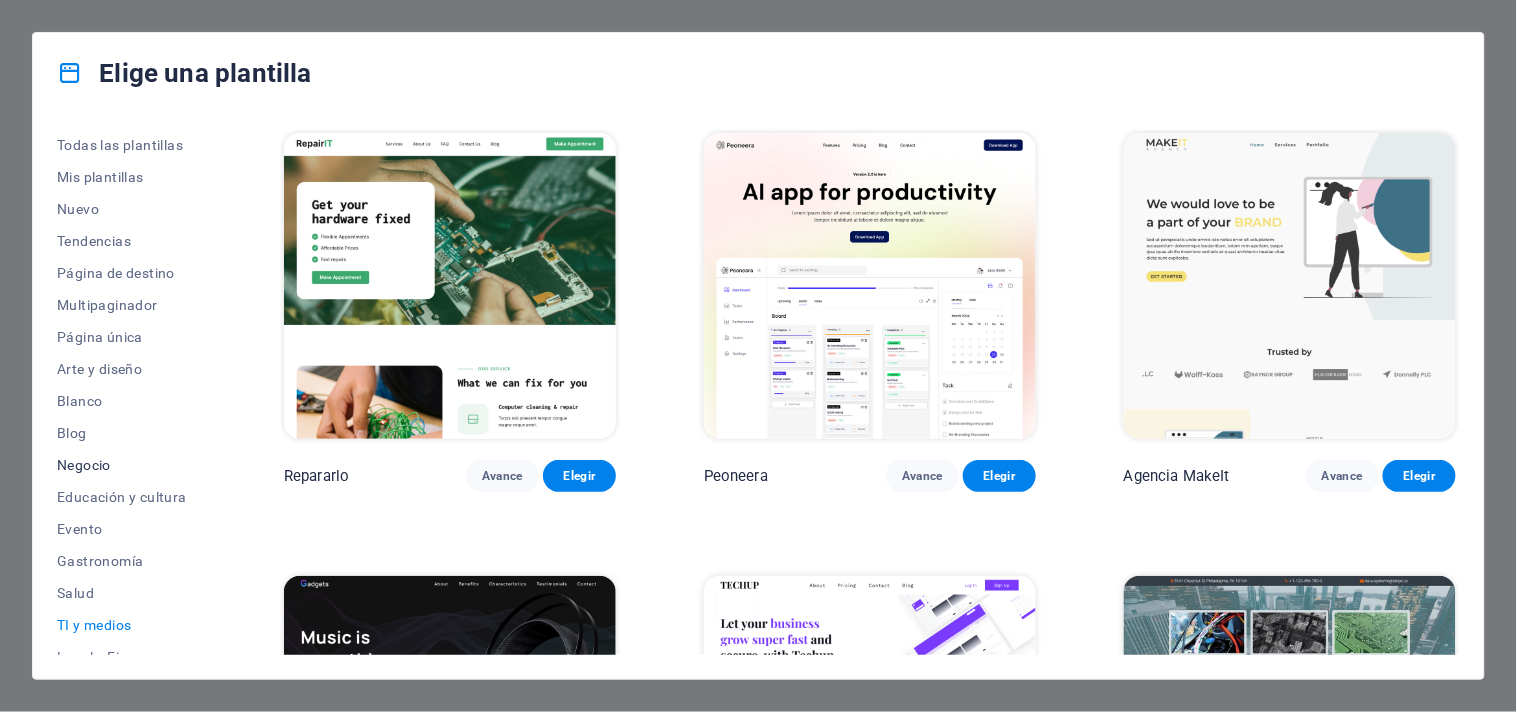 click on "Negocio" at bounding box center [84, 465] 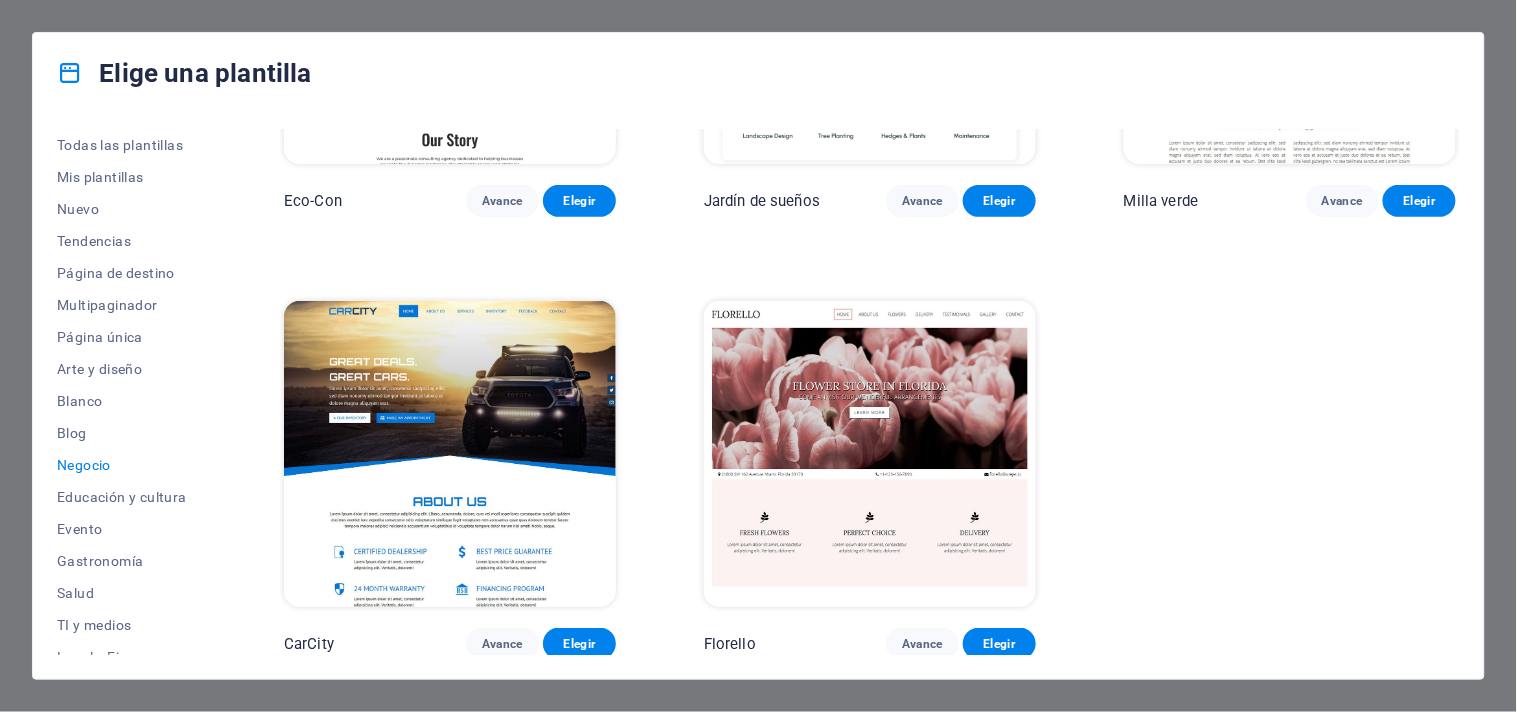 scroll, scrollTop: 0, scrollLeft: 0, axis: both 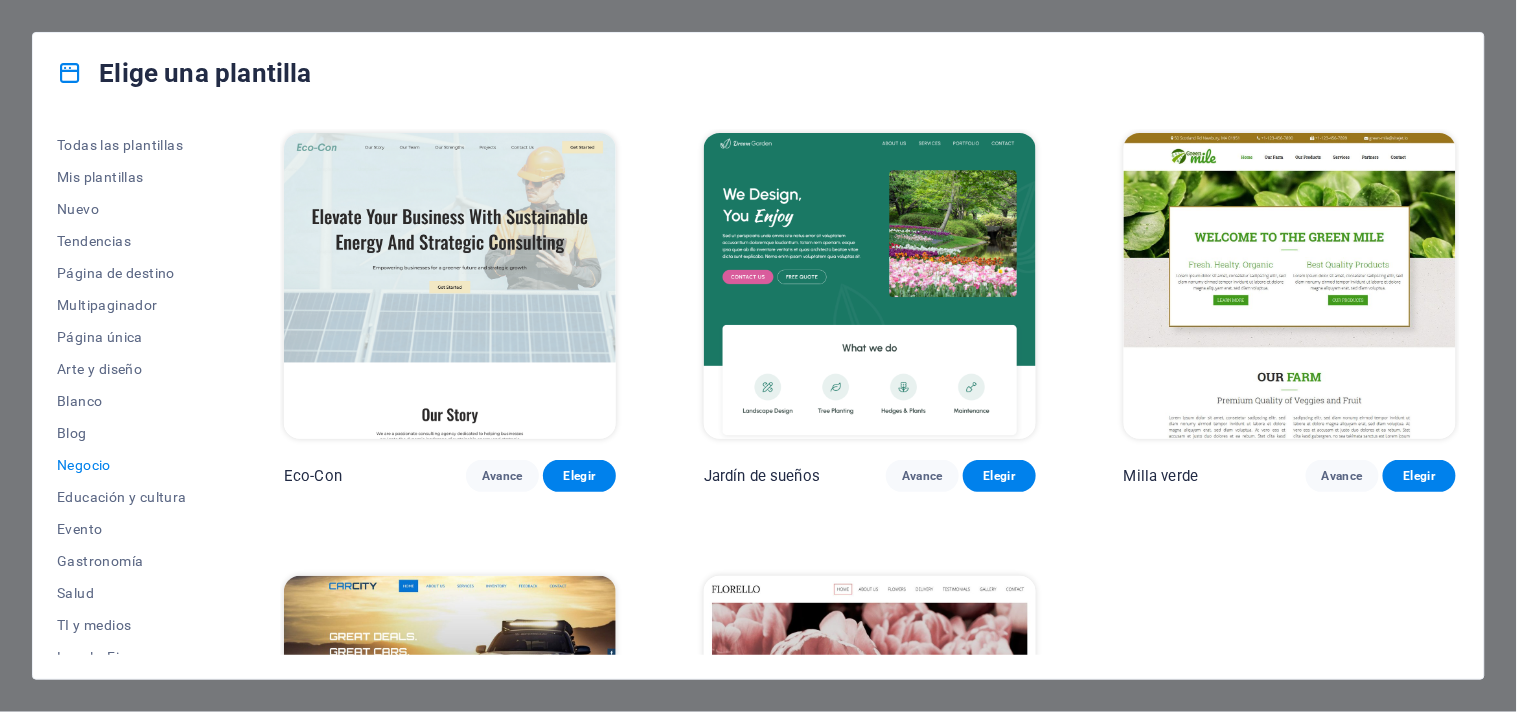 click at bounding box center [450, 286] 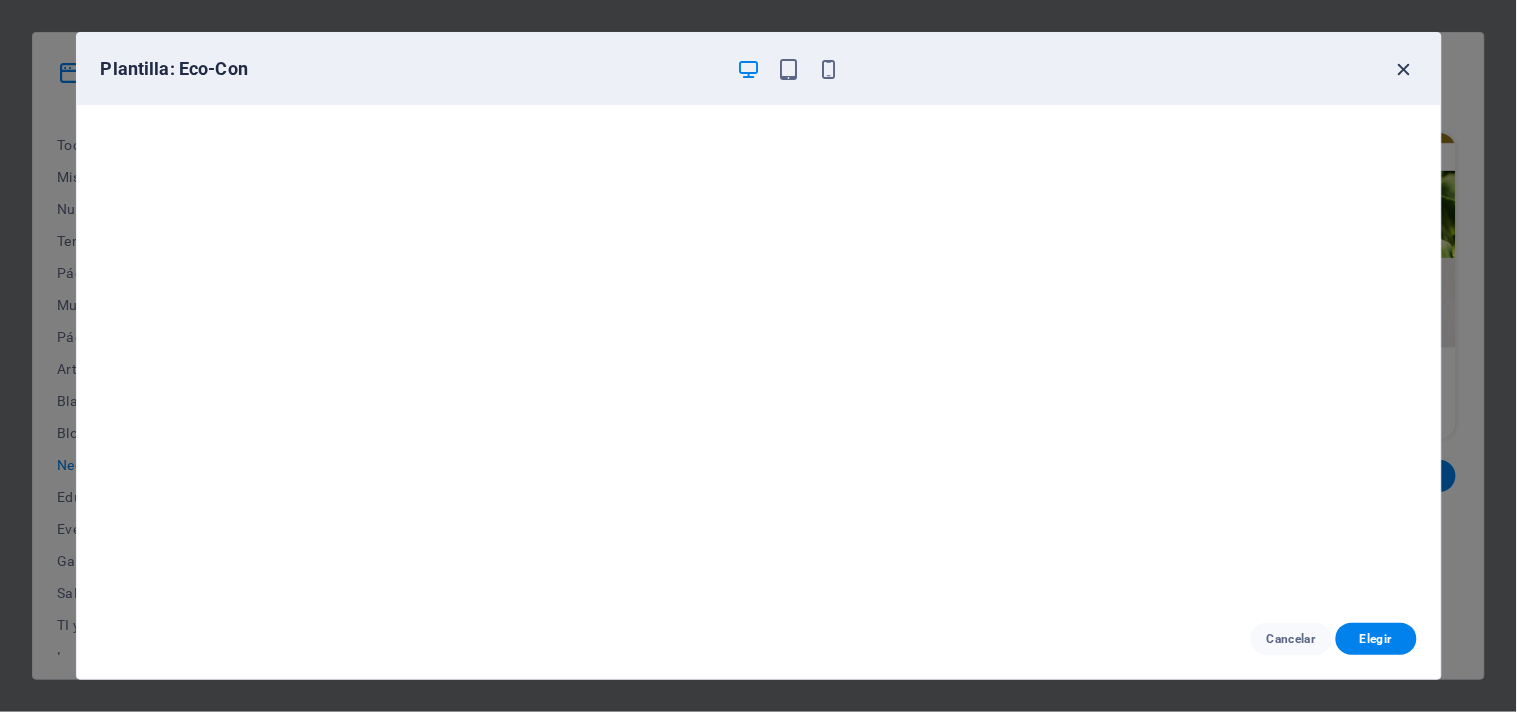 click at bounding box center [1404, 69] 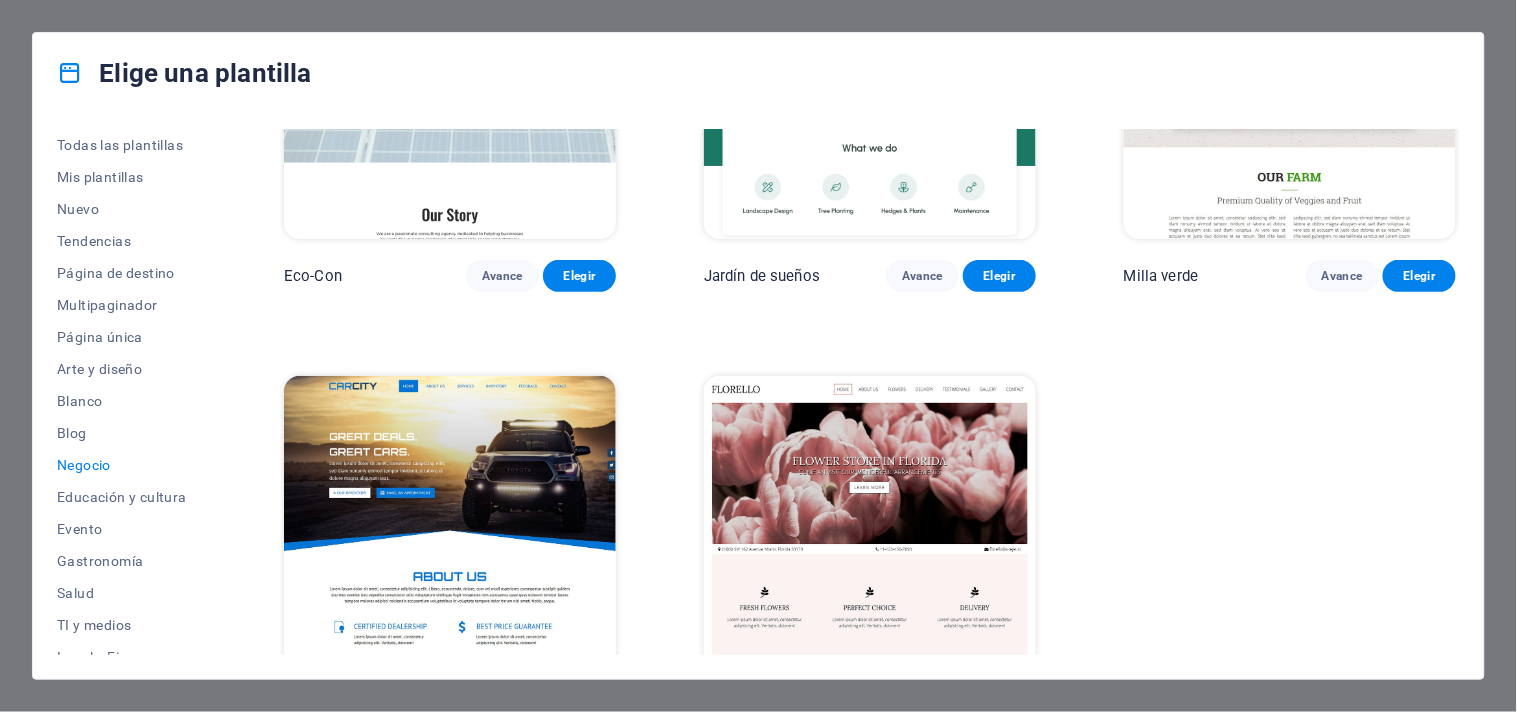 scroll, scrollTop: 275, scrollLeft: 0, axis: vertical 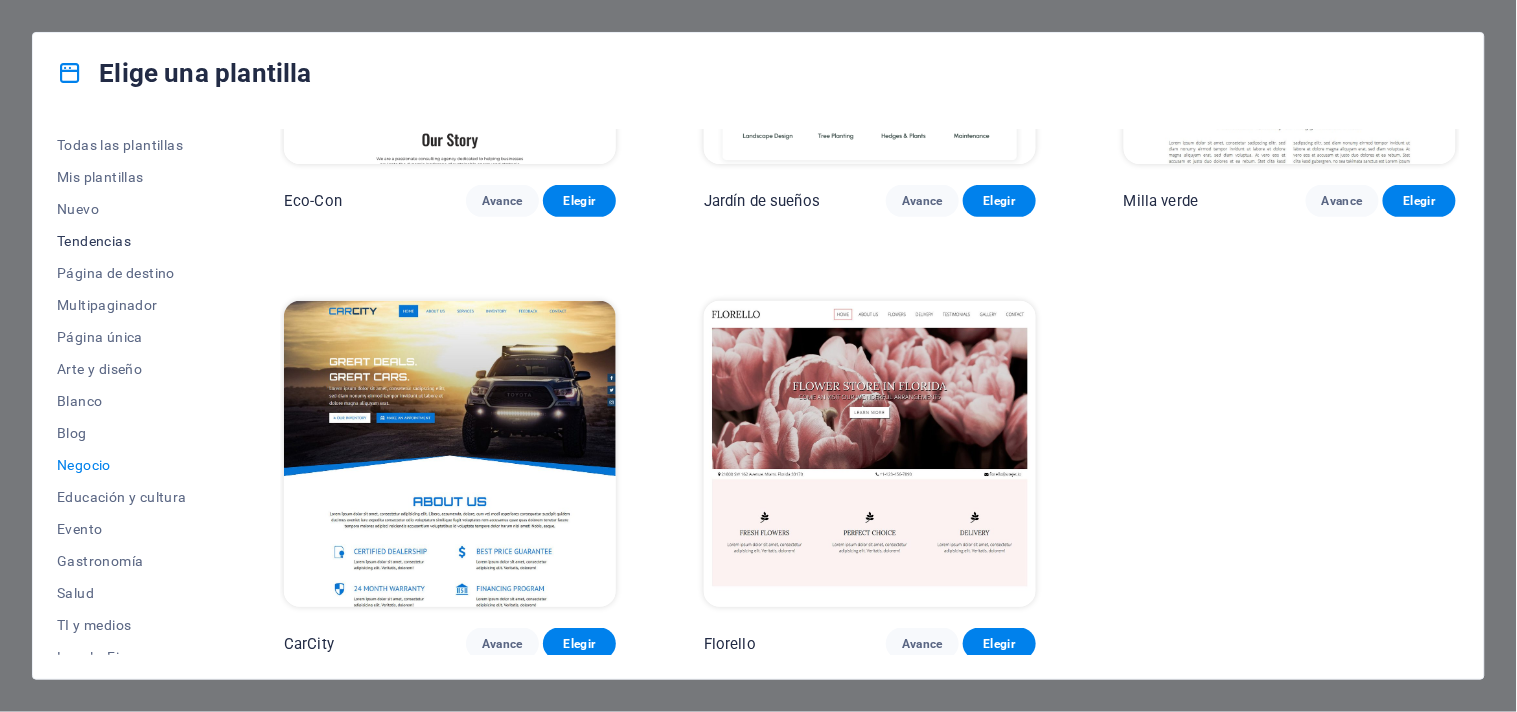 click on "Tendencias" at bounding box center [94, 241] 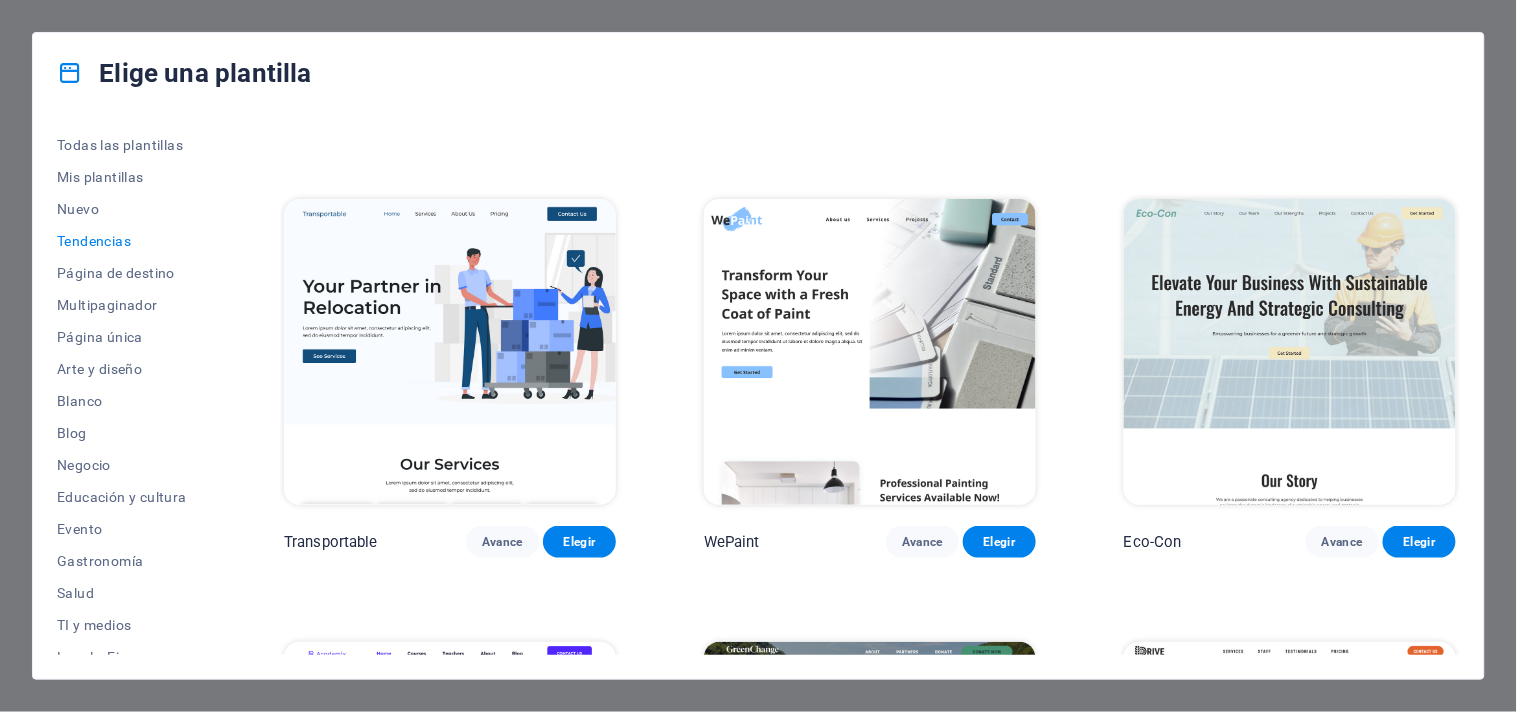 scroll, scrollTop: 0, scrollLeft: 0, axis: both 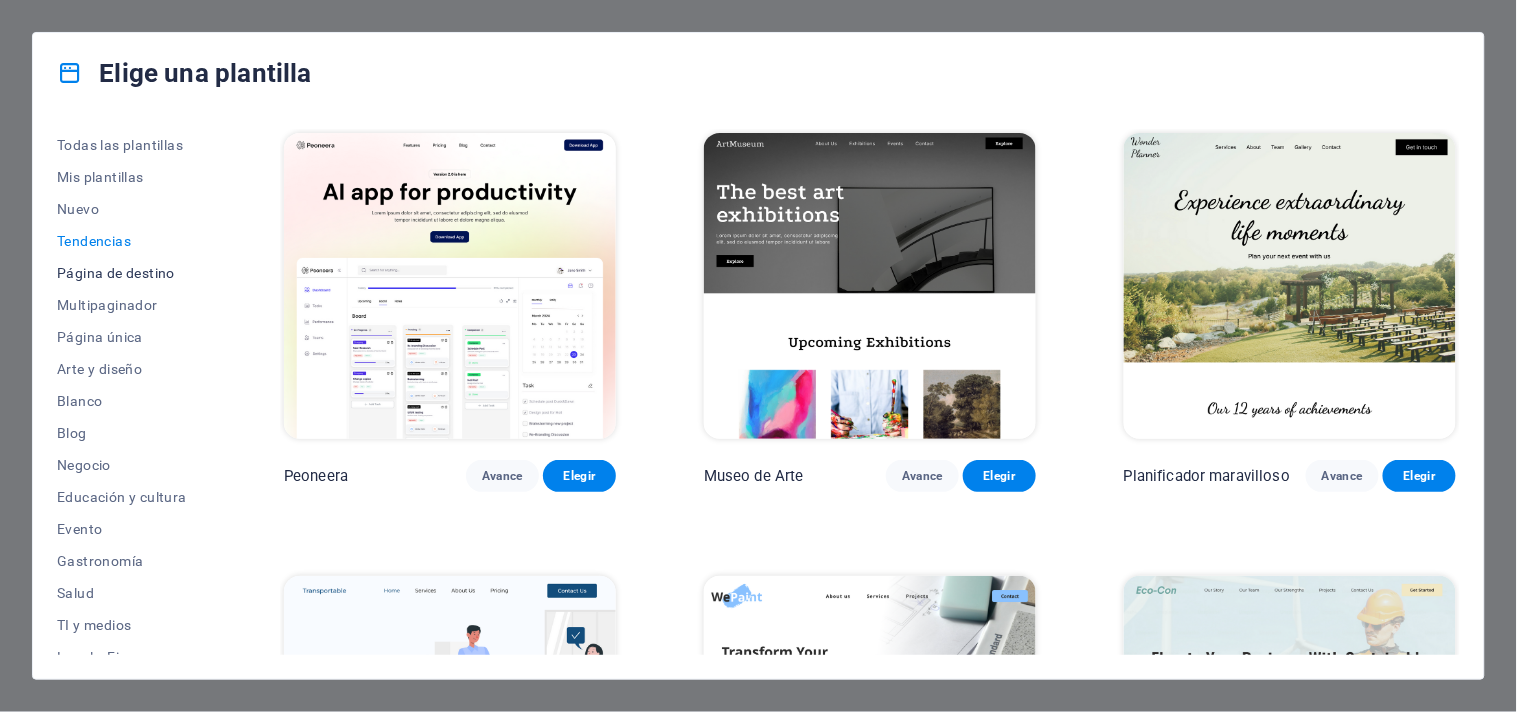click on "Página de destino" at bounding box center (116, 273) 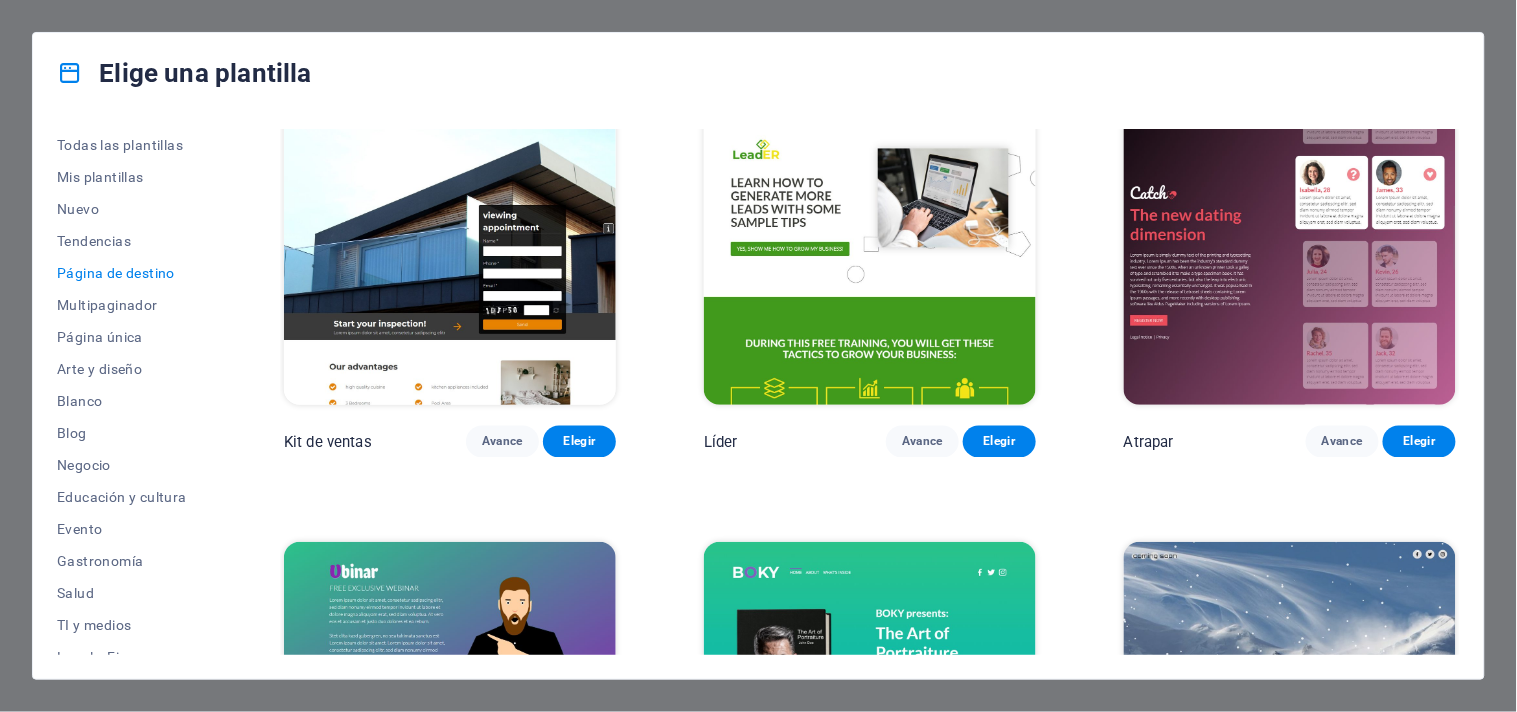 scroll, scrollTop: 2474, scrollLeft: 0, axis: vertical 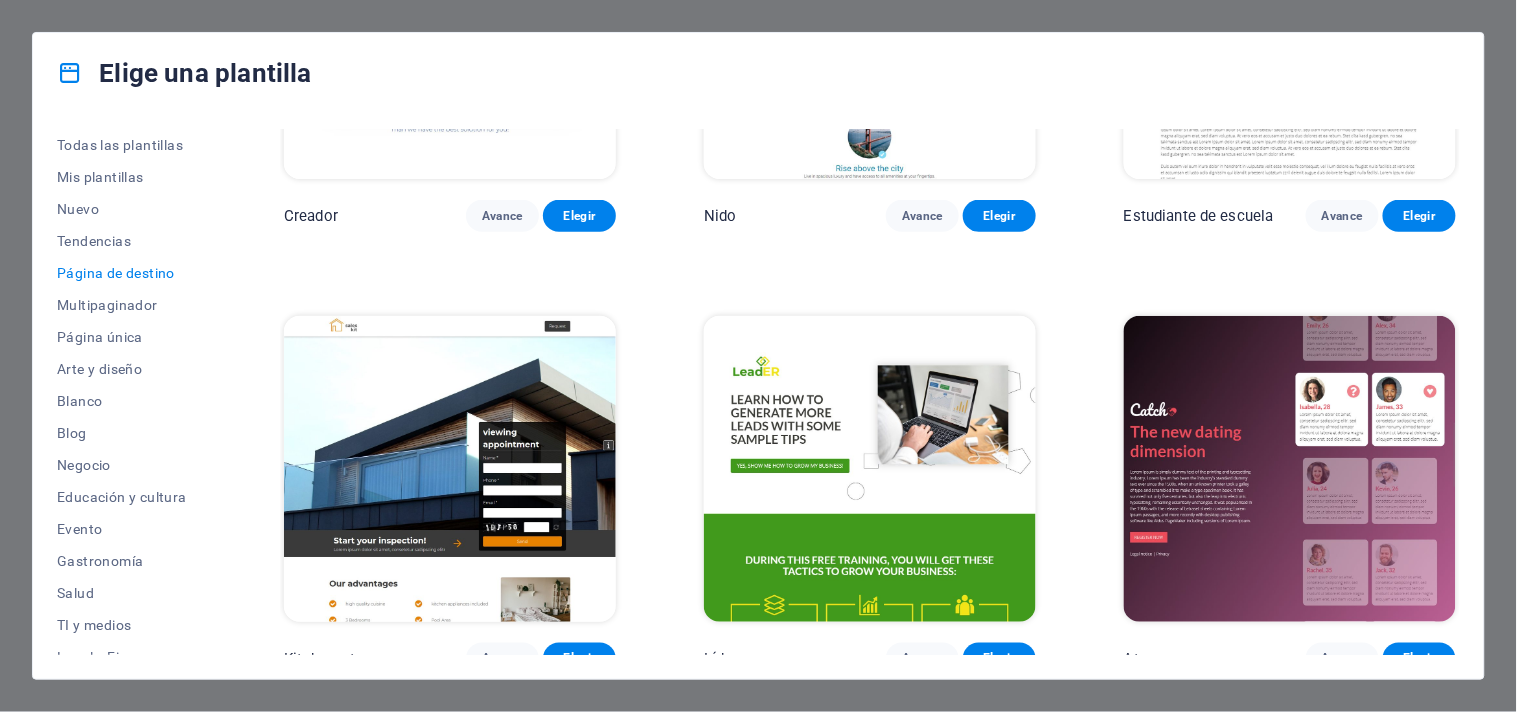 click at bounding box center [450, 469] 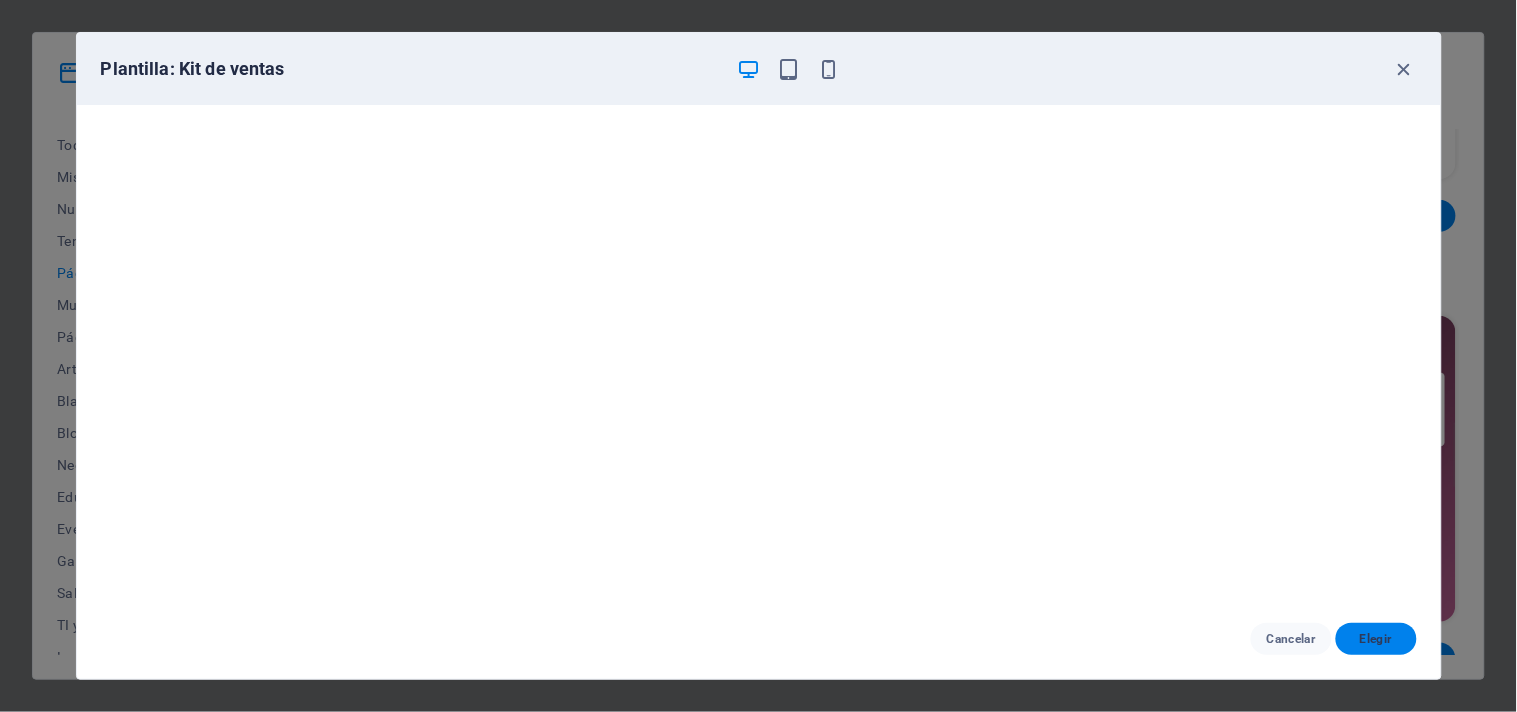 click on "Elegir" at bounding box center [1376, 639] 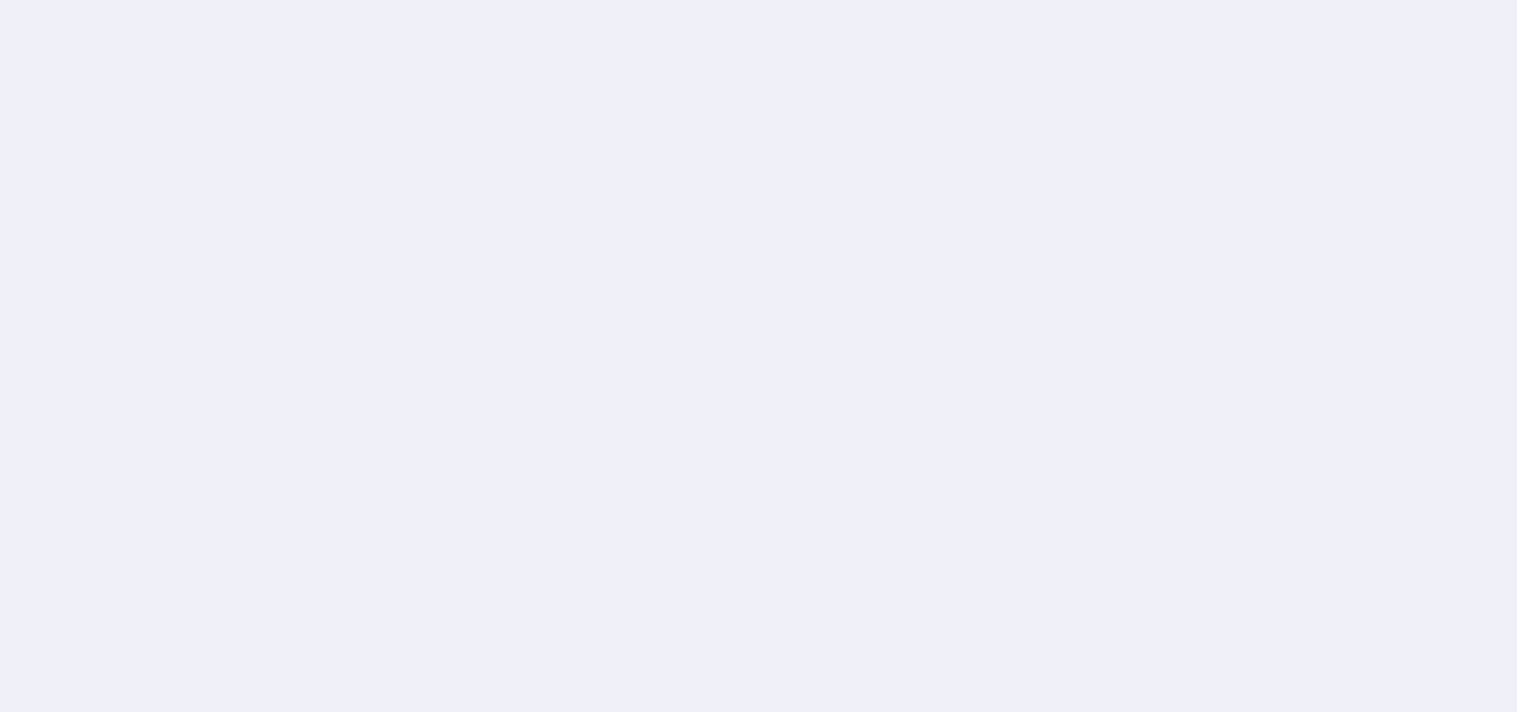 scroll, scrollTop: 0, scrollLeft: 0, axis: both 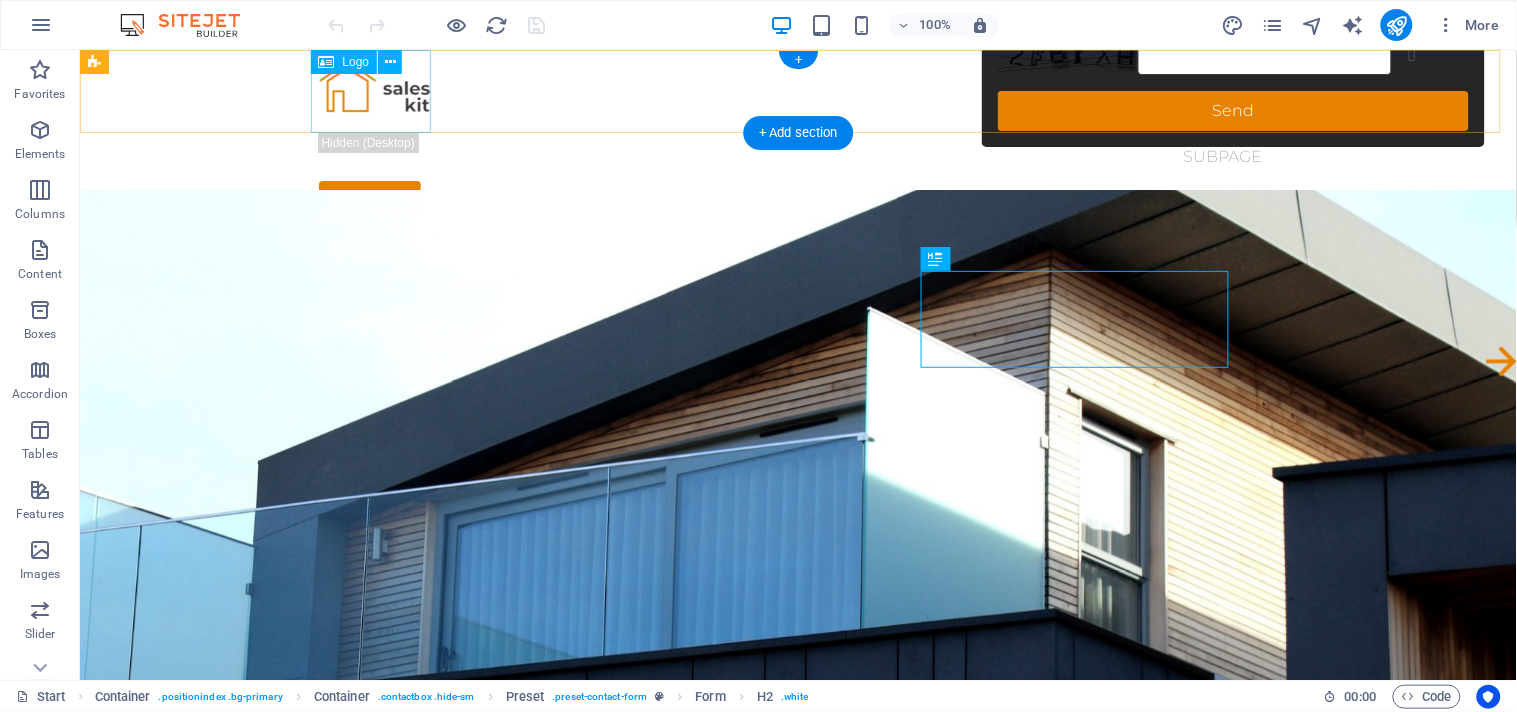 click at bounding box center (798, 90) 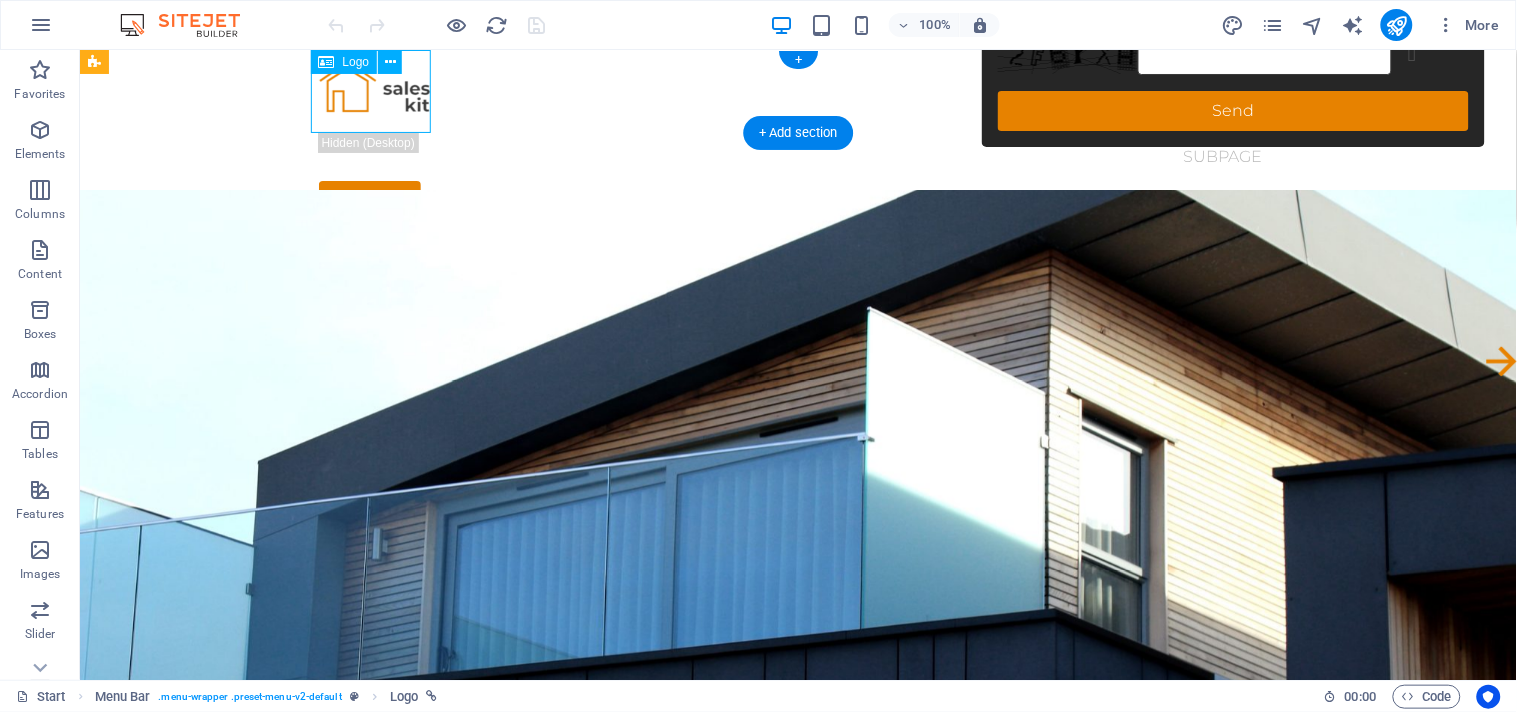 click at bounding box center (798, 90) 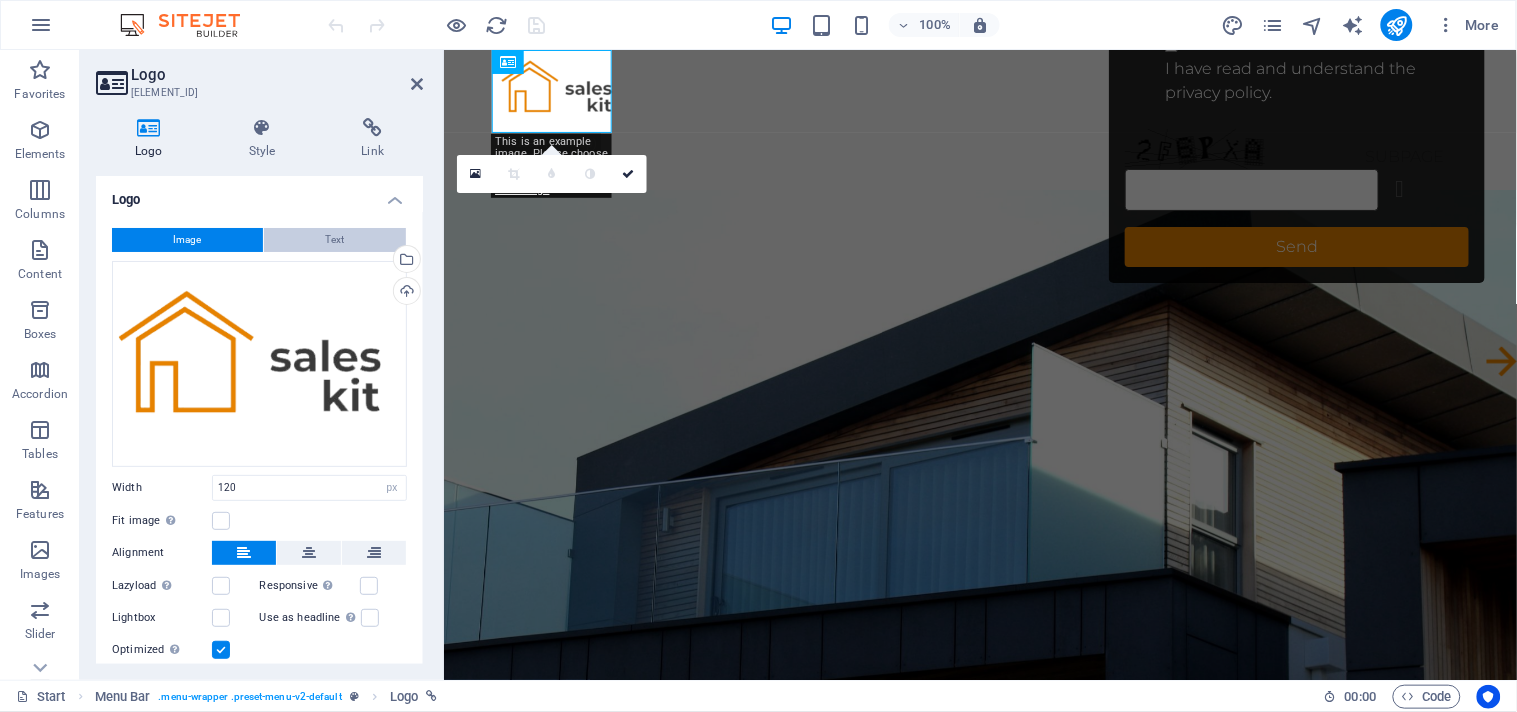 click on "Text" at bounding box center [335, 240] 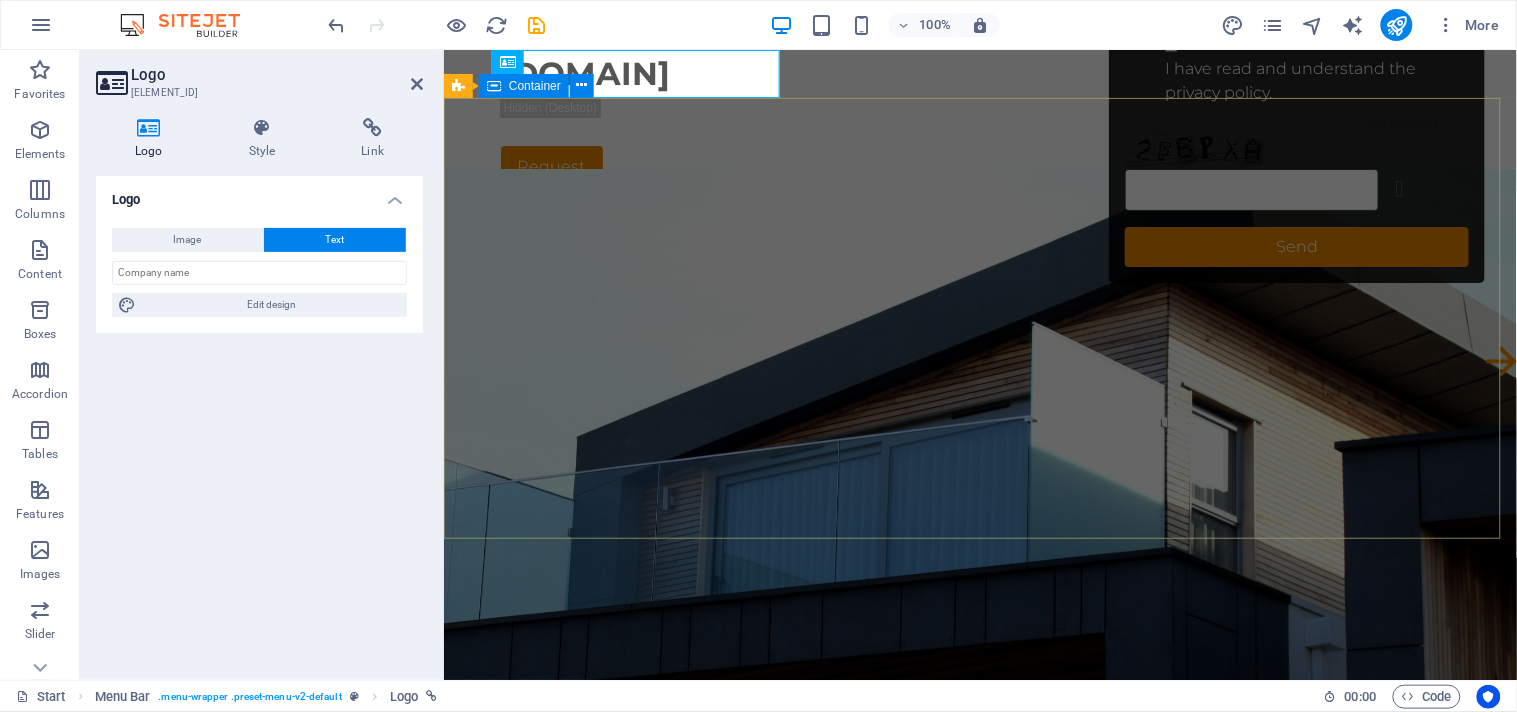 click on "Drop content here or  Add elements  Paste clipboard" at bounding box center [979, 855] 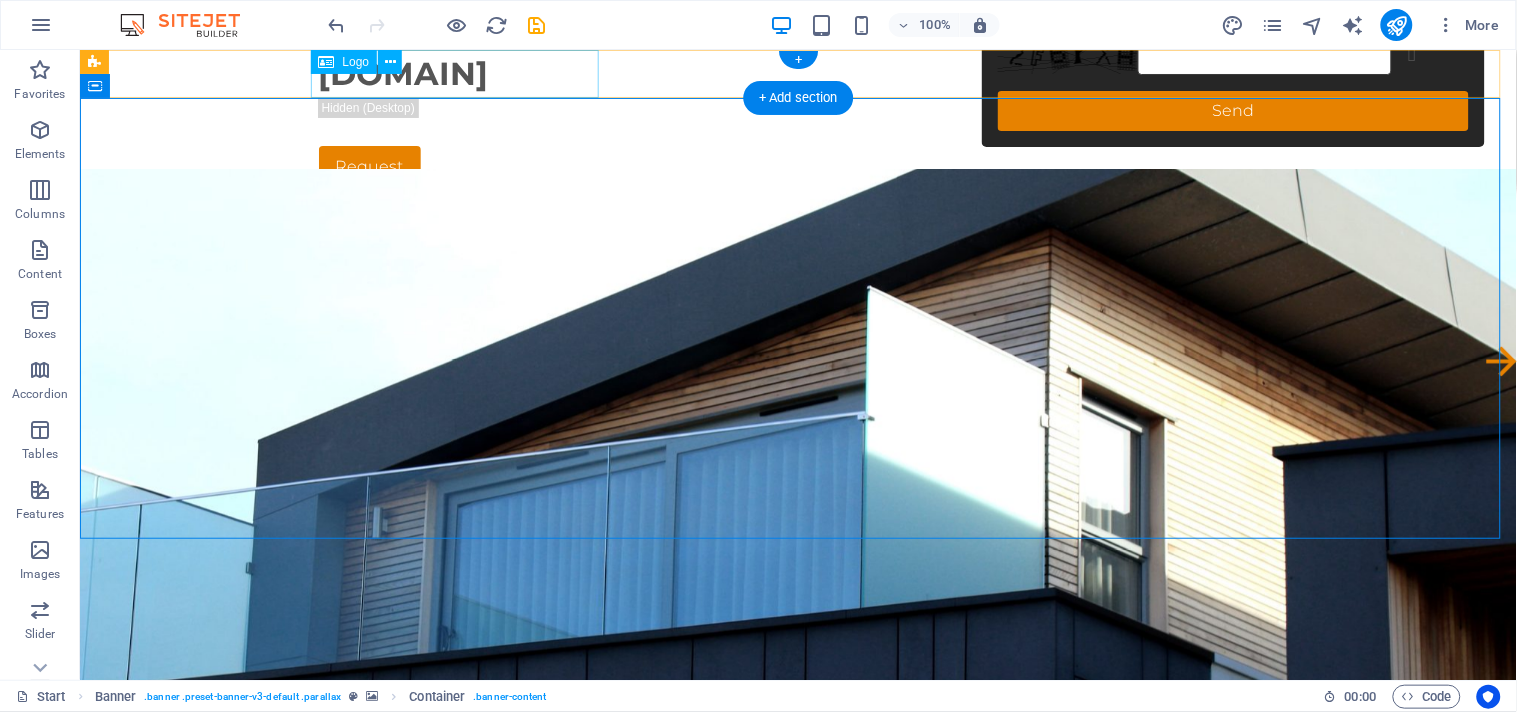 click on "[DOMAIN]" at bounding box center [798, 73] 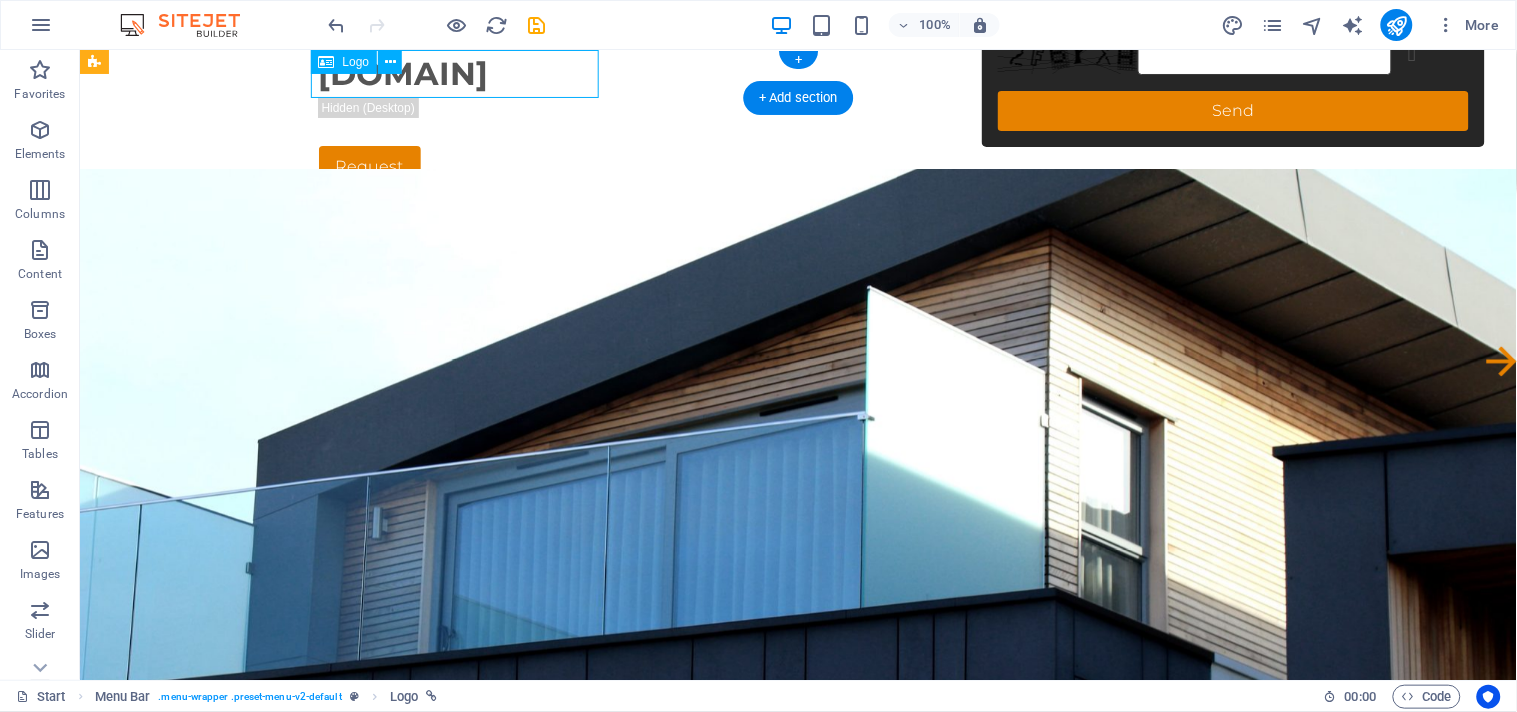click on "[DOMAIN]" at bounding box center [798, 73] 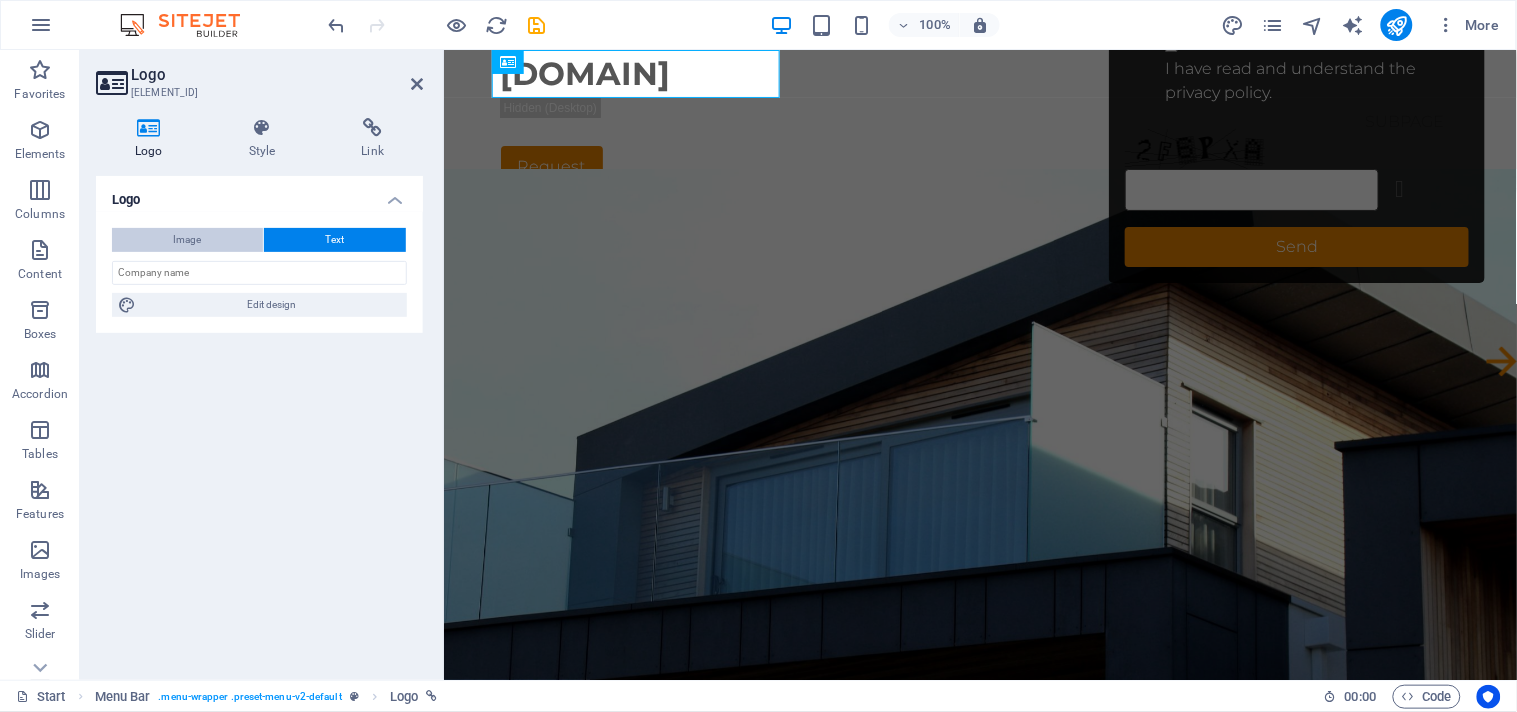 click on "Image" at bounding box center [188, 240] 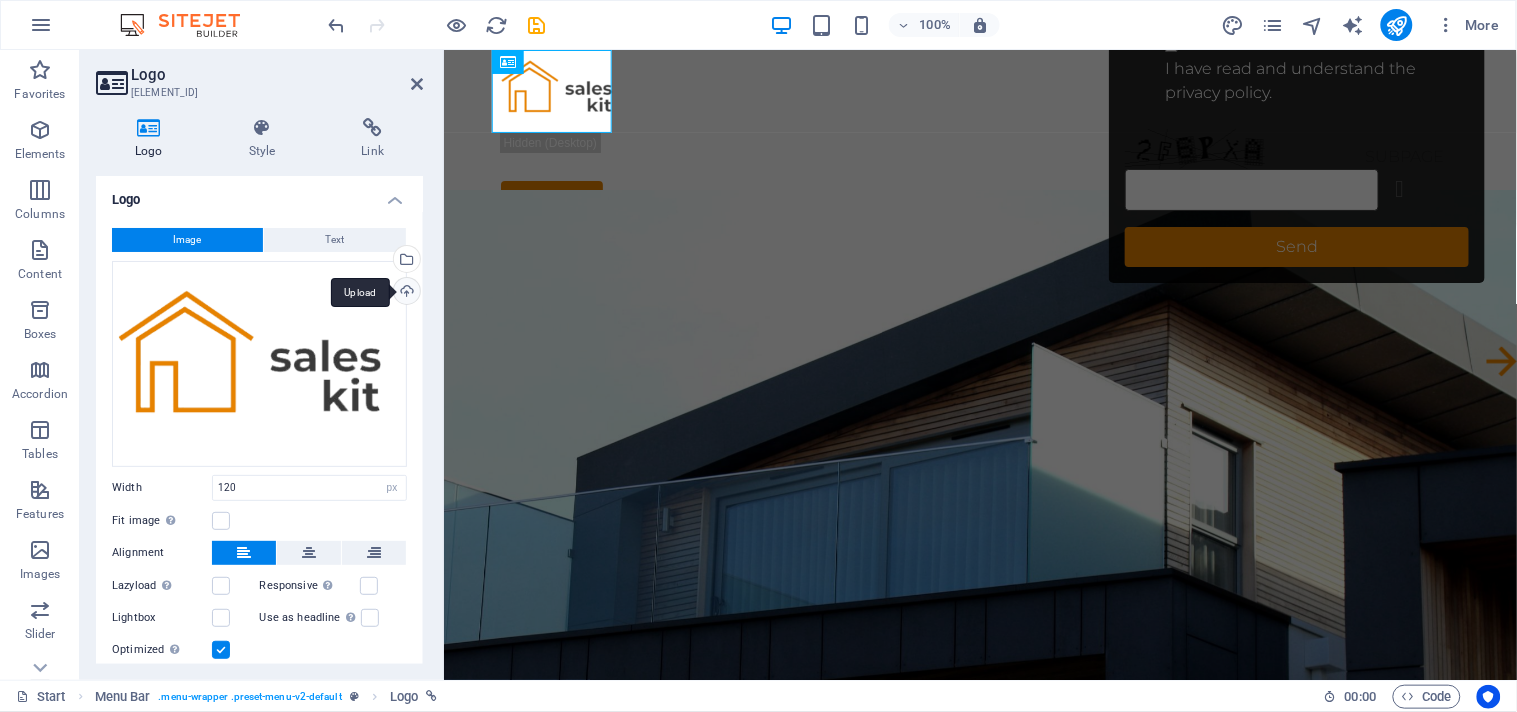 click on "Upload" at bounding box center [405, 293] 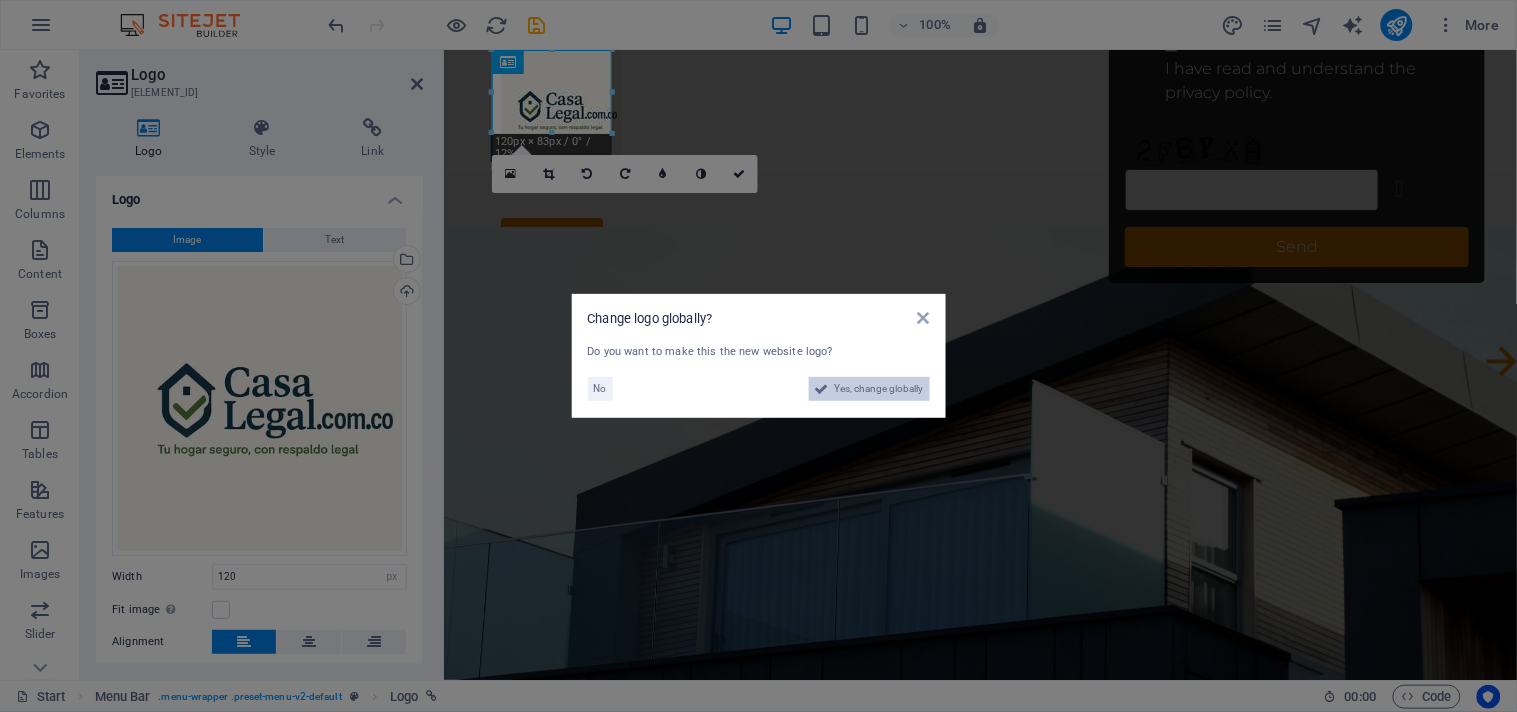 click on "Yes, change globally" at bounding box center [879, 389] 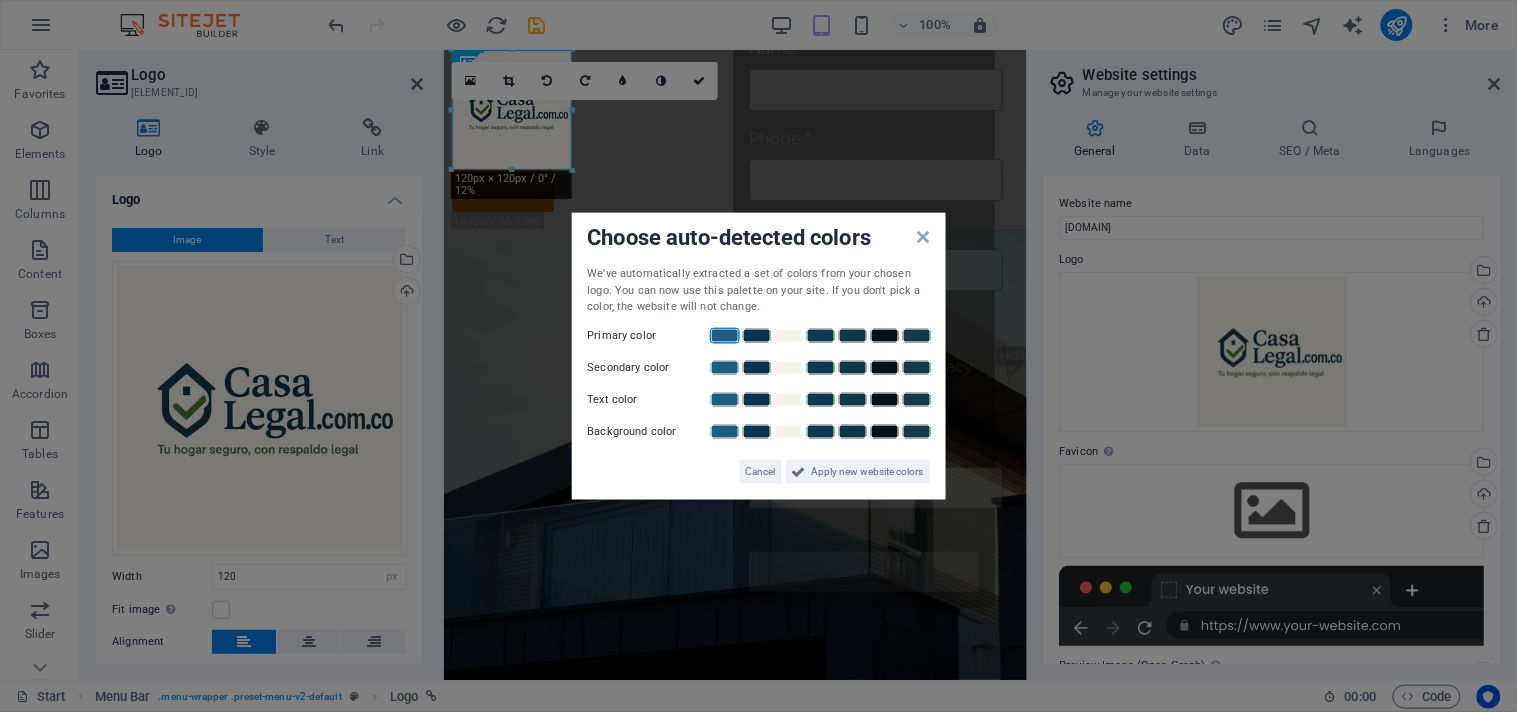 click at bounding box center (725, 335) 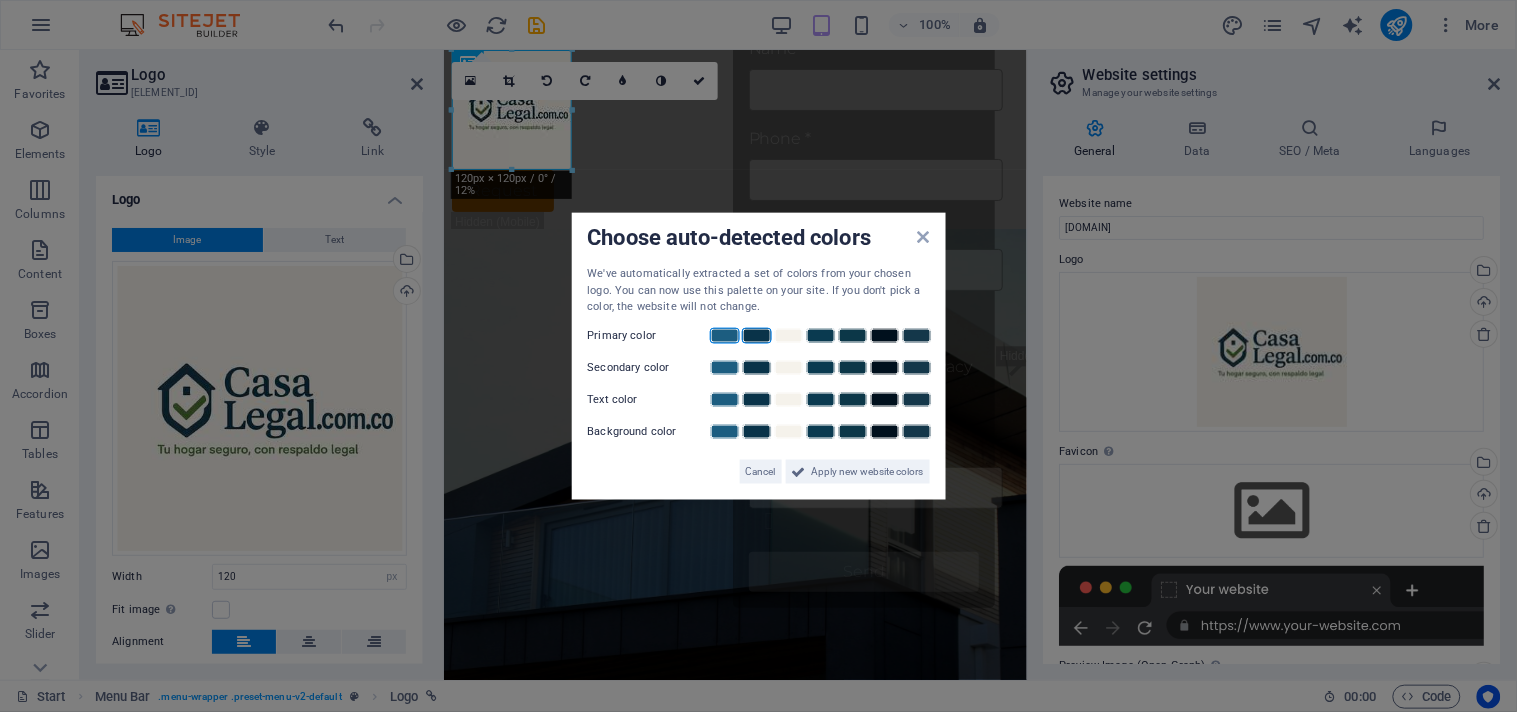 click at bounding box center (757, 335) 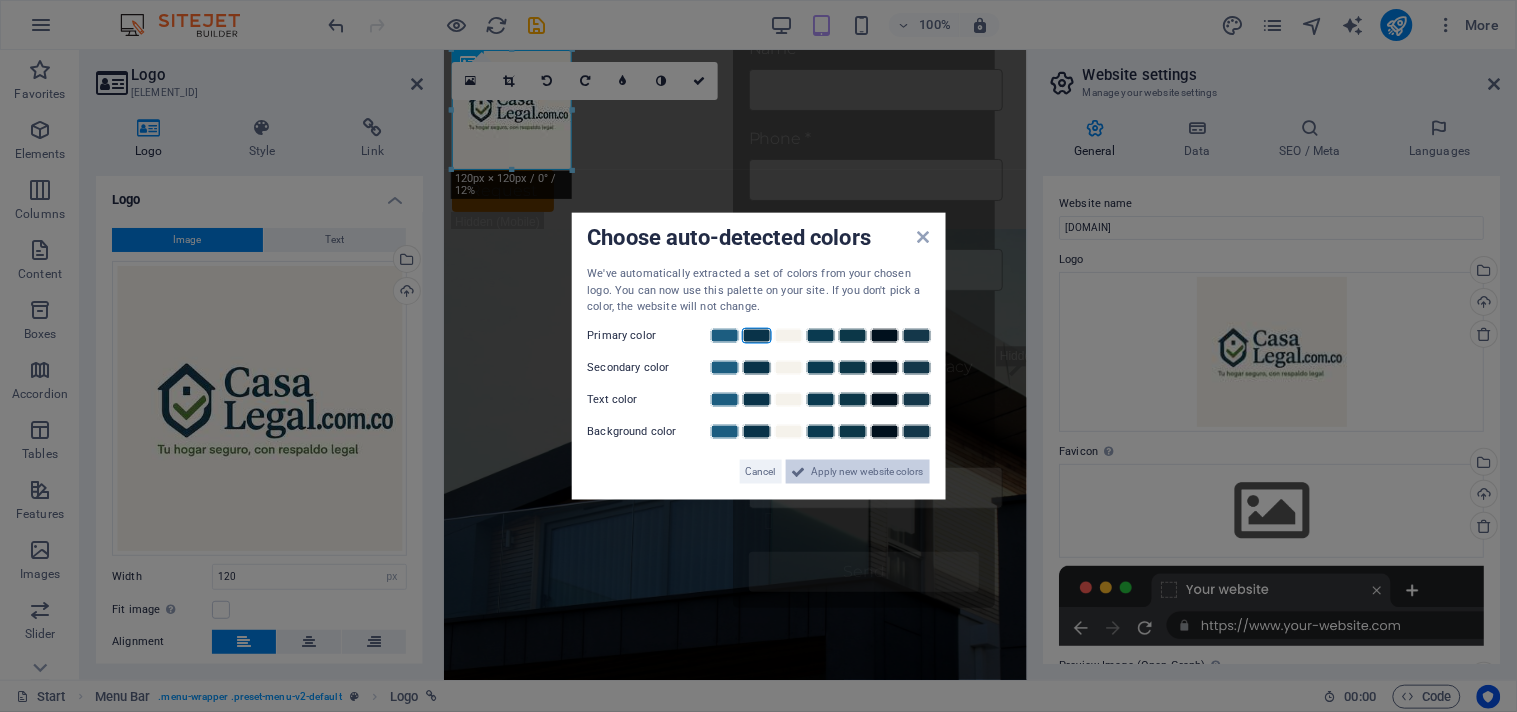 click on "Apply new website colors" at bounding box center (868, 471) 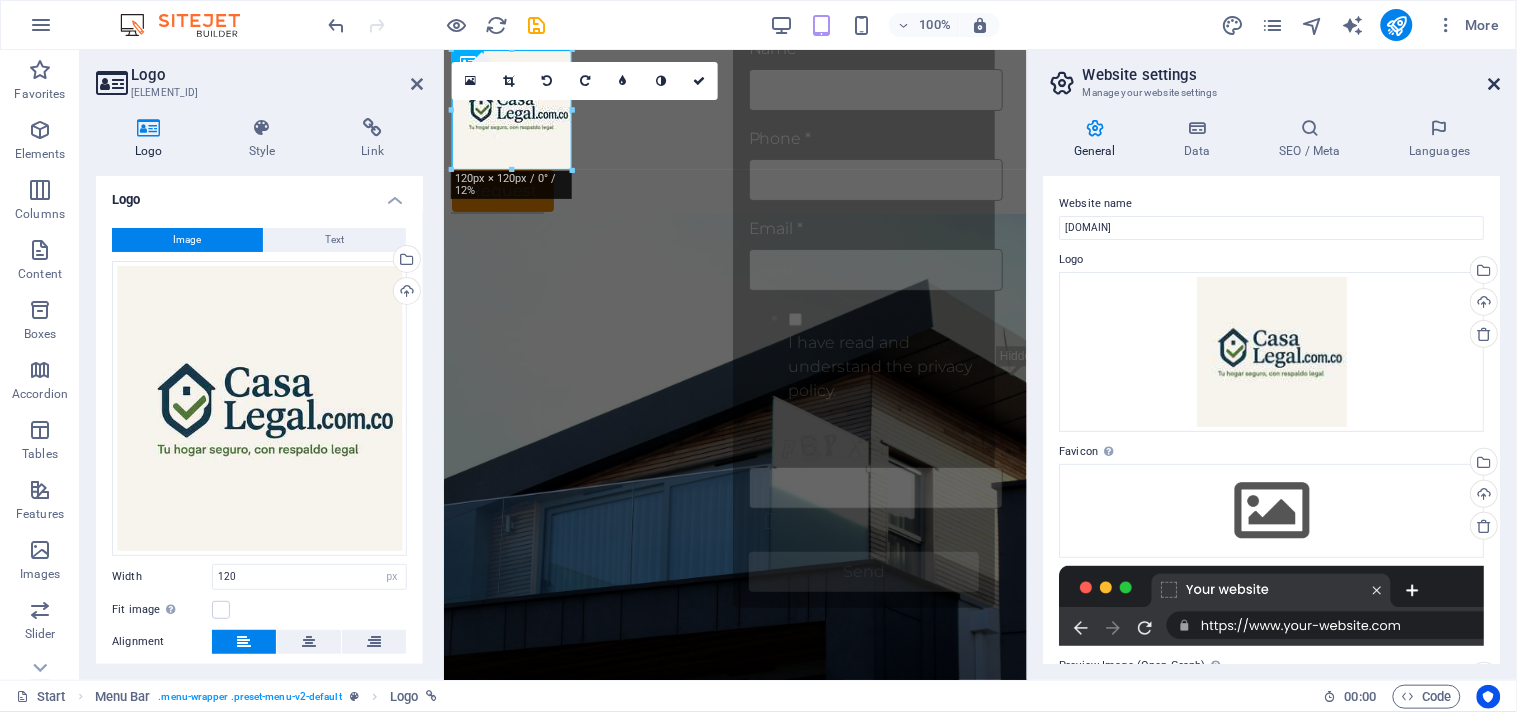click at bounding box center (1495, 84) 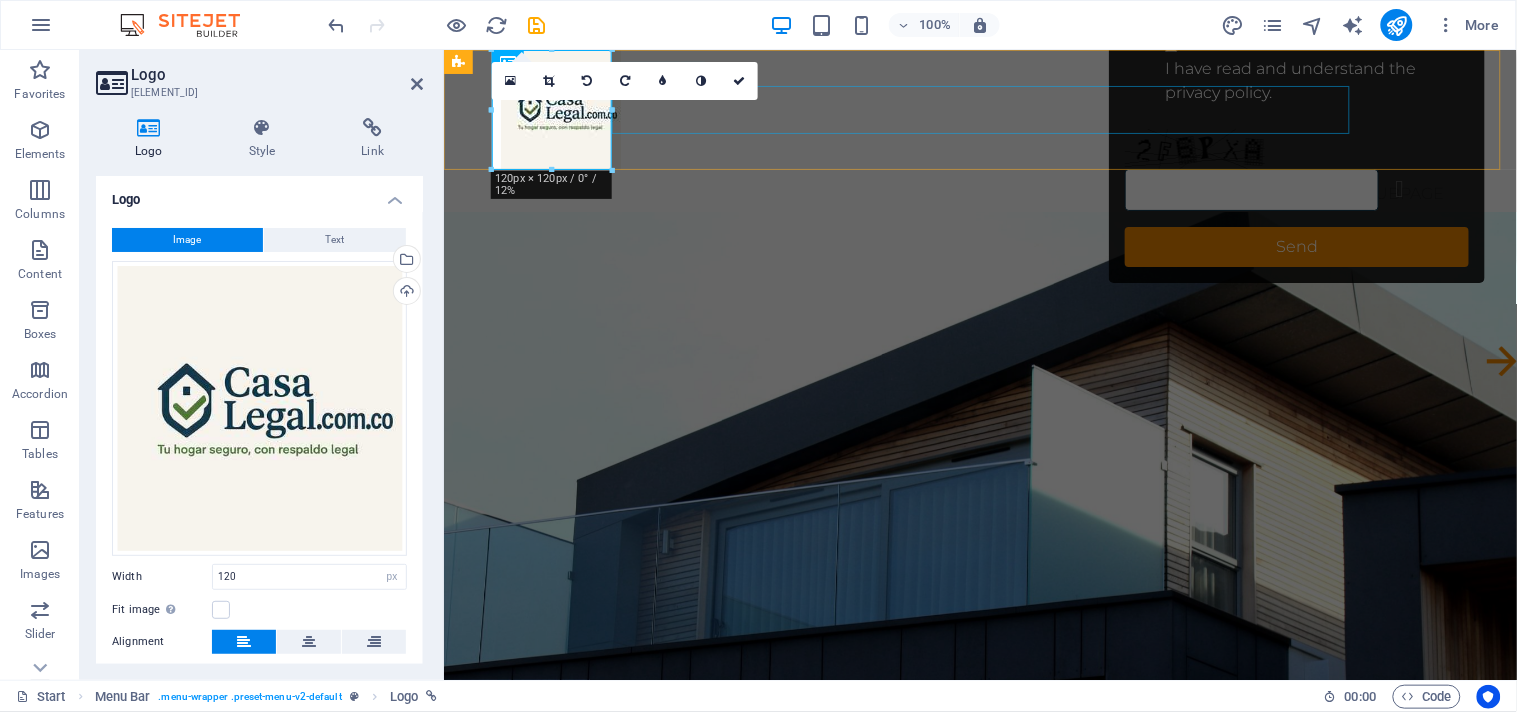 click on "Start Subpage" at bounding box center [980, 193] 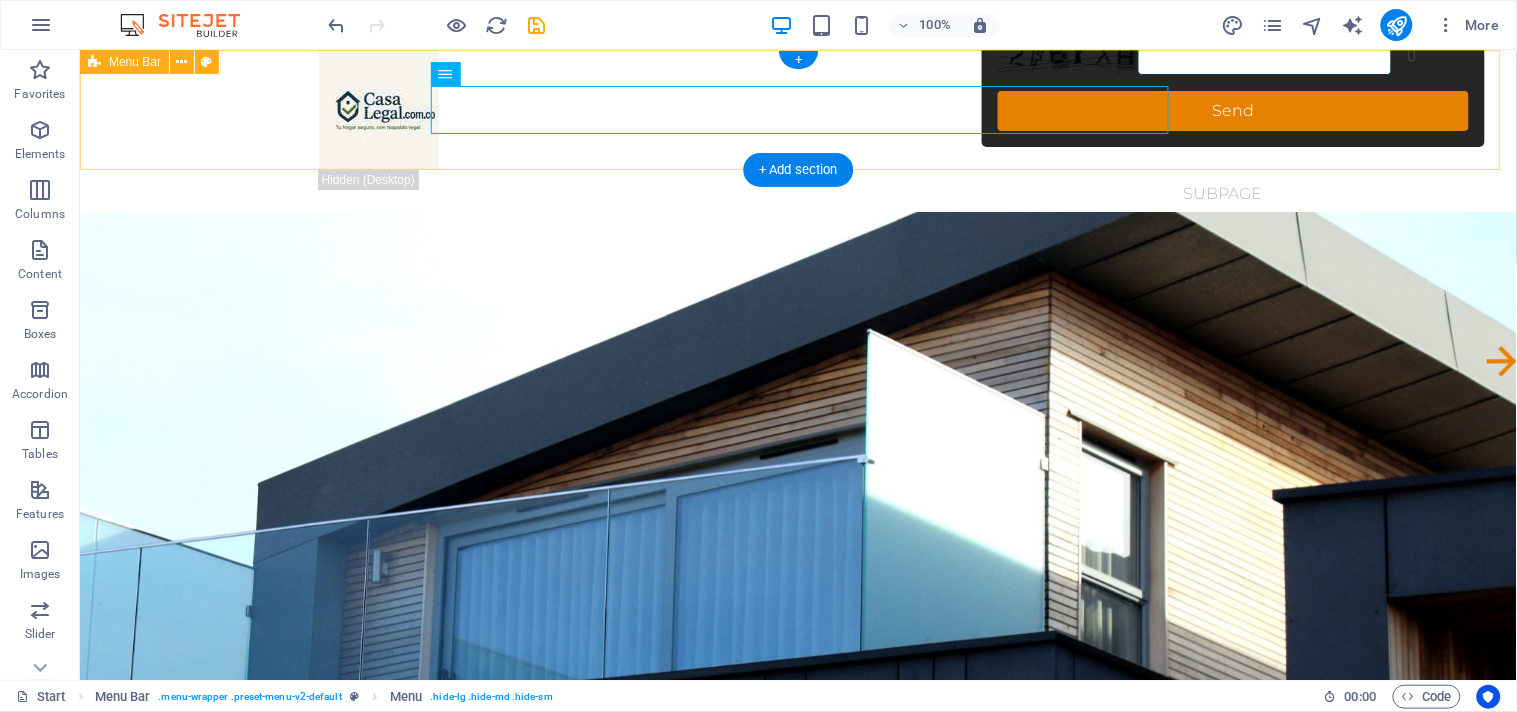 click on "Start Subpage Request" at bounding box center (797, 154) 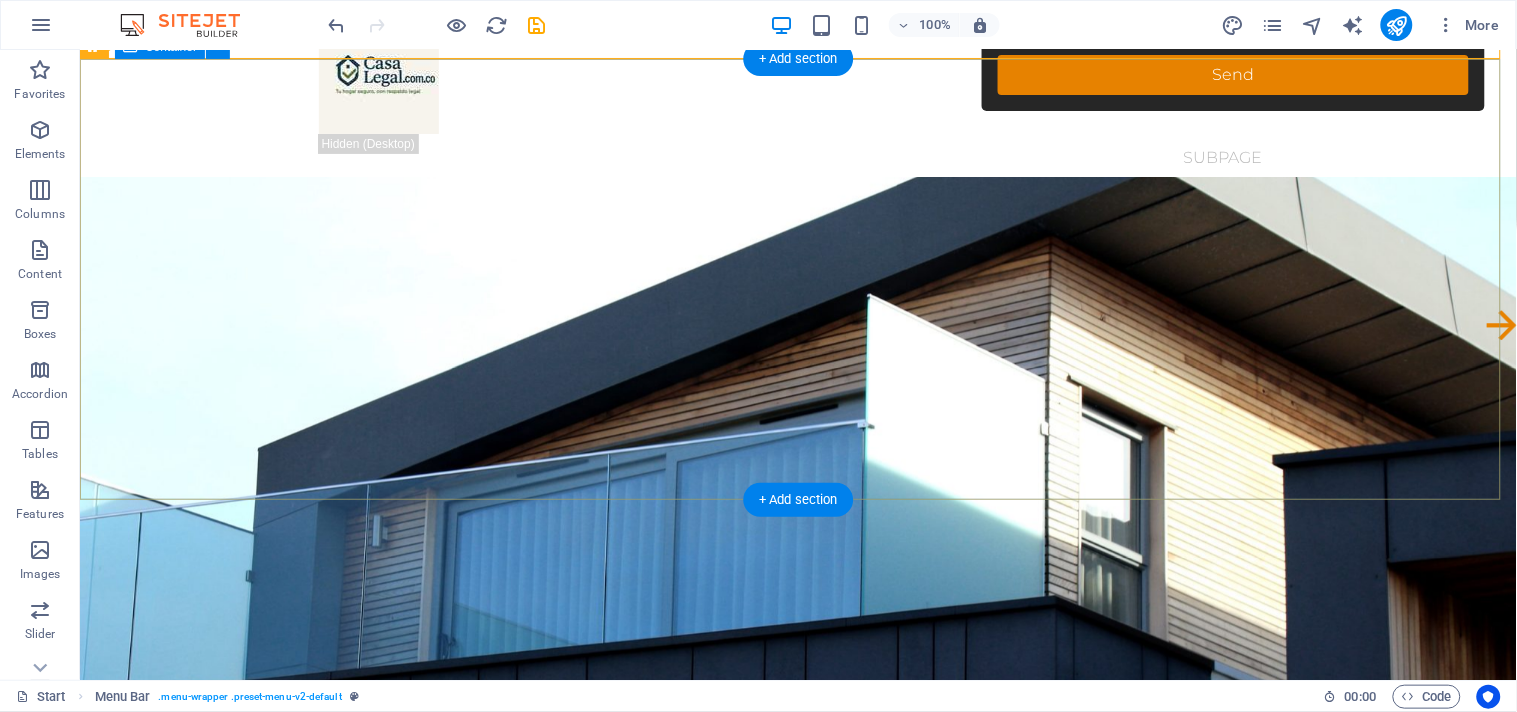 scroll, scrollTop: 0, scrollLeft: 0, axis: both 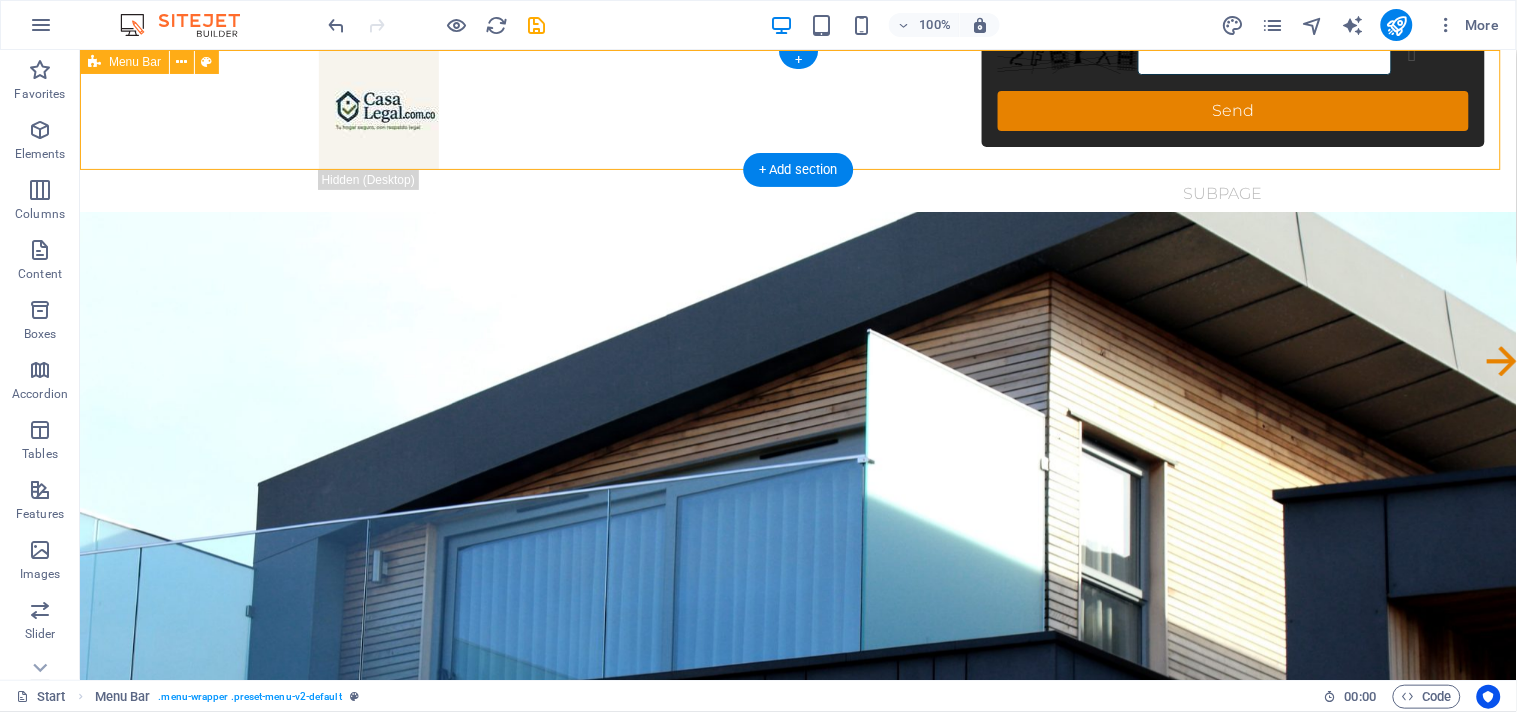 click on "Start Subpage Request" at bounding box center [797, 154] 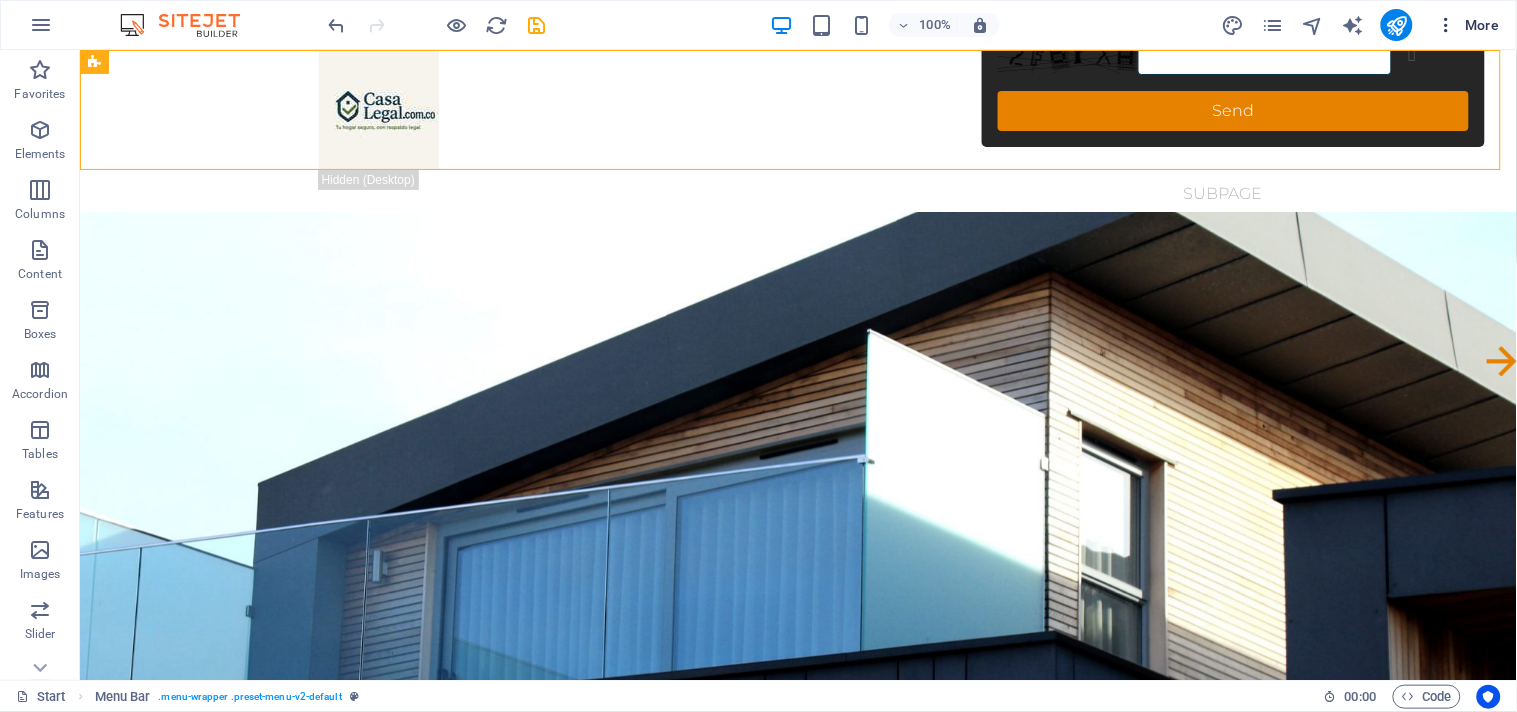 click at bounding box center [1447, 25] 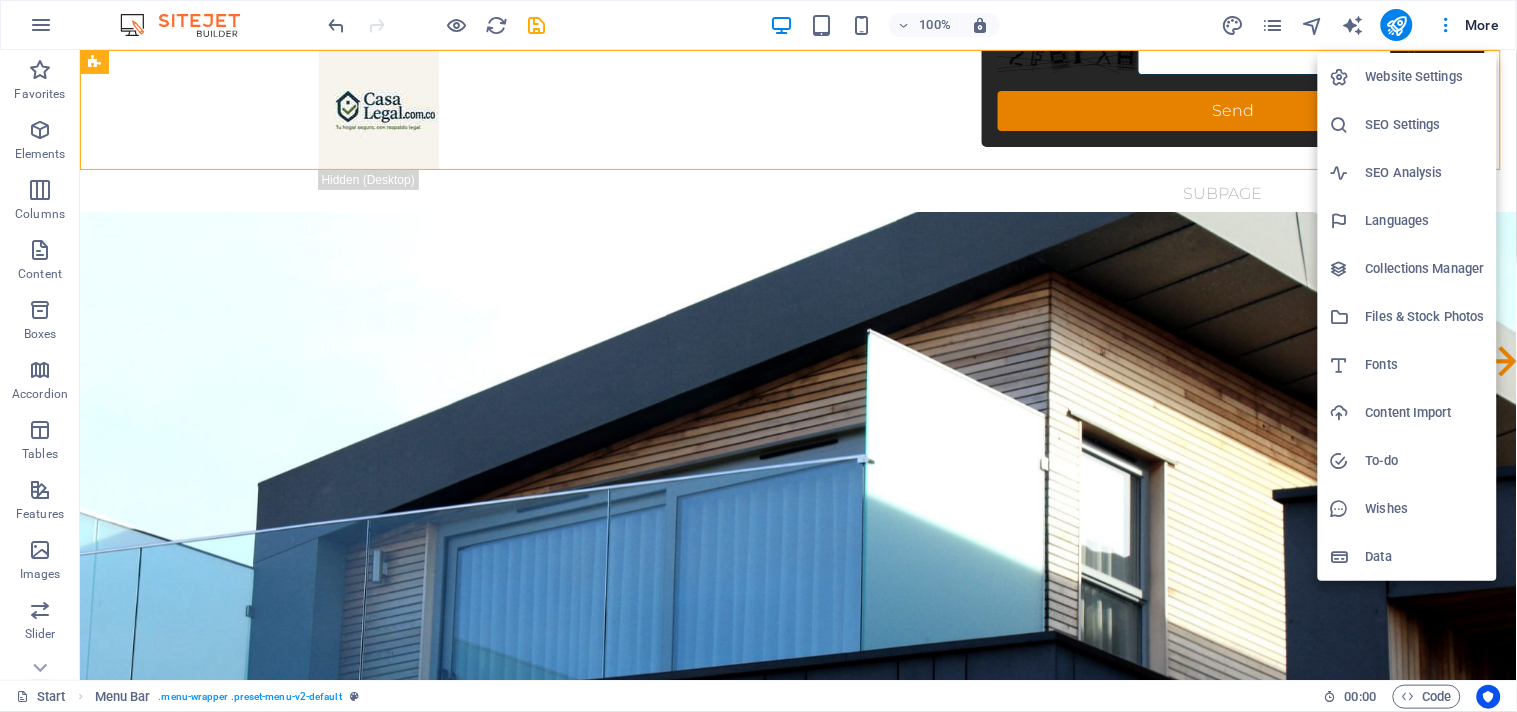 click at bounding box center (758, 356) 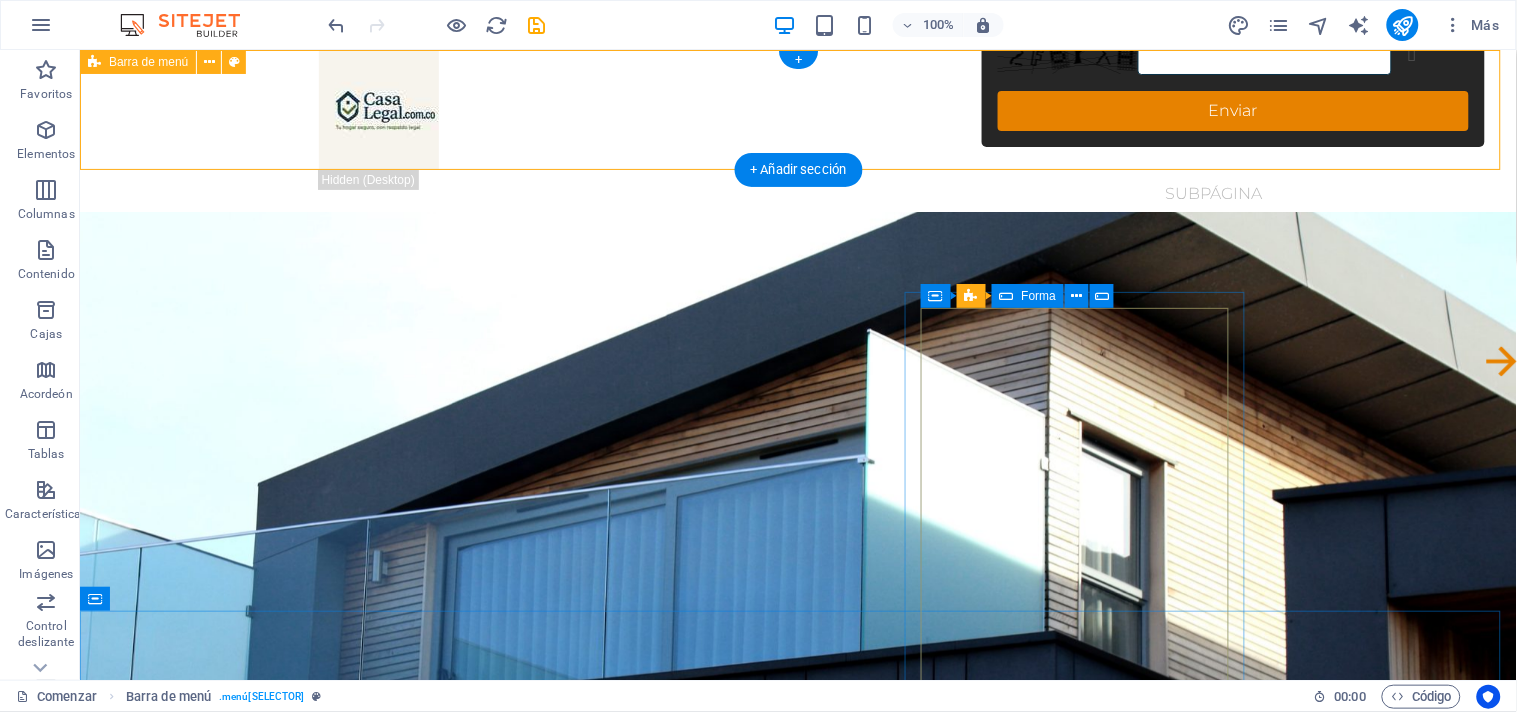 click on "[START] [SUBPAGE] [ORDER]" at bounding box center (797, 154) 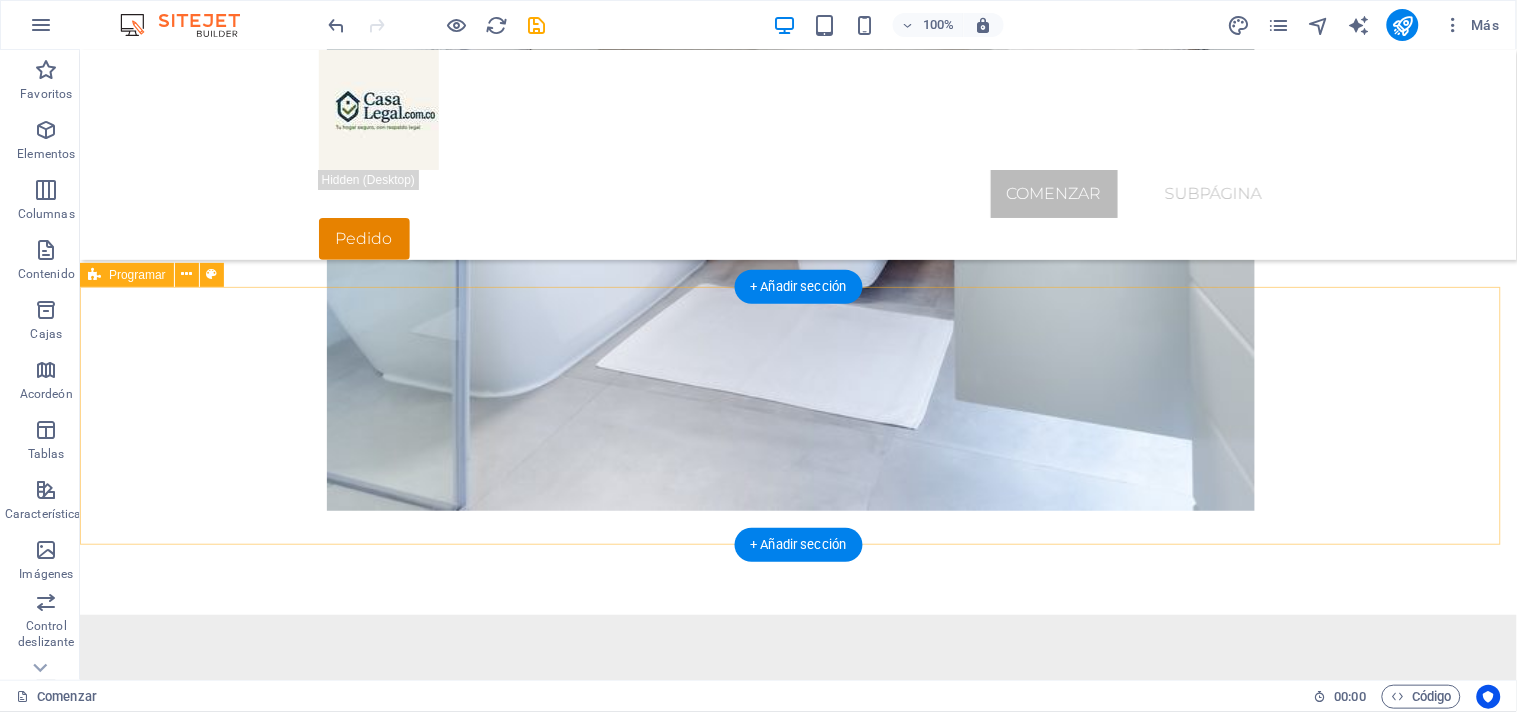scroll, scrollTop: 5970, scrollLeft: 0, axis: vertical 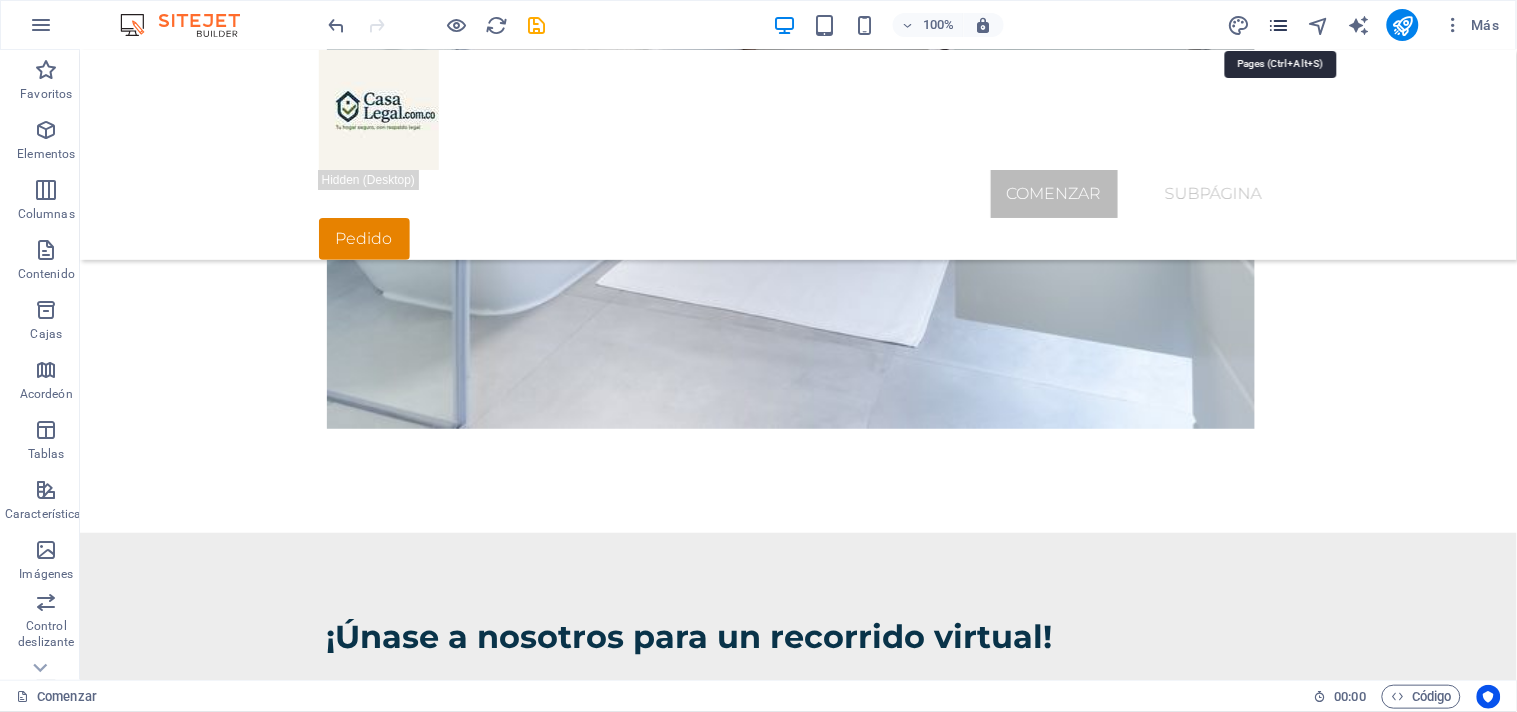 click at bounding box center [1279, 25] 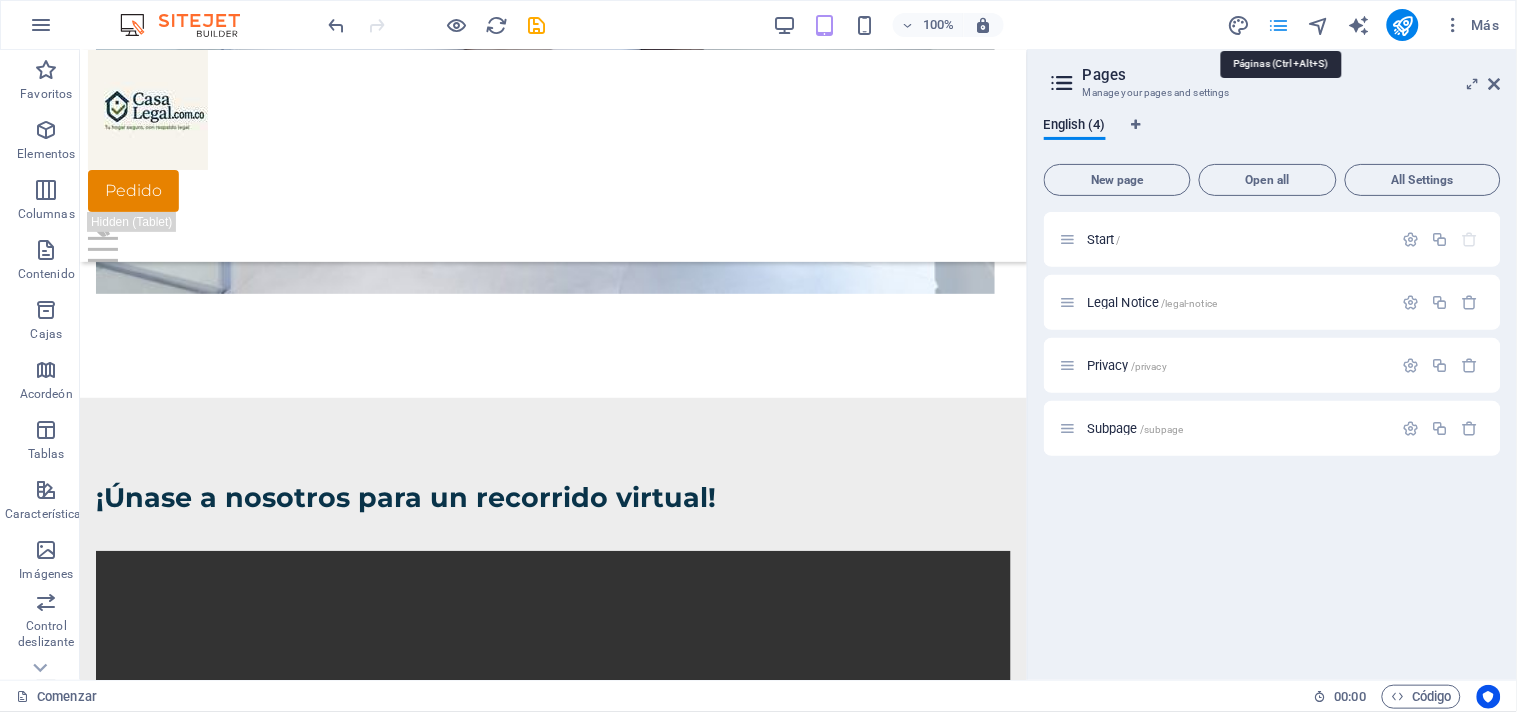 scroll, scrollTop: 5875, scrollLeft: 0, axis: vertical 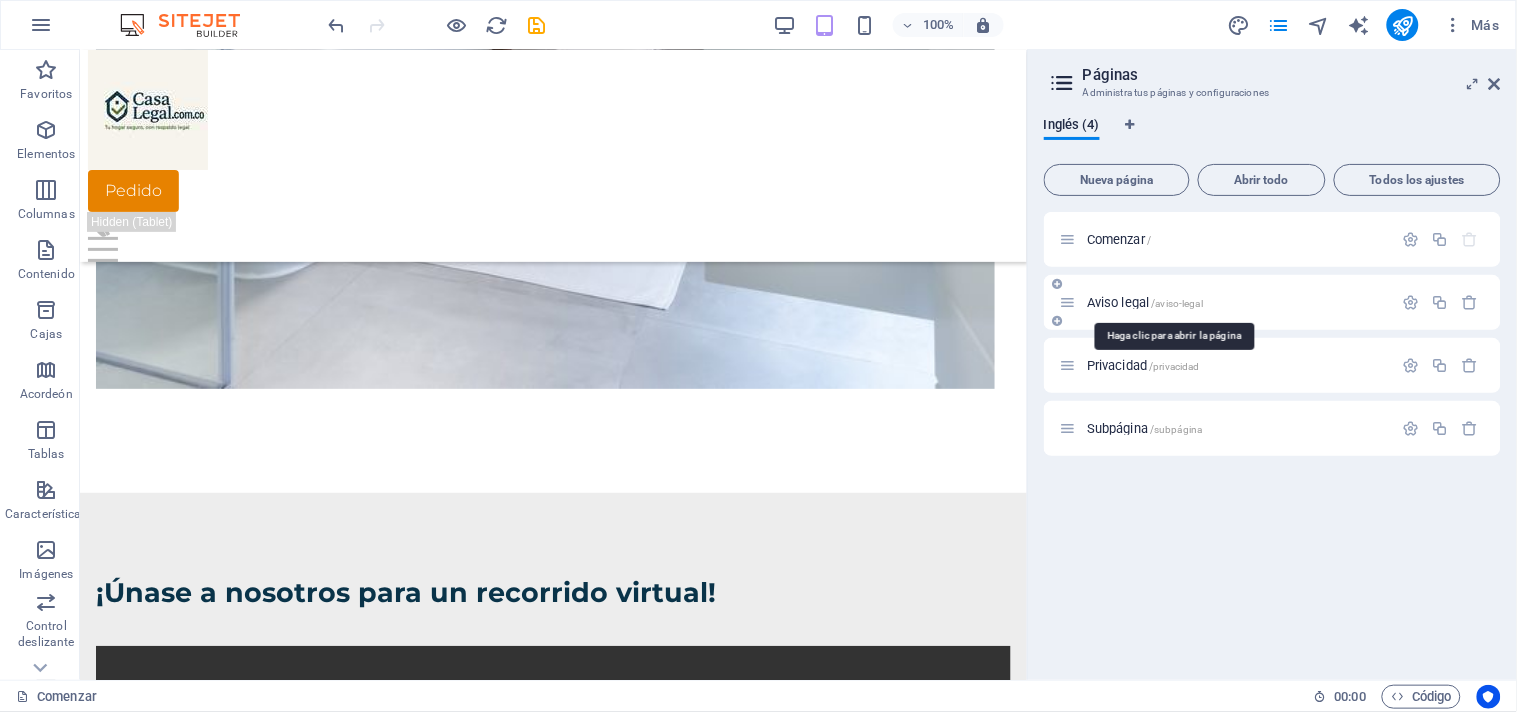 click on "Aviso legal" at bounding box center (1118, 302) 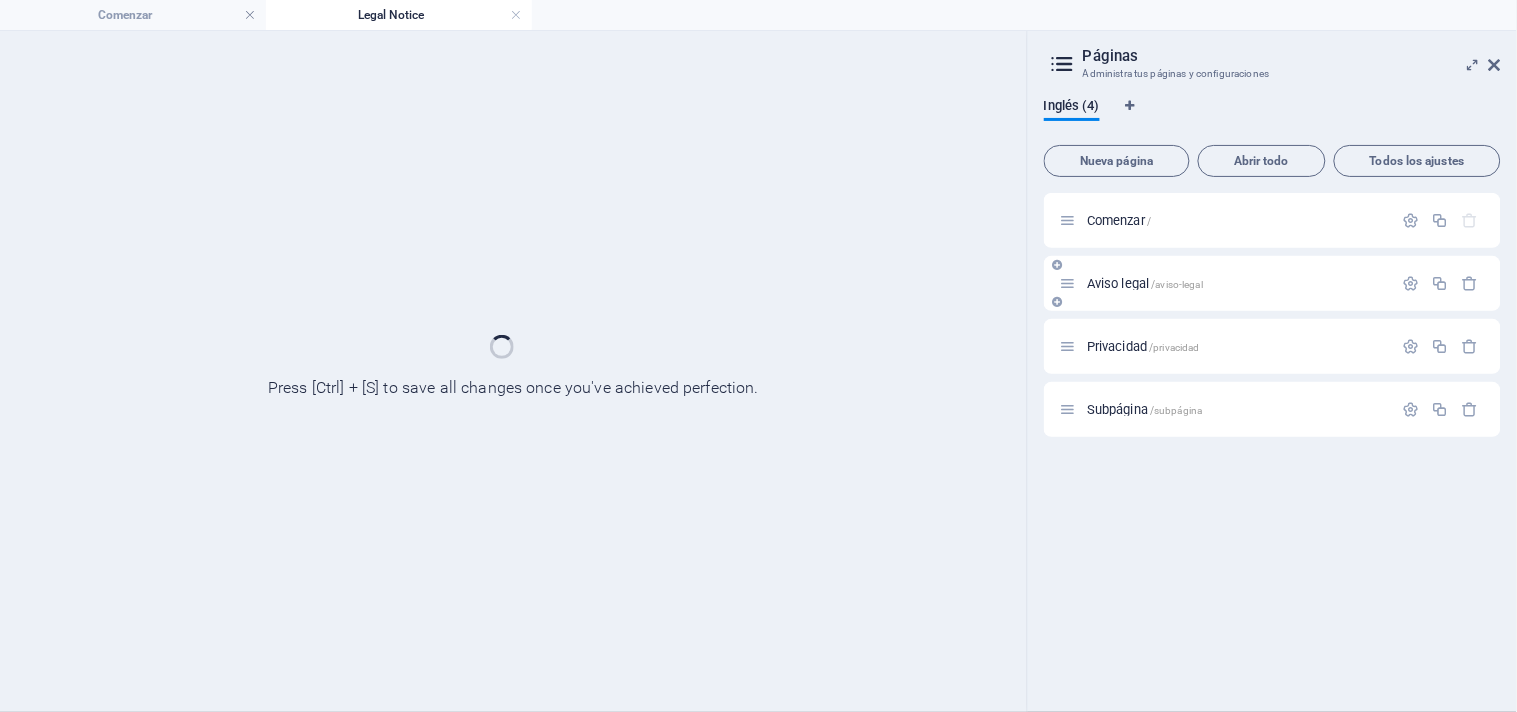 scroll, scrollTop: 0, scrollLeft: 0, axis: both 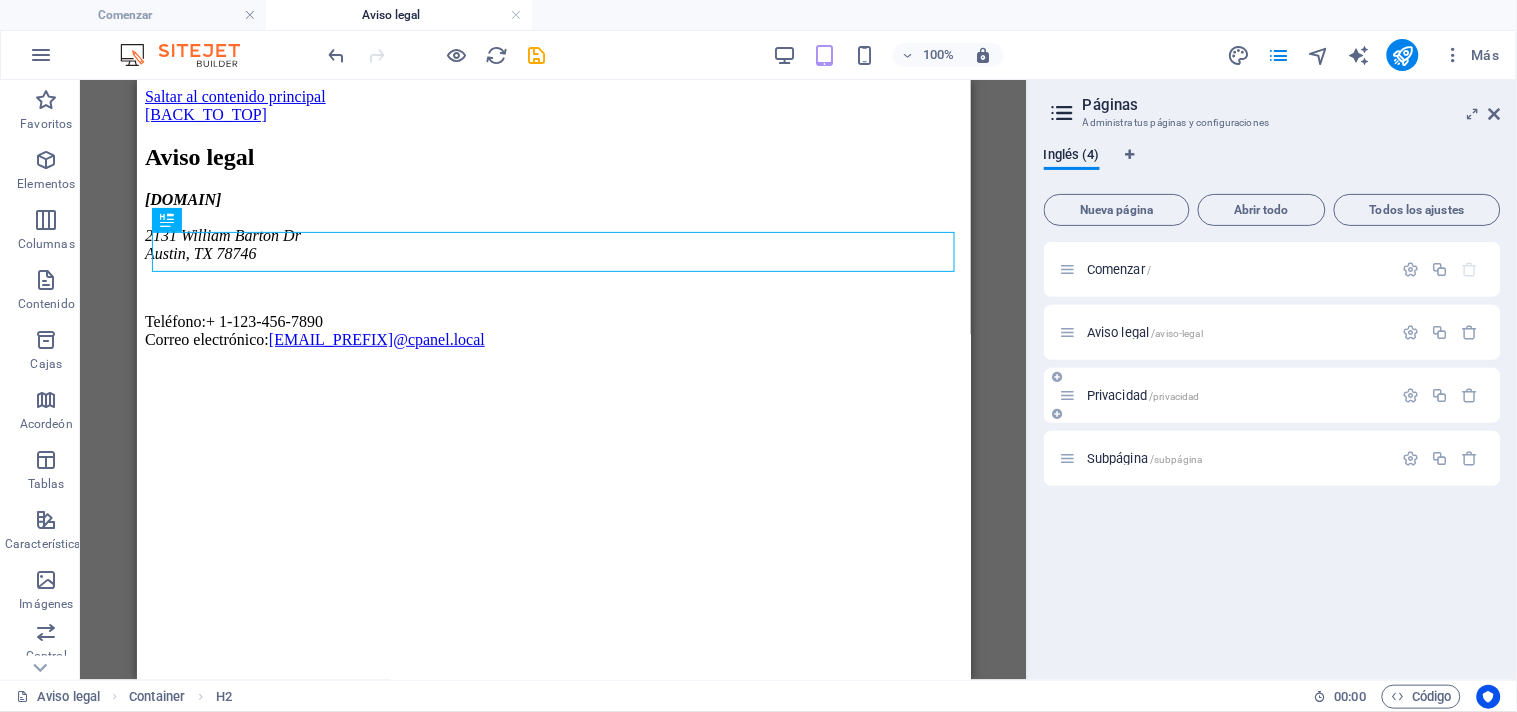 click on "Privacidad" at bounding box center (1117, 395) 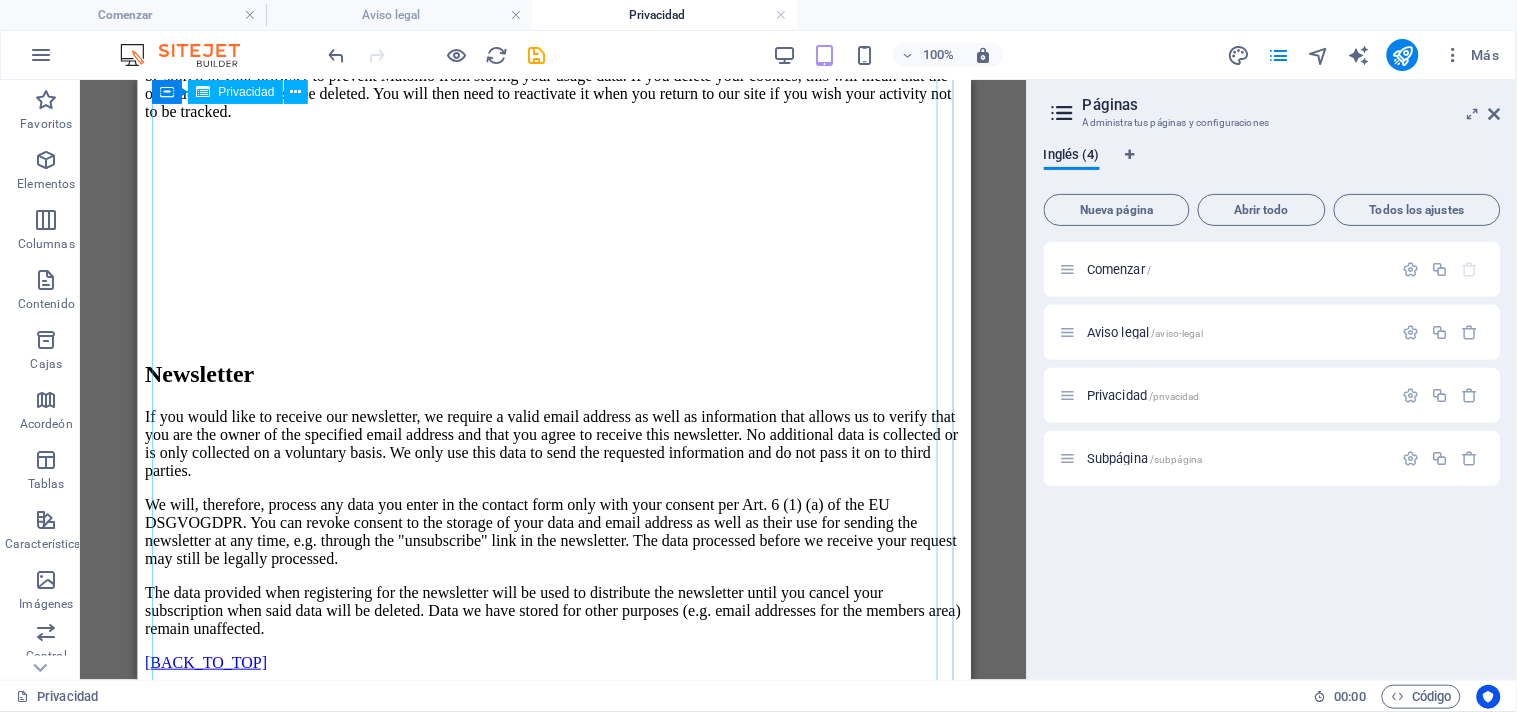scroll, scrollTop: 5603, scrollLeft: 0, axis: vertical 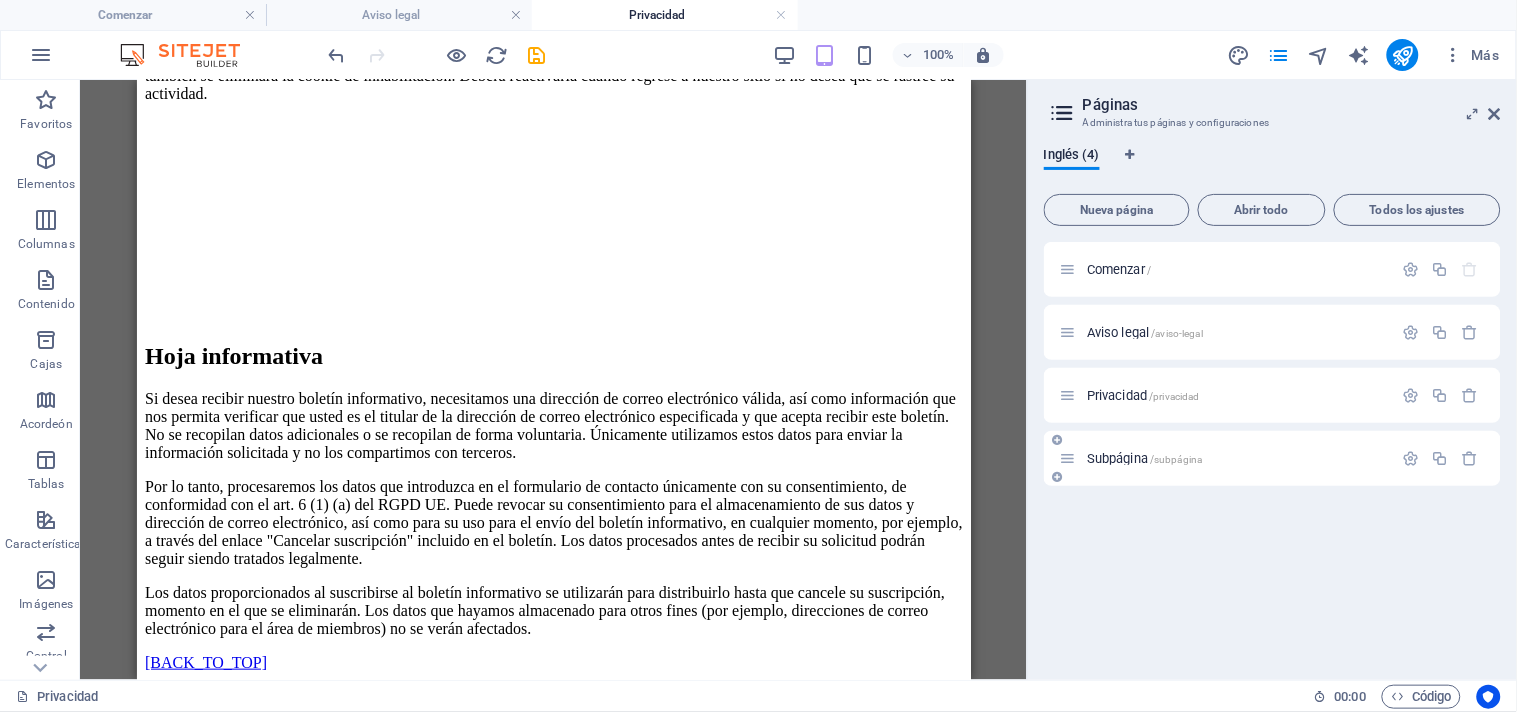 click on "Subpágina" at bounding box center [1117, 458] 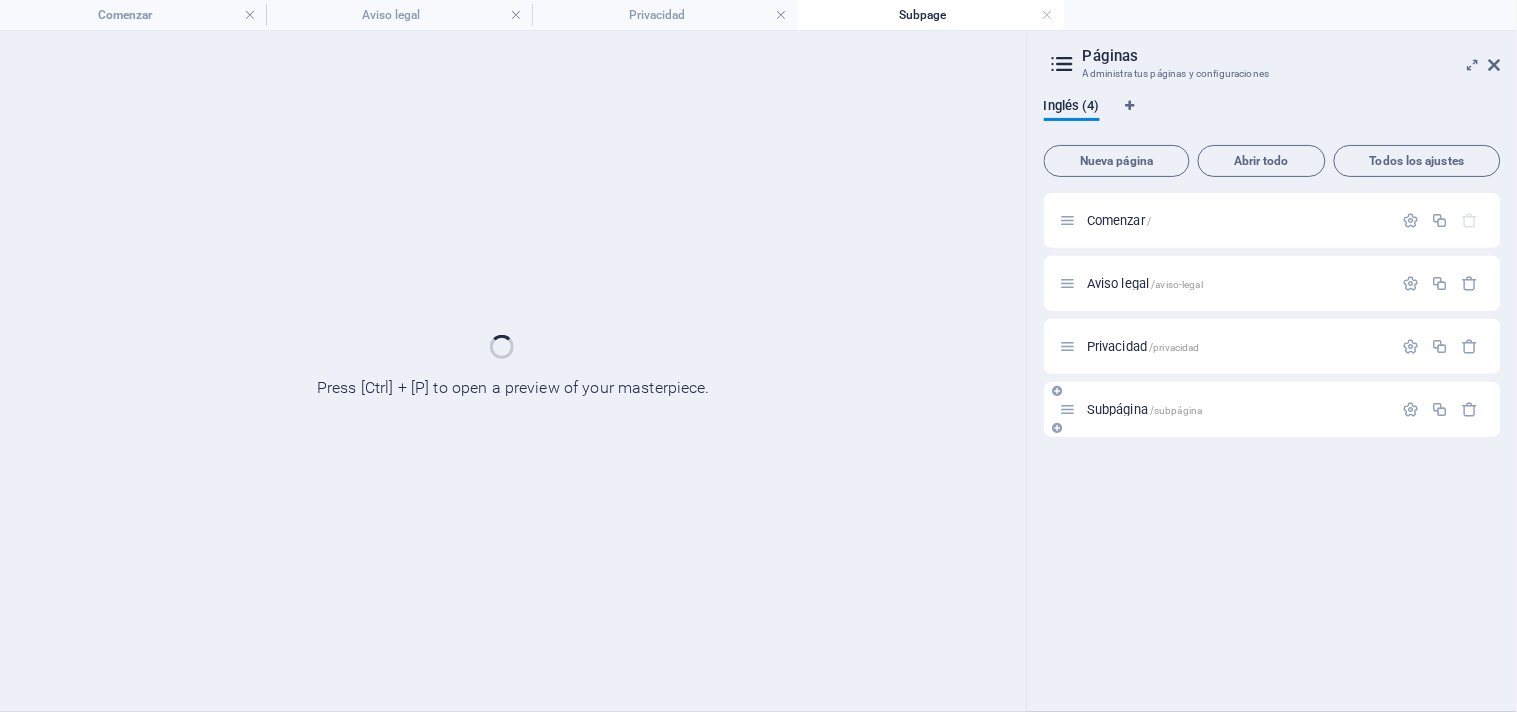scroll, scrollTop: 0, scrollLeft: 0, axis: both 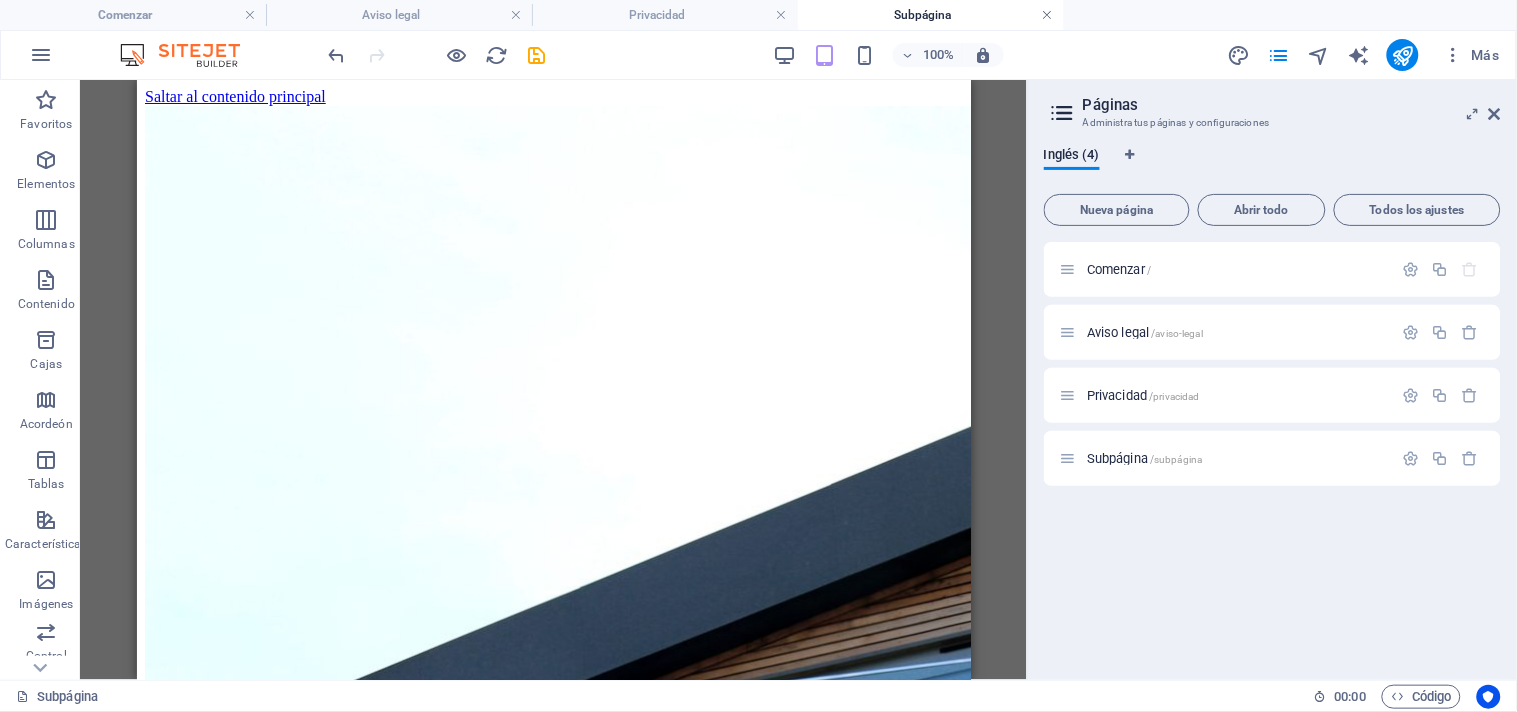 click at bounding box center (1048, 15) 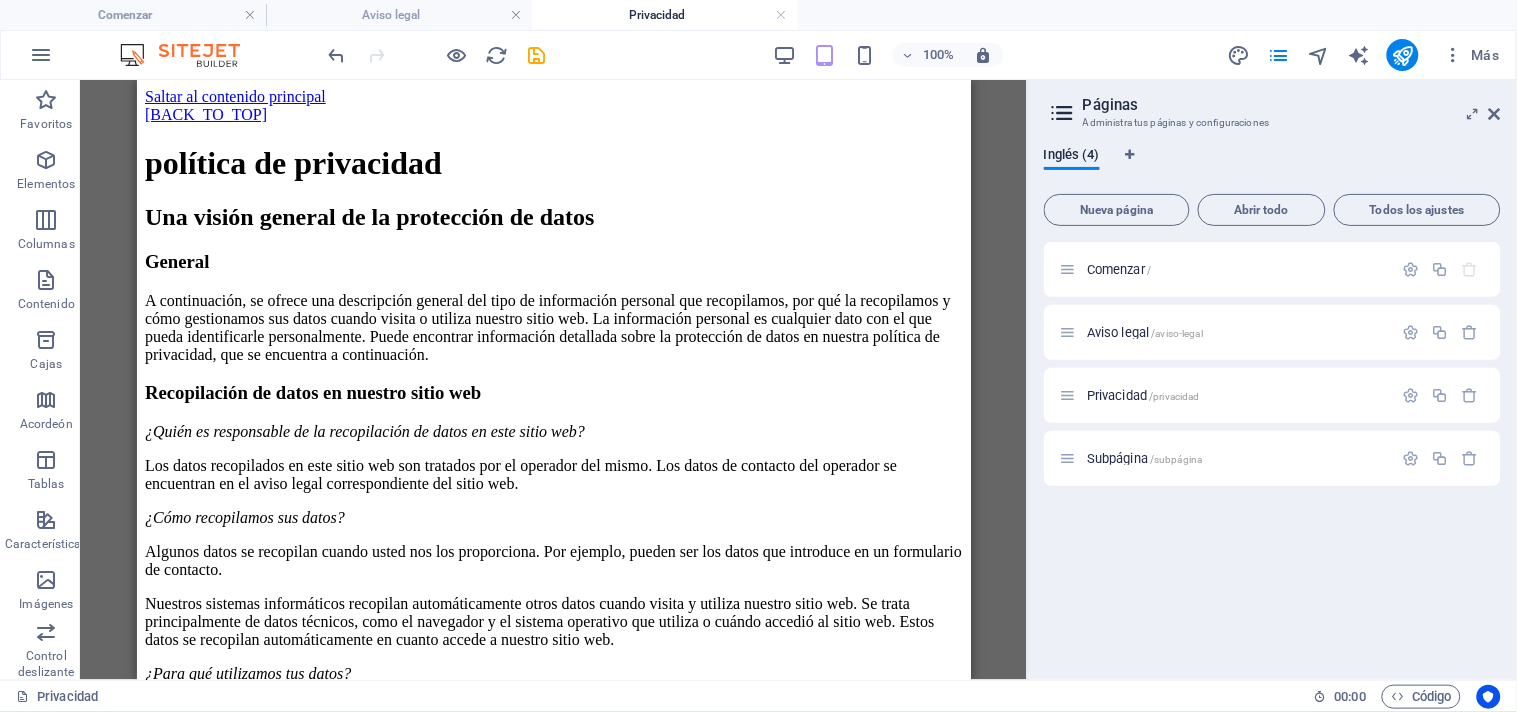 scroll, scrollTop: 5603, scrollLeft: 0, axis: vertical 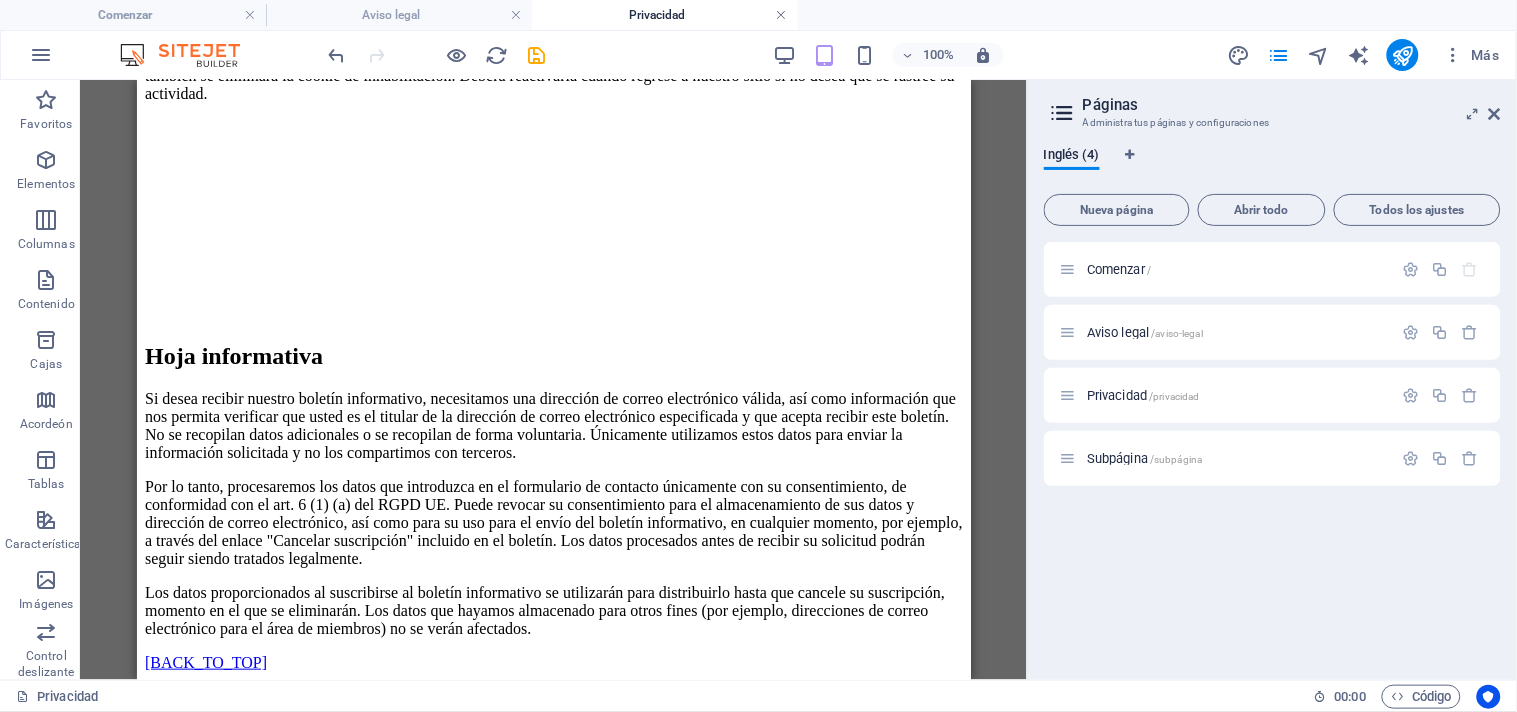click at bounding box center (782, 15) 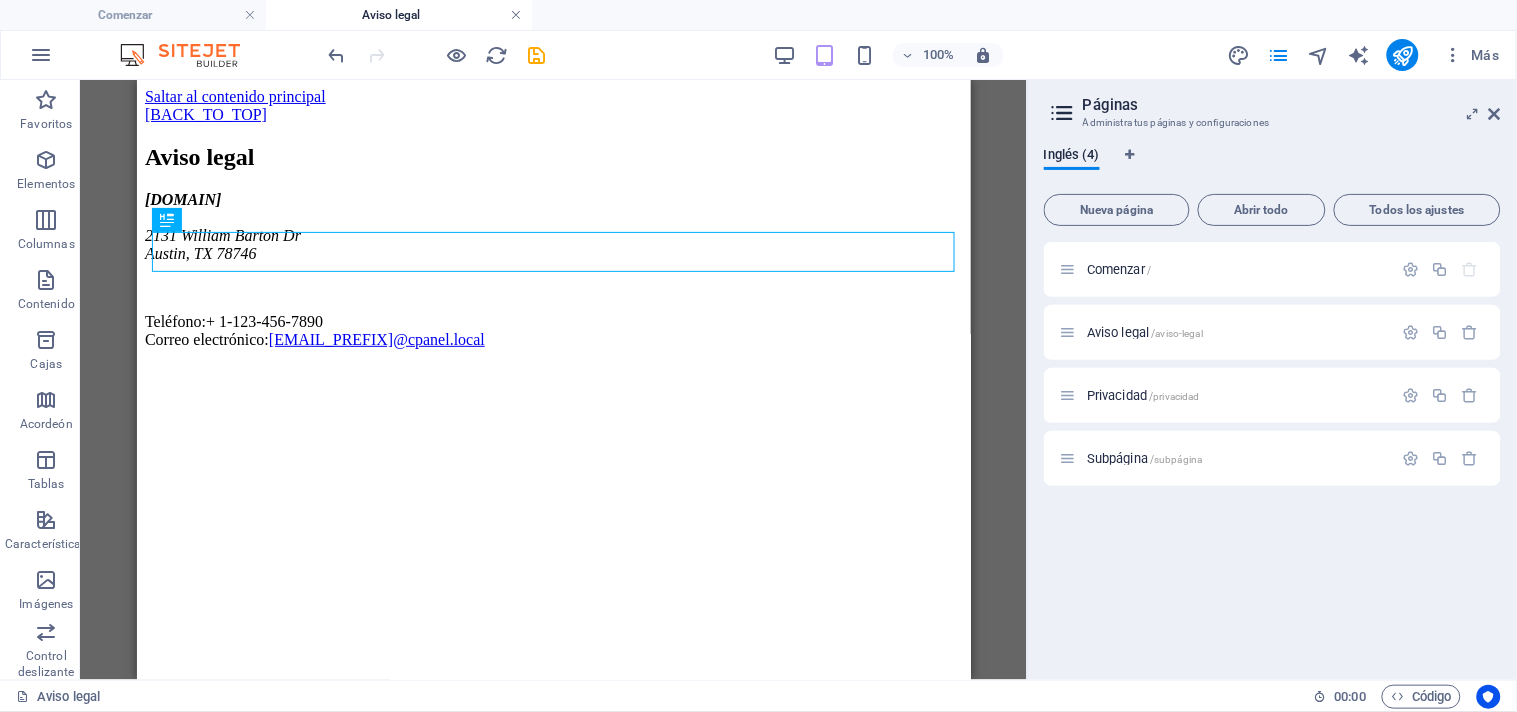 click at bounding box center (516, 15) 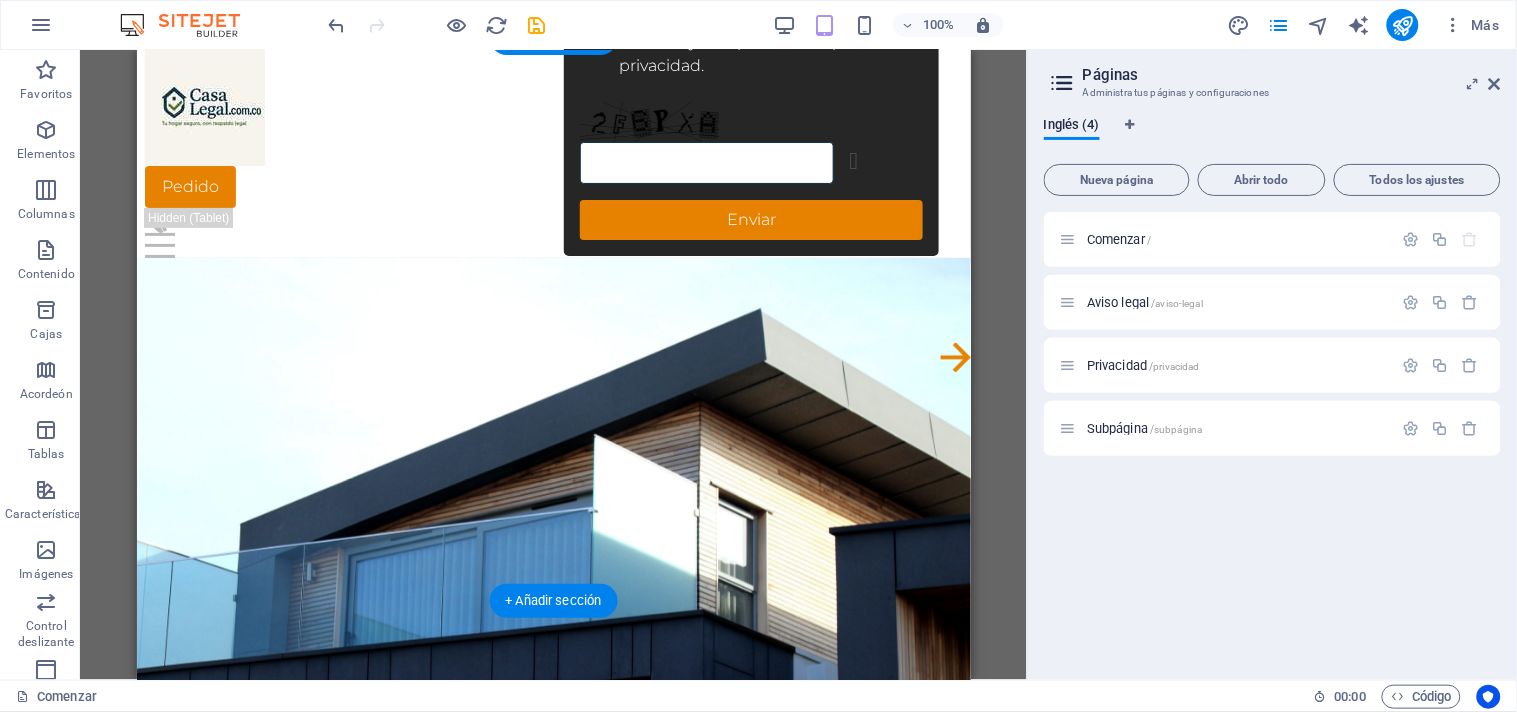 scroll, scrollTop: 0, scrollLeft: 0, axis: both 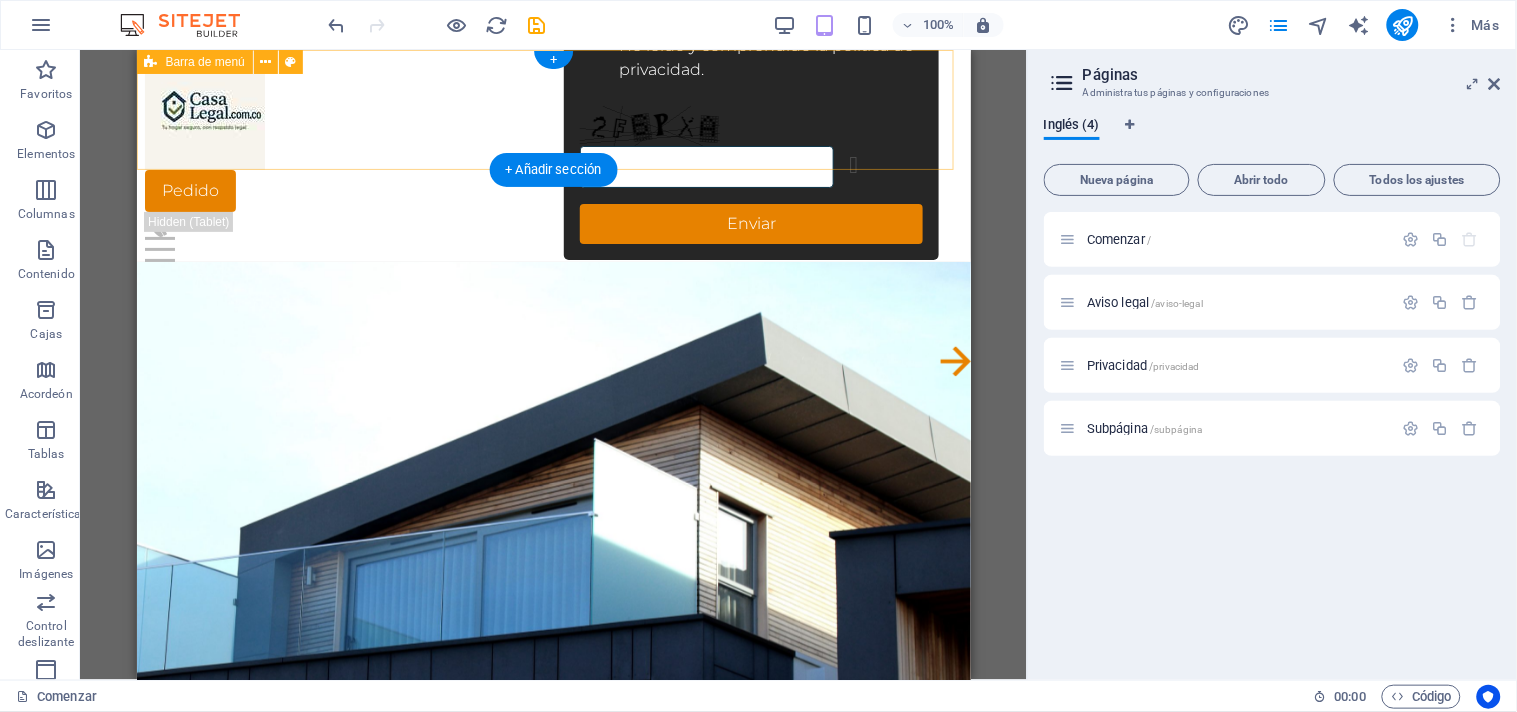 click on "[START] [SUBPAGE] [ORDER]" at bounding box center [553, 155] 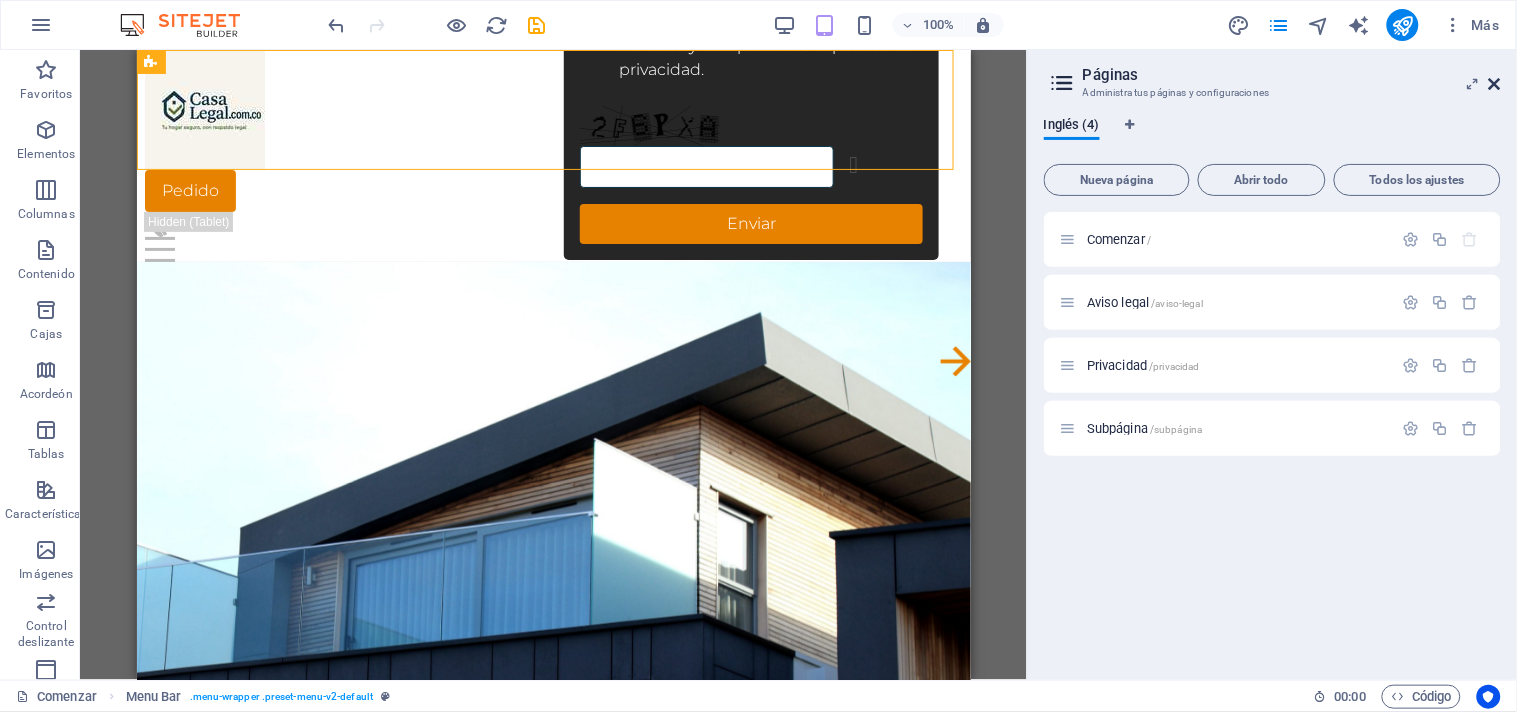 click at bounding box center (1495, 84) 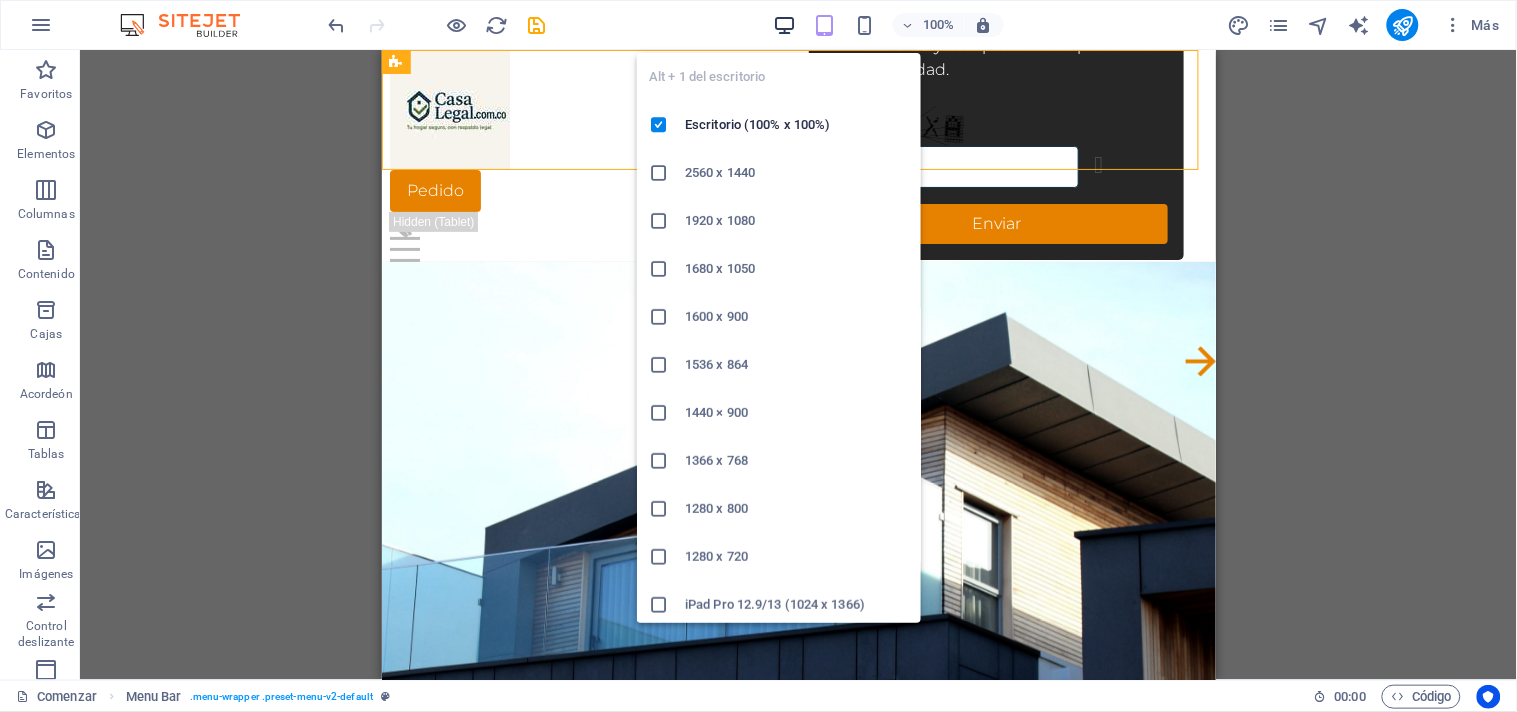 click at bounding box center [784, 25] 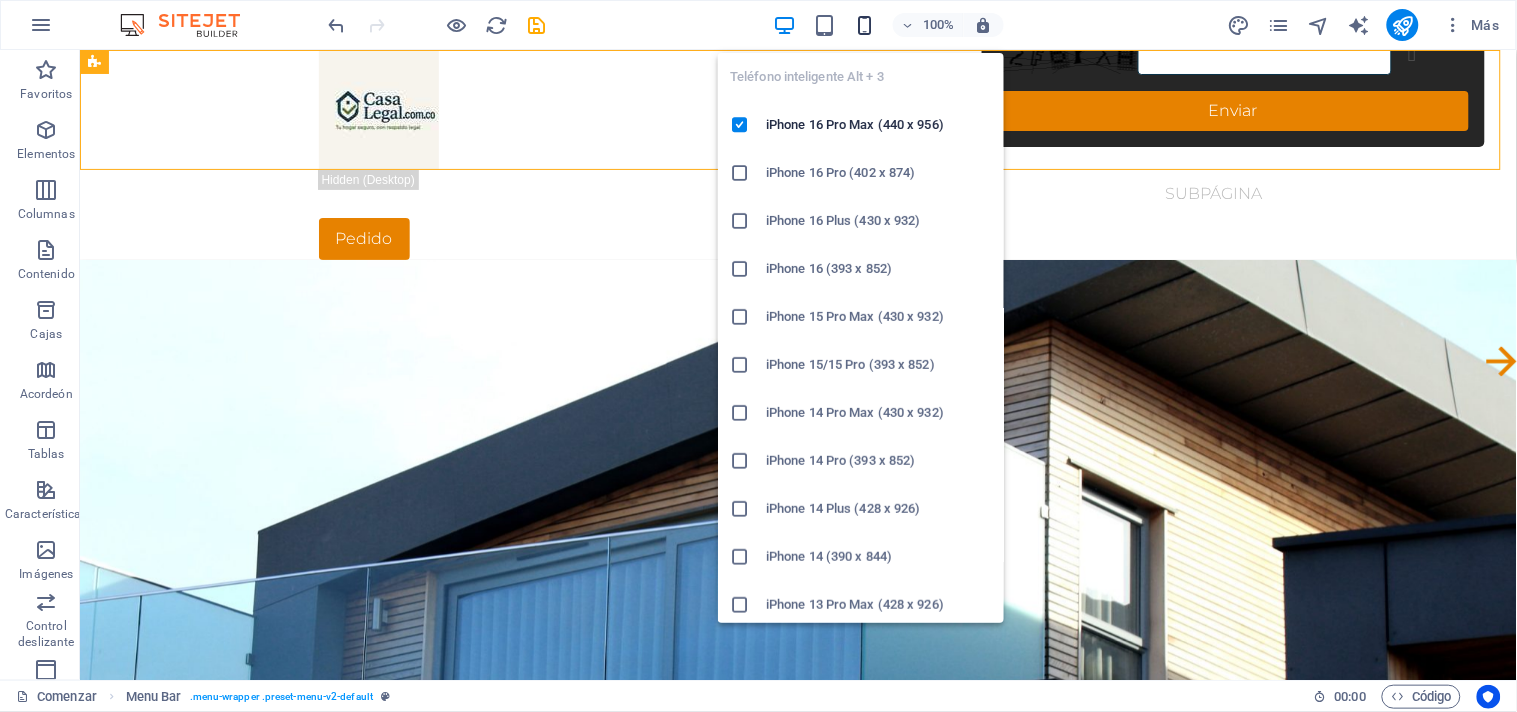 click at bounding box center [864, 25] 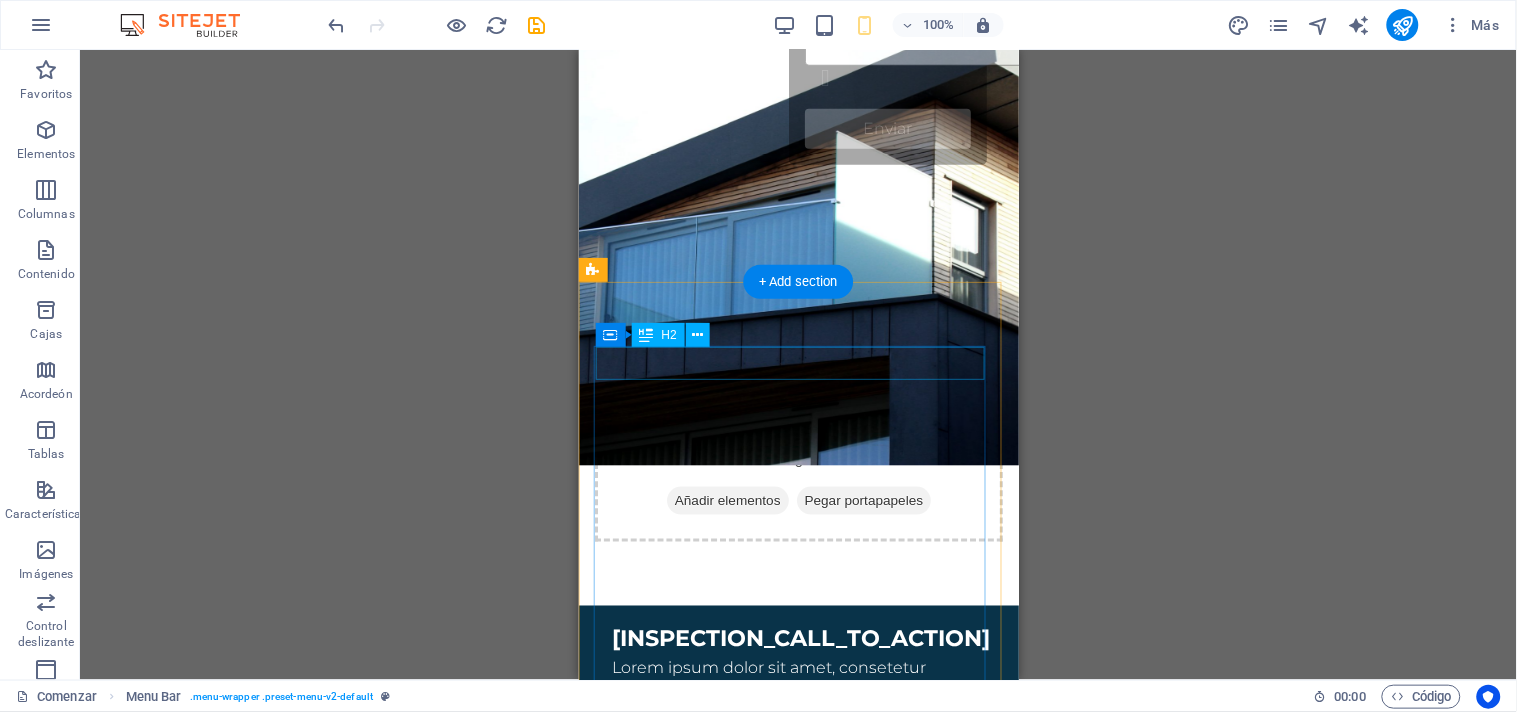 scroll, scrollTop: 444, scrollLeft: 0, axis: vertical 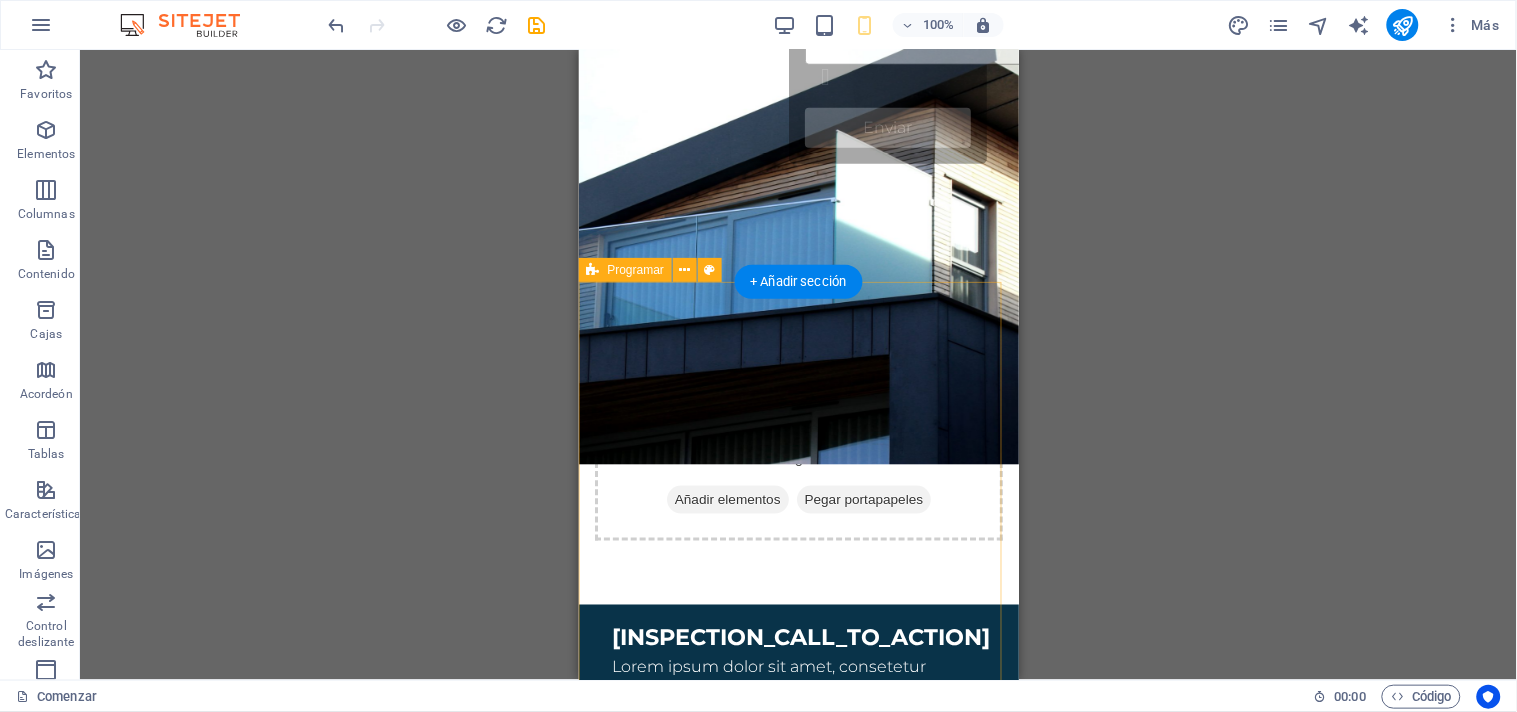 click on "Nuestras ventajas cocina de alta calidad Electrodomésticos de cocina incluidos 3 habitaciones Área de la piscina suelo de parquet Área de estacionamiento Suelta el contenido aquí o  Añadir elementos  Pegar portapapeles" at bounding box center (798, 1131) 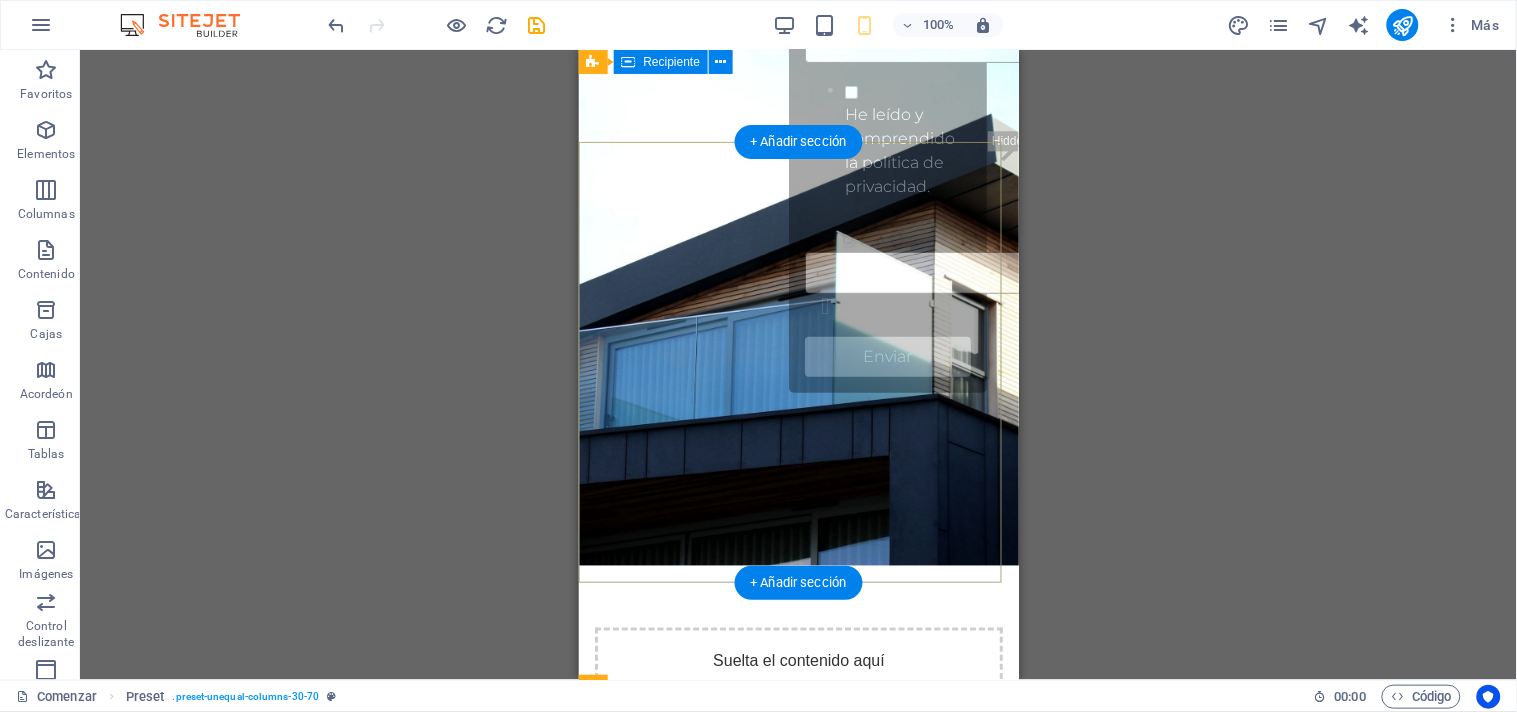 scroll, scrollTop: 0, scrollLeft: 0, axis: both 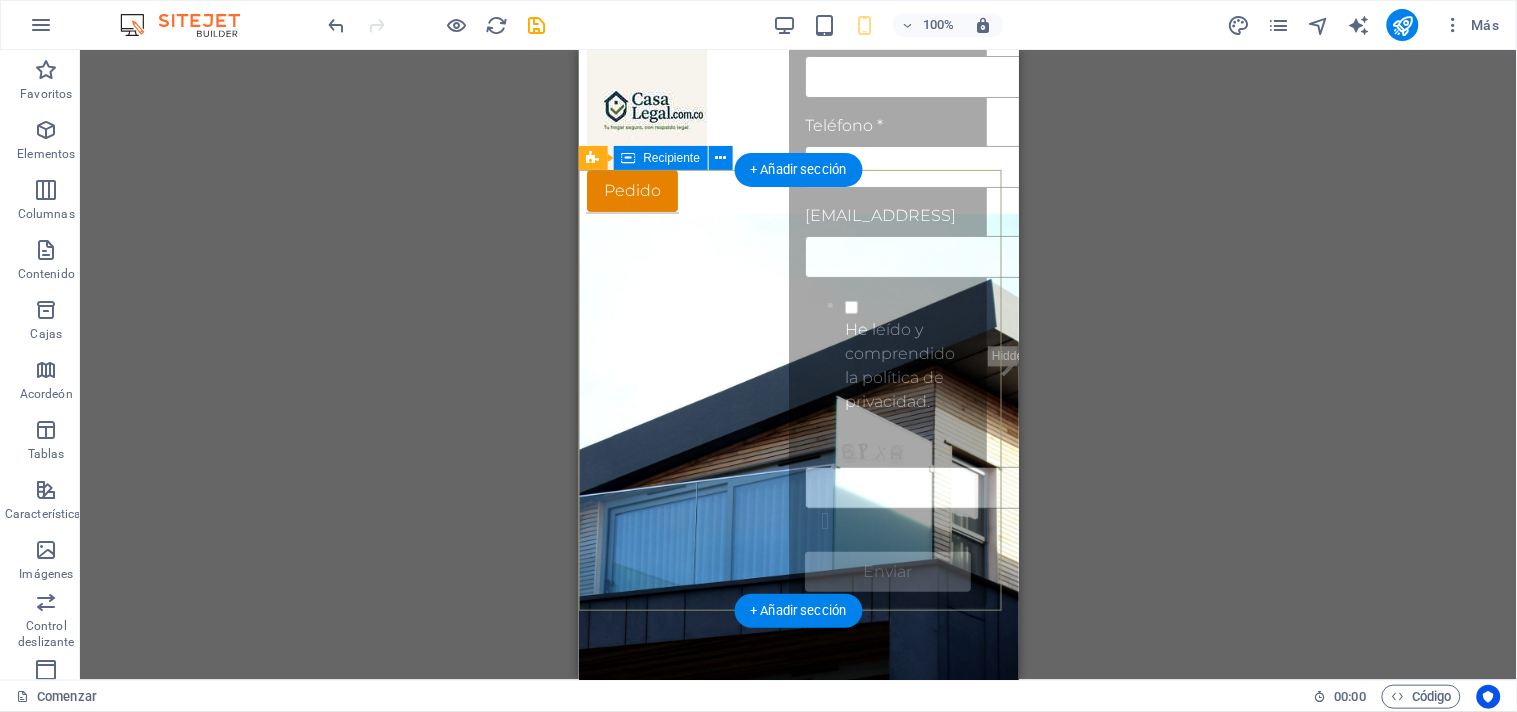 click on "Suelta el contenido aquí o  Añadir elementos  Pegar portapapeles" at bounding box center [798, 913] 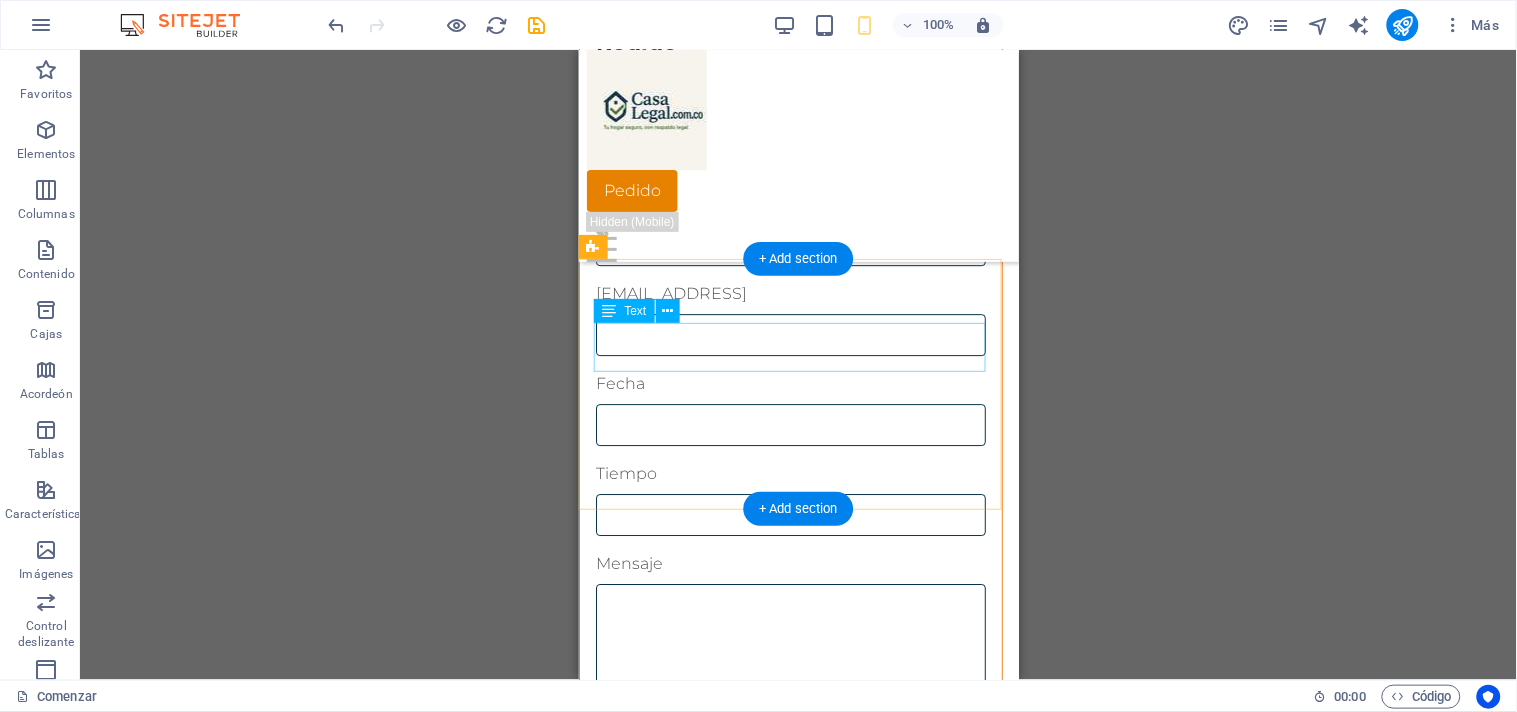 scroll, scrollTop: 7311, scrollLeft: 0, axis: vertical 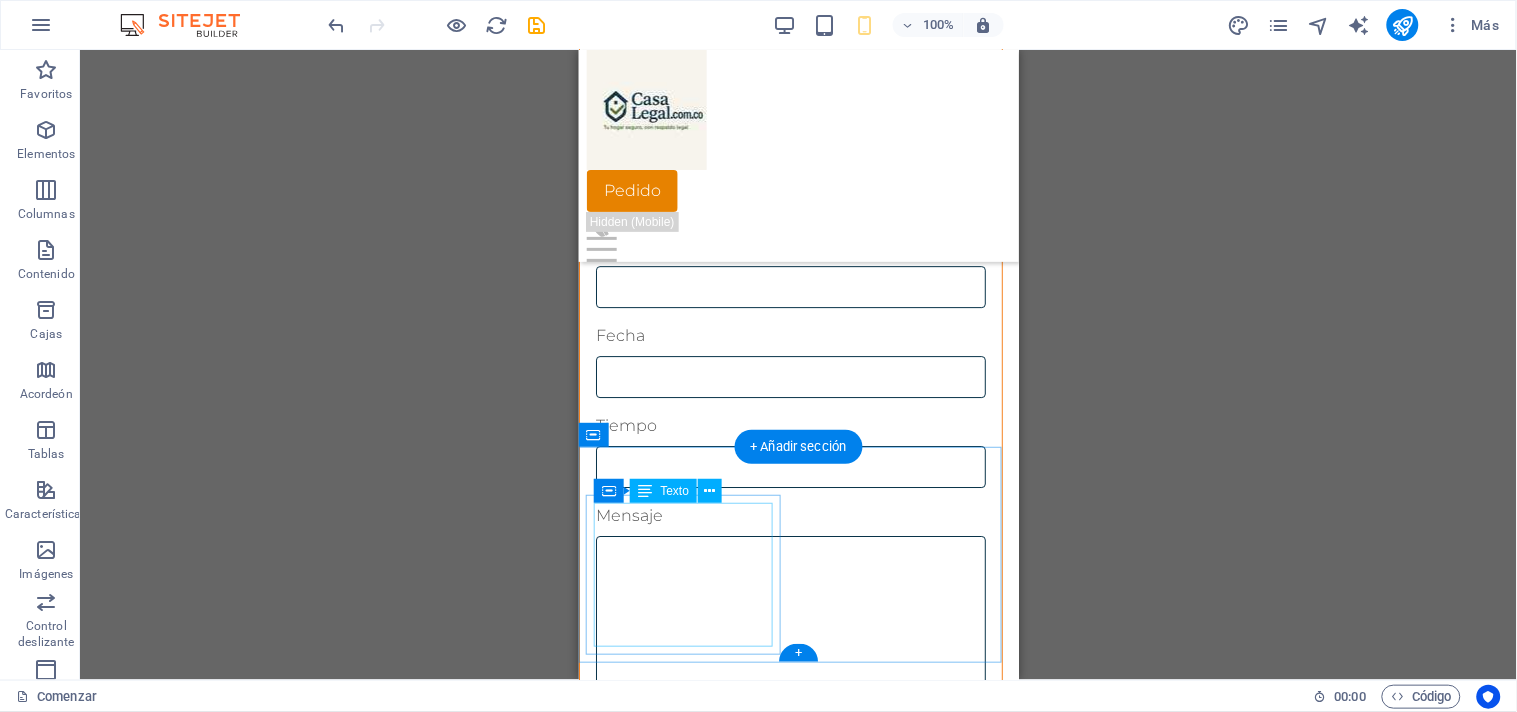 click on "[DOMAIN] [NUMBER] [FIRST] [LAST] [LAST_INITIAL] [CITY] [STATE] [POSTAL_CODE] [PHONE_PREFIX] [PHONE]" at bounding box center [798, 1358] 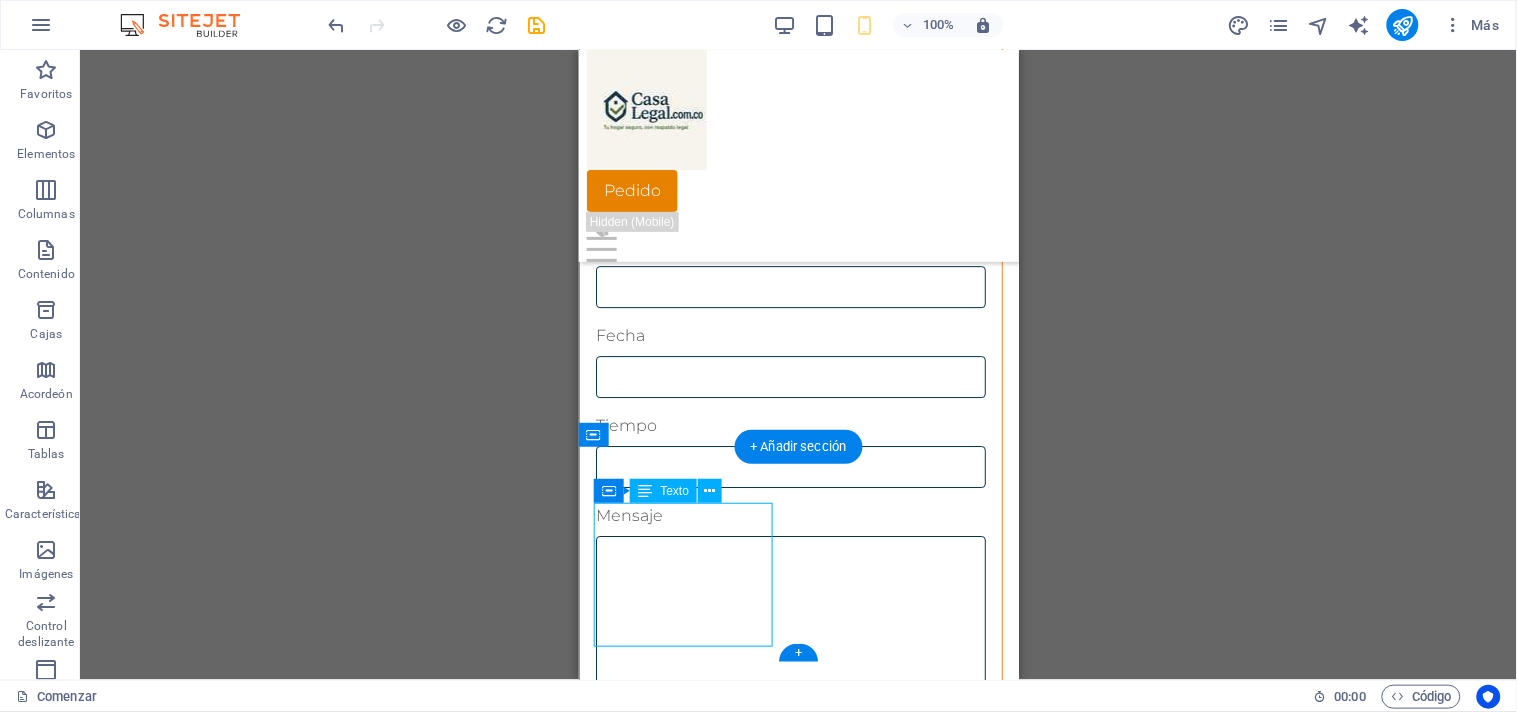 click on "[DOMAIN] [NUMBER] [FIRST] [LAST] [LAST_INITIAL] [CITY] [STATE] [POSTAL_CODE] [PHONE_PREFIX] [PHONE]" at bounding box center [798, 1358] 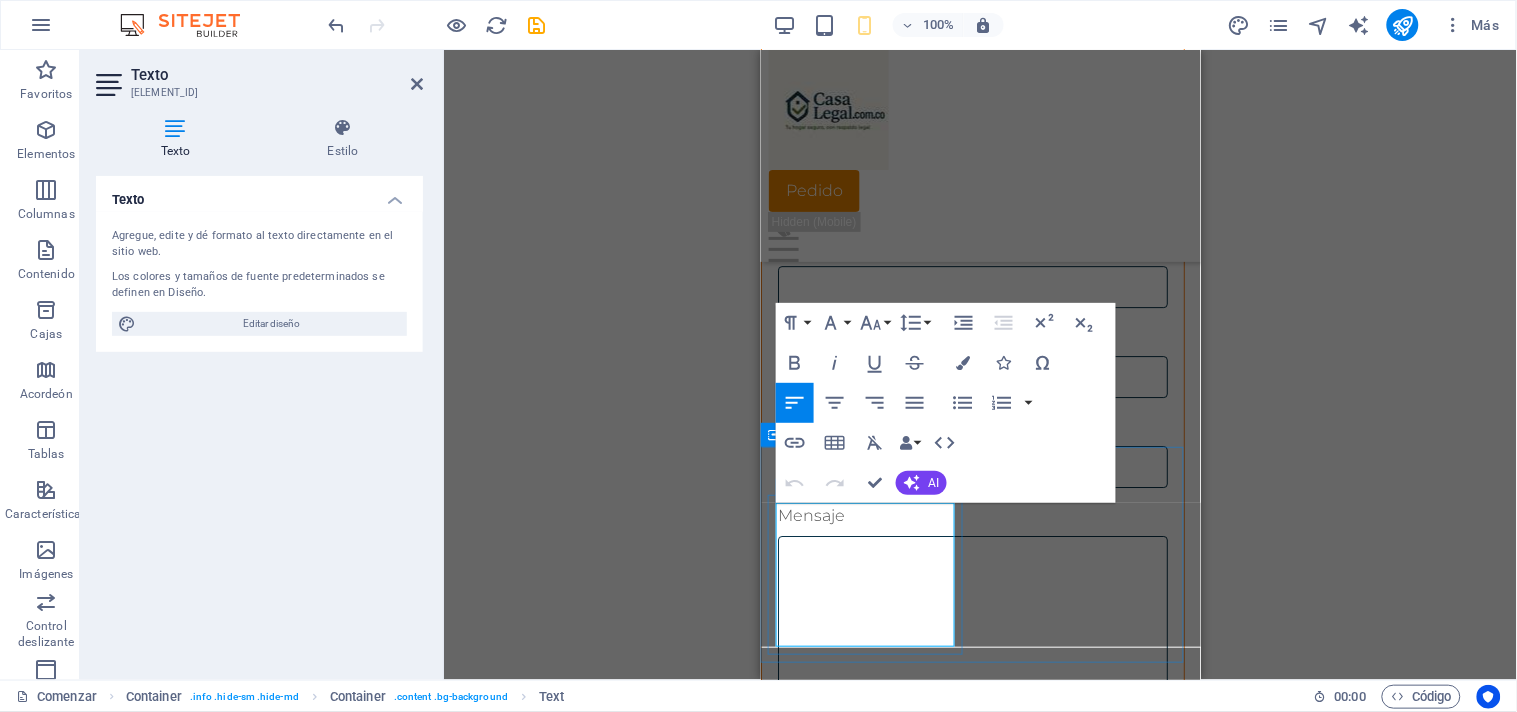 click on "2131 William Barton Dr" at bounding box center [863, 1333] 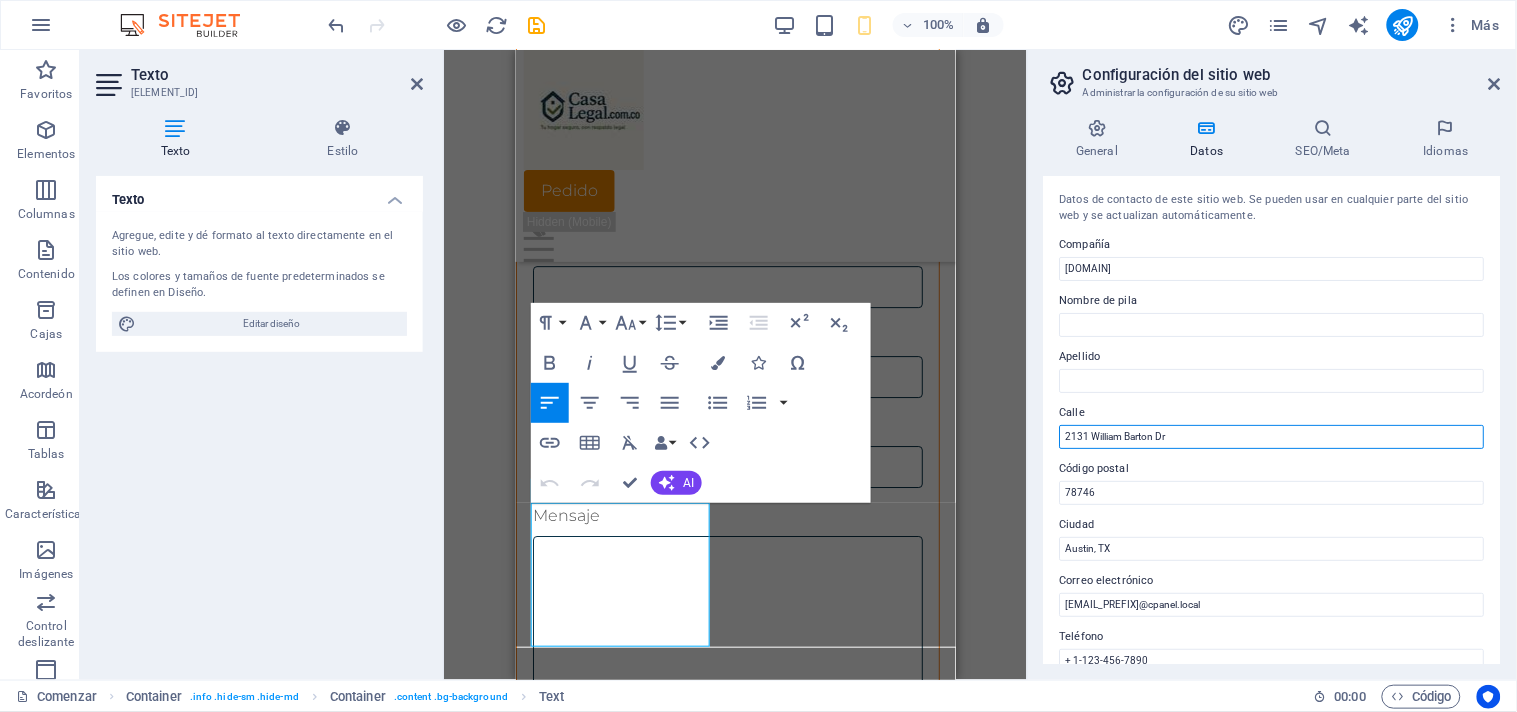 click on "2131 William Barton Dr" at bounding box center [1272, 437] 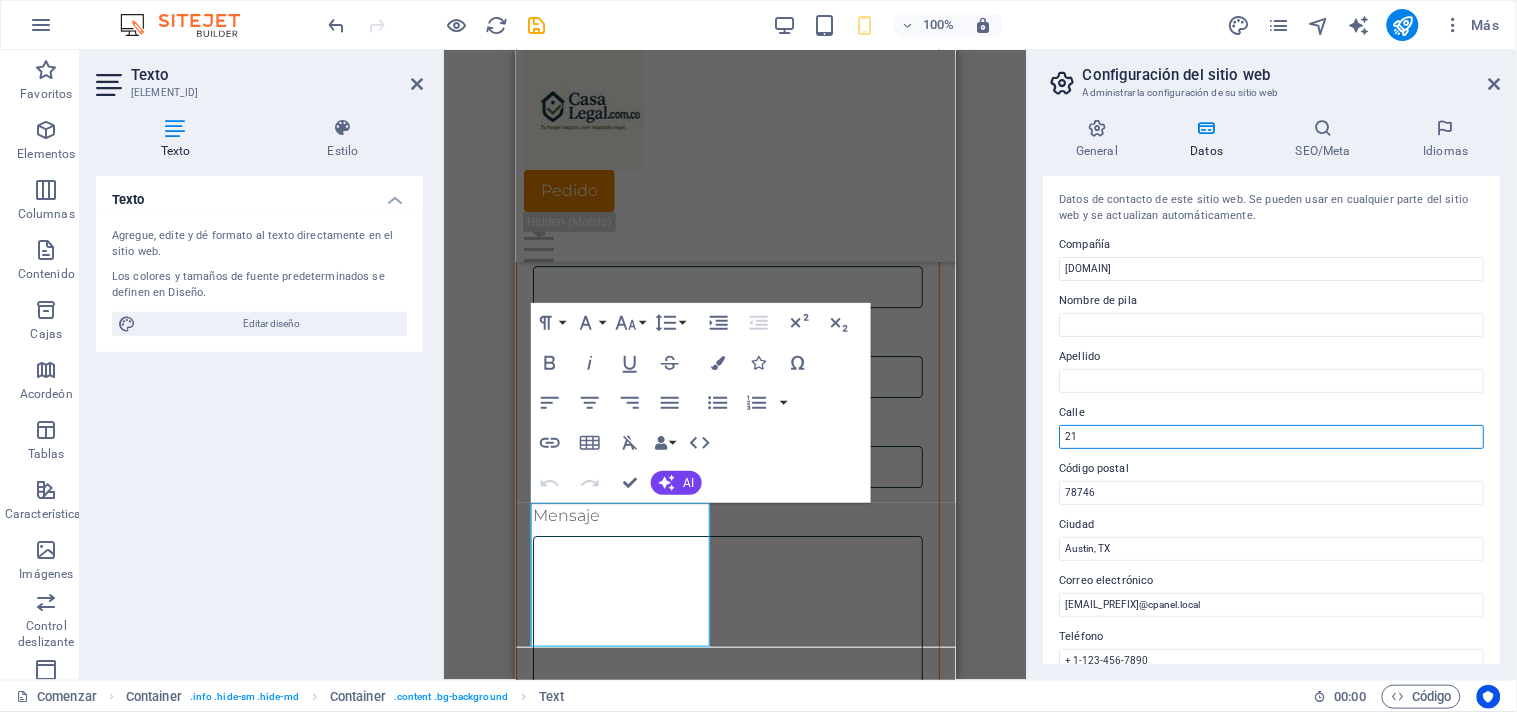 type on "2" 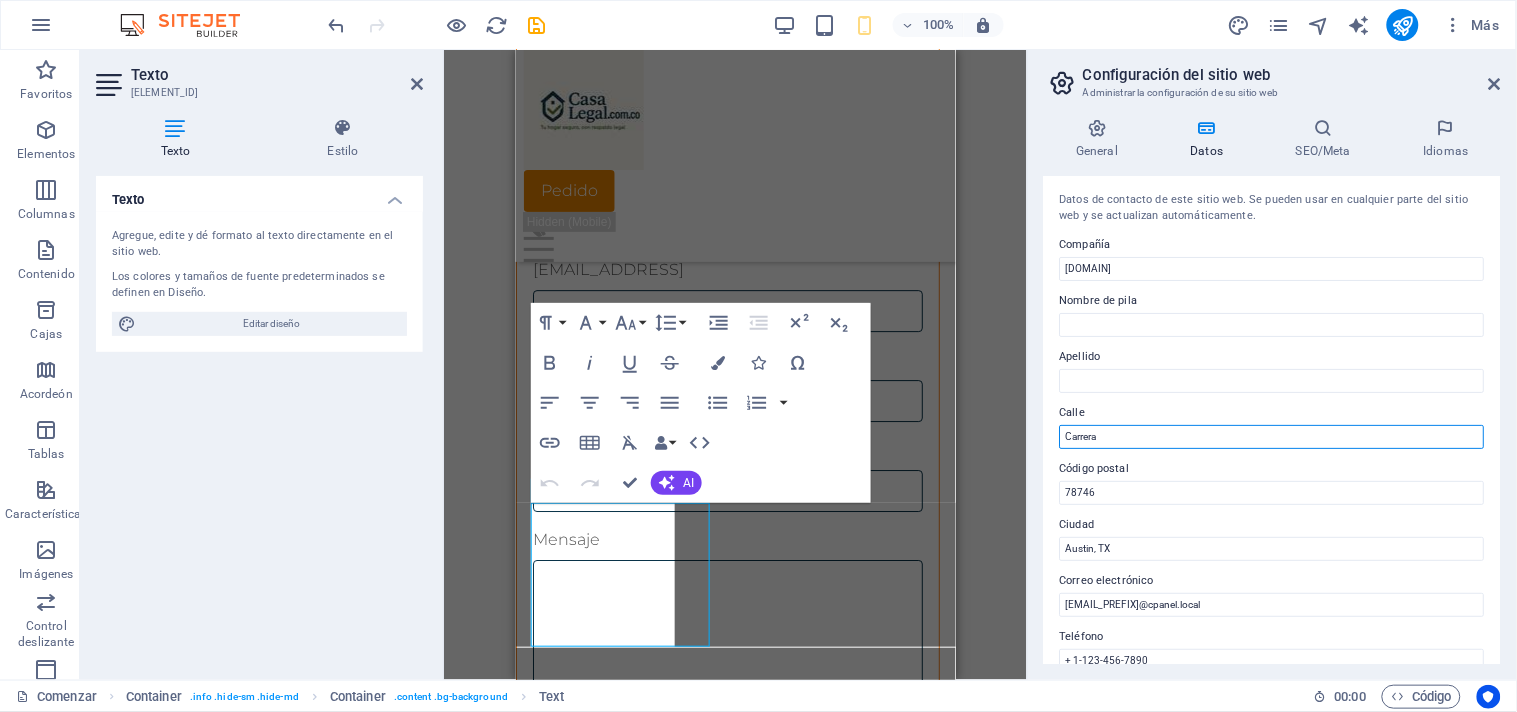 scroll, scrollTop: 7311, scrollLeft: 0, axis: vertical 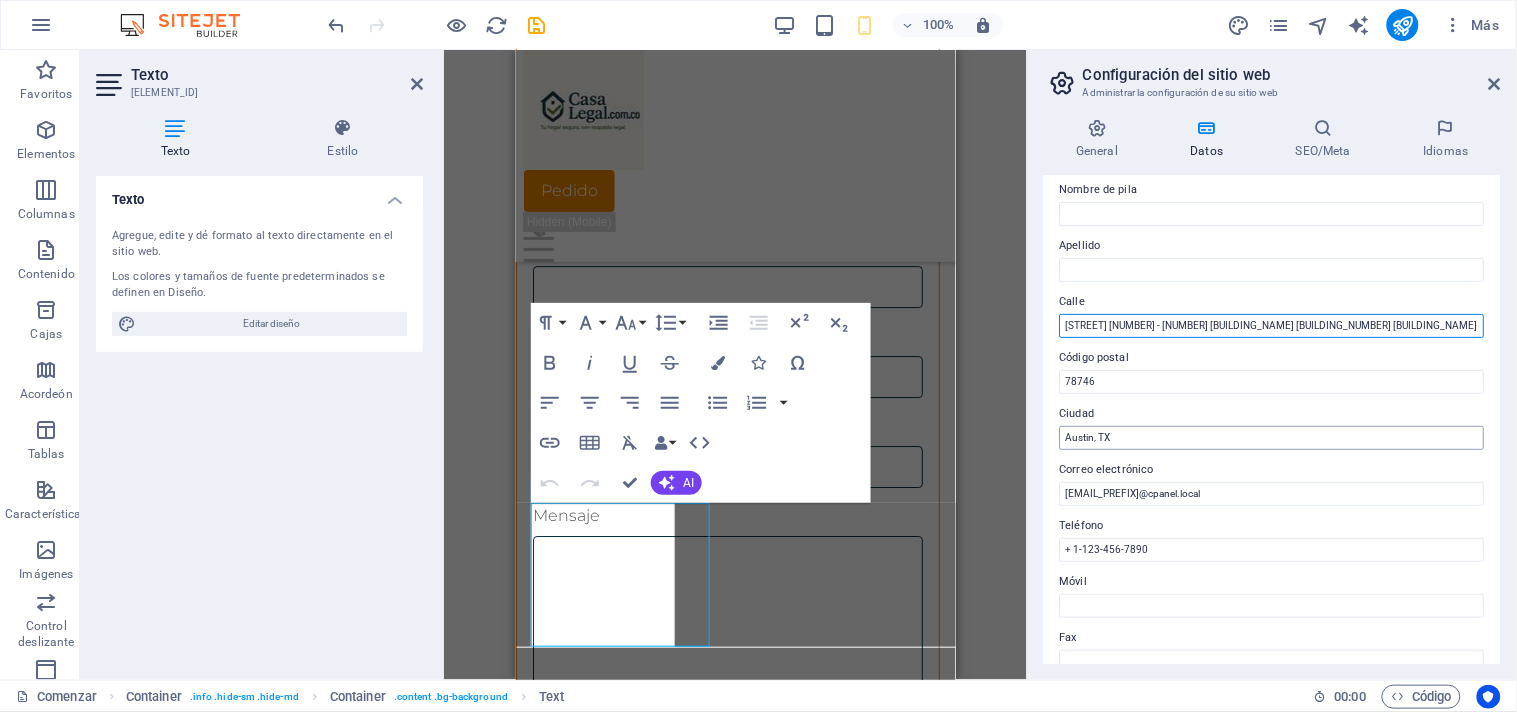 type on "[STREET] [NUMBER] - [NUMBER] [BUILDING_NAME] [BUILDING_NUMBER] [BUILDING_NAME]" 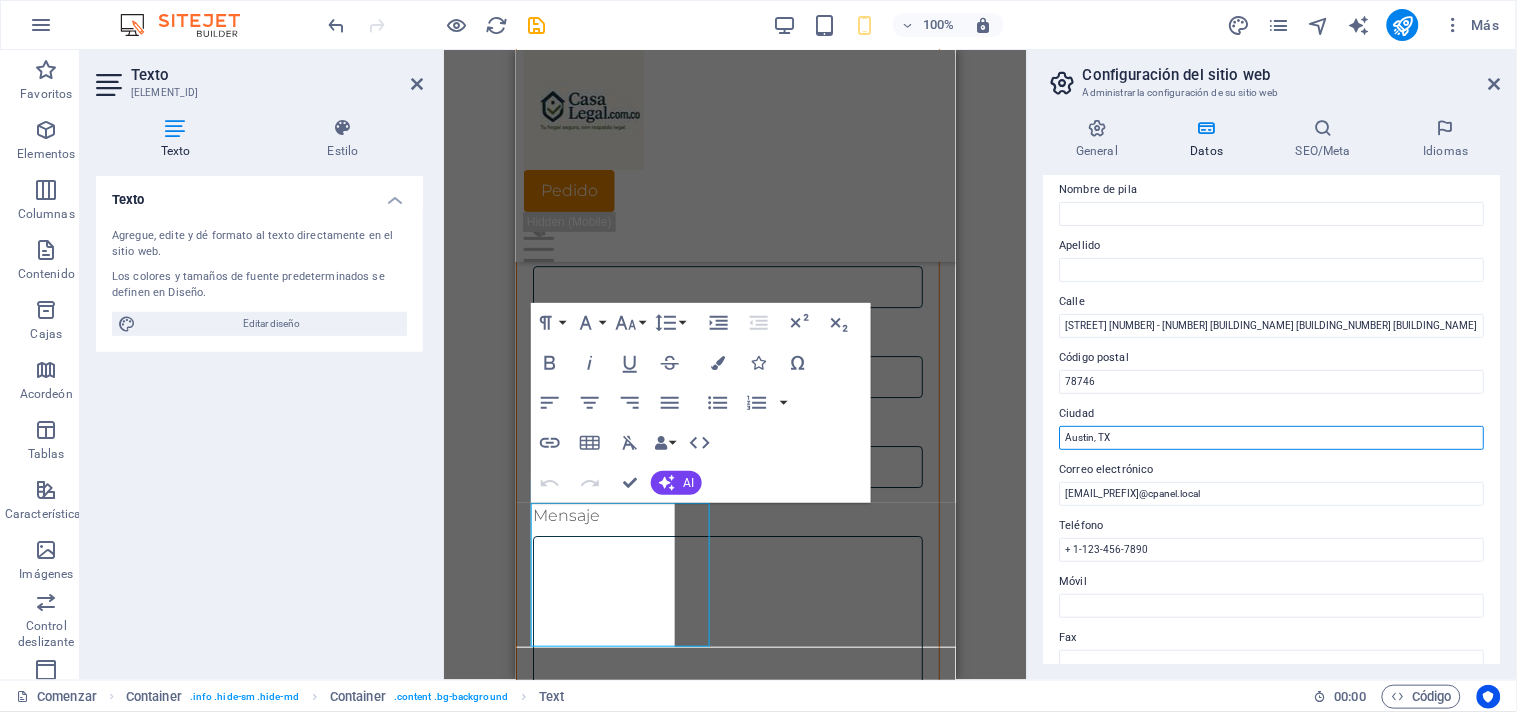 click on "Austin, TX" at bounding box center (1272, 438) 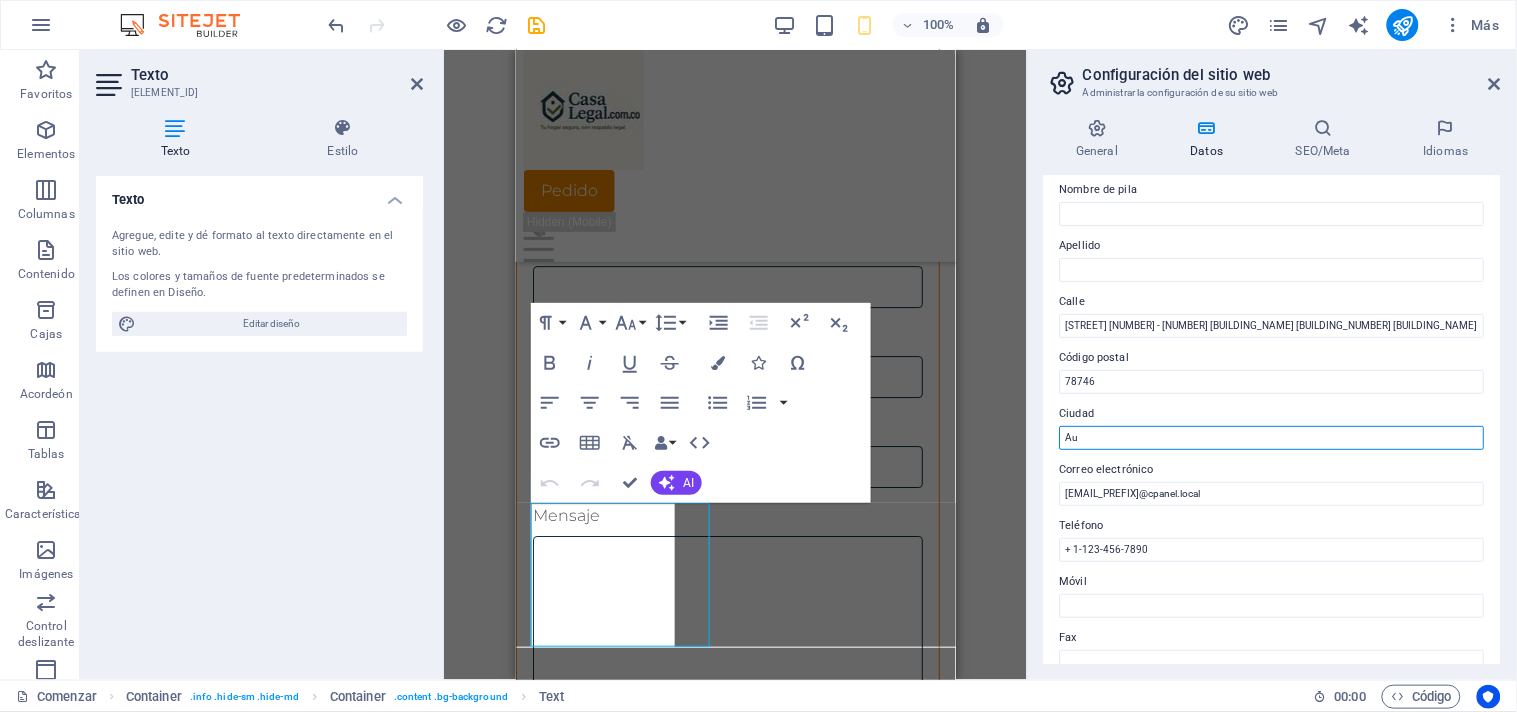 type on "A" 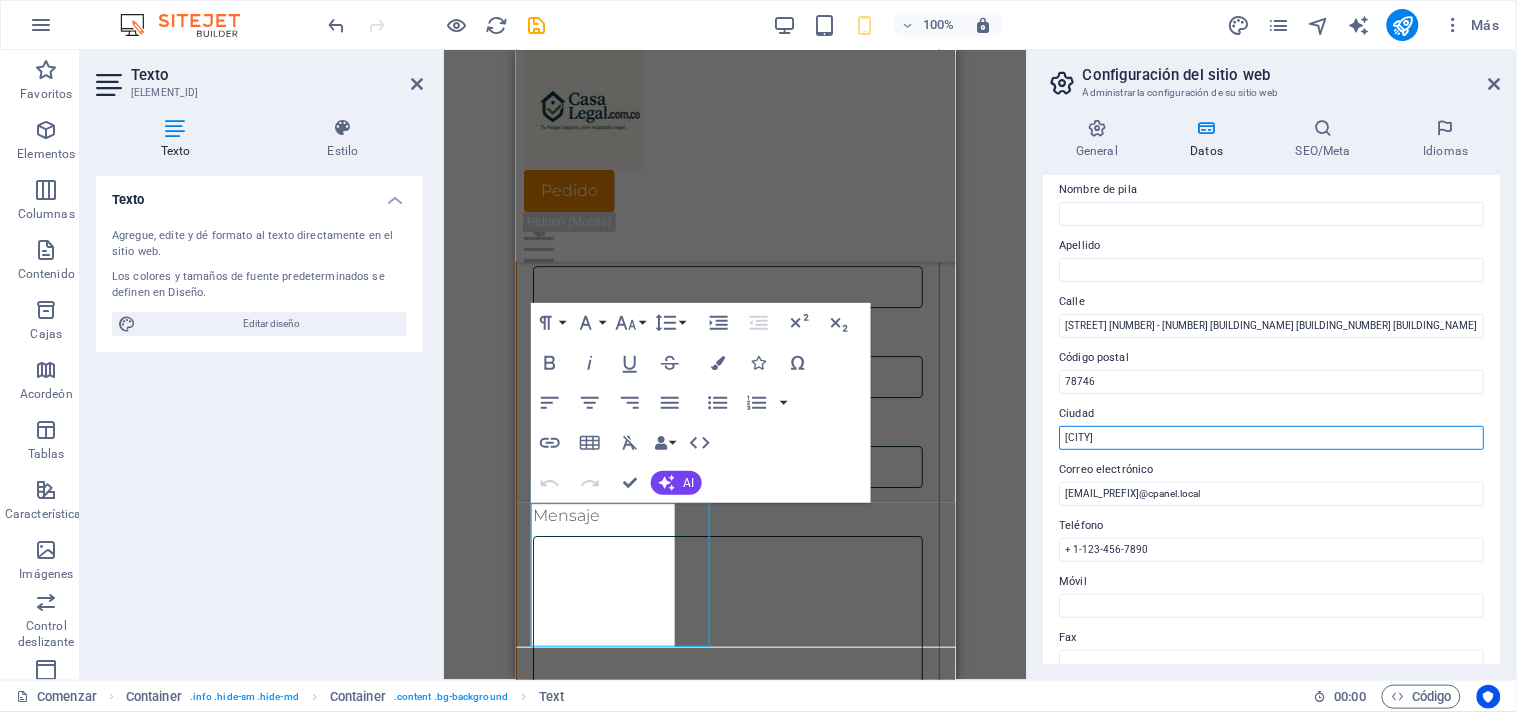 type on "[CITY]" 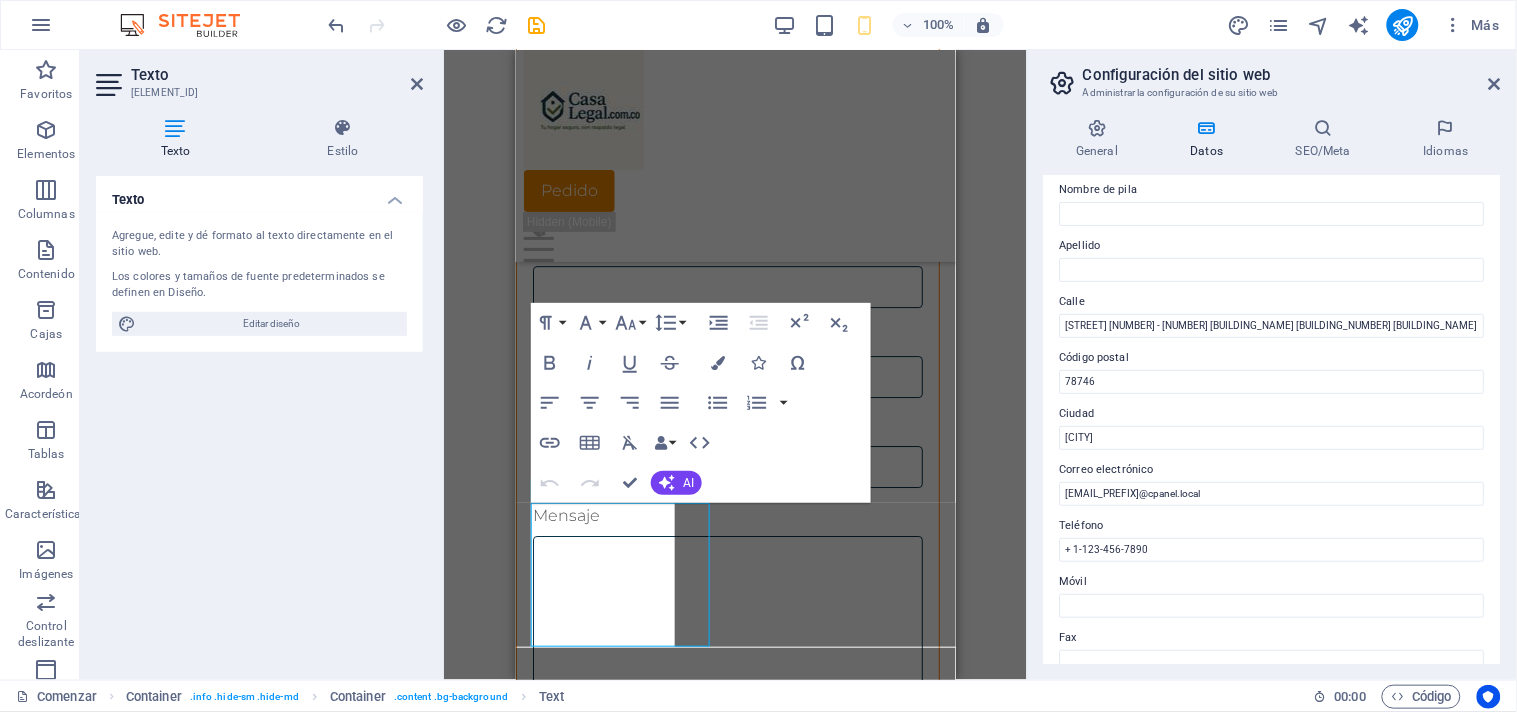 click on "Ciudad" at bounding box center (1272, 414) 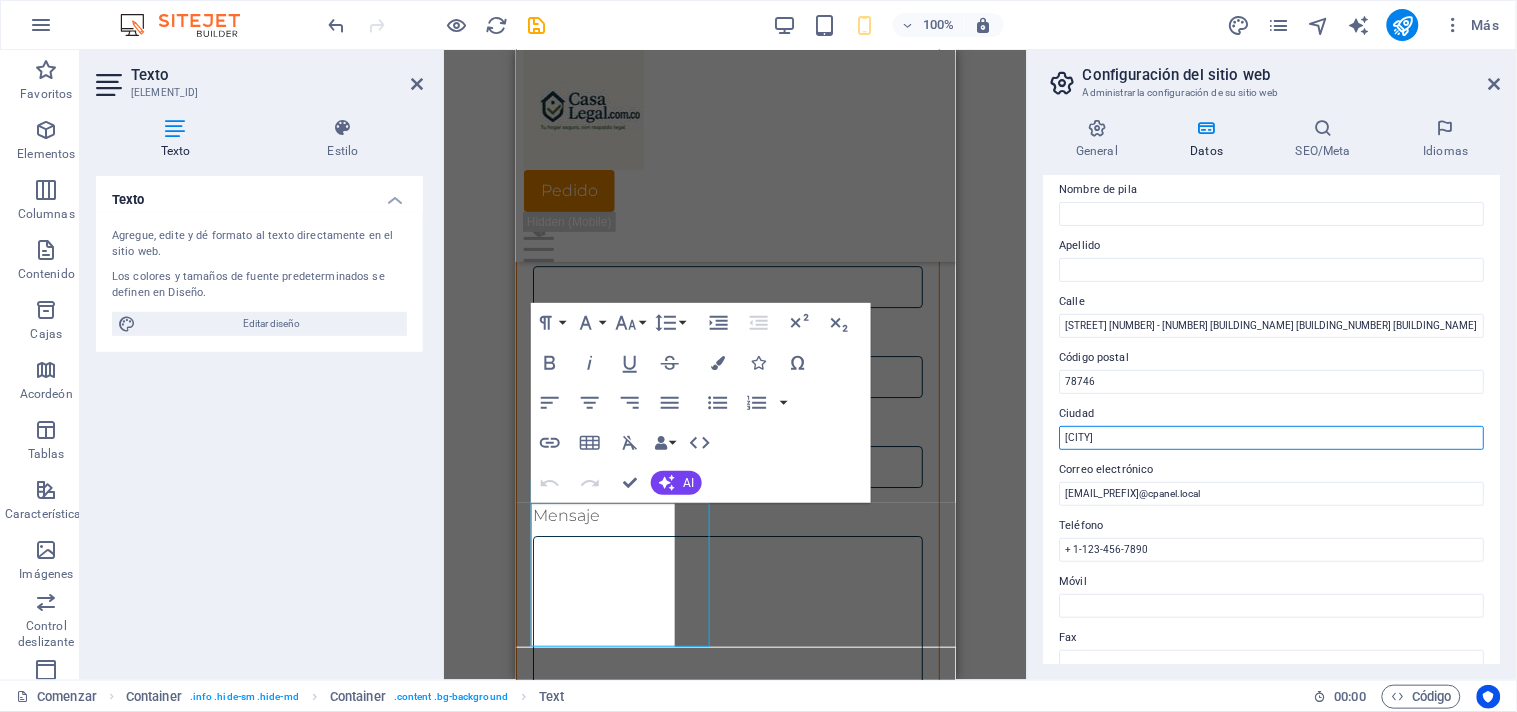 click on "[CITY]" at bounding box center (1272, 438) 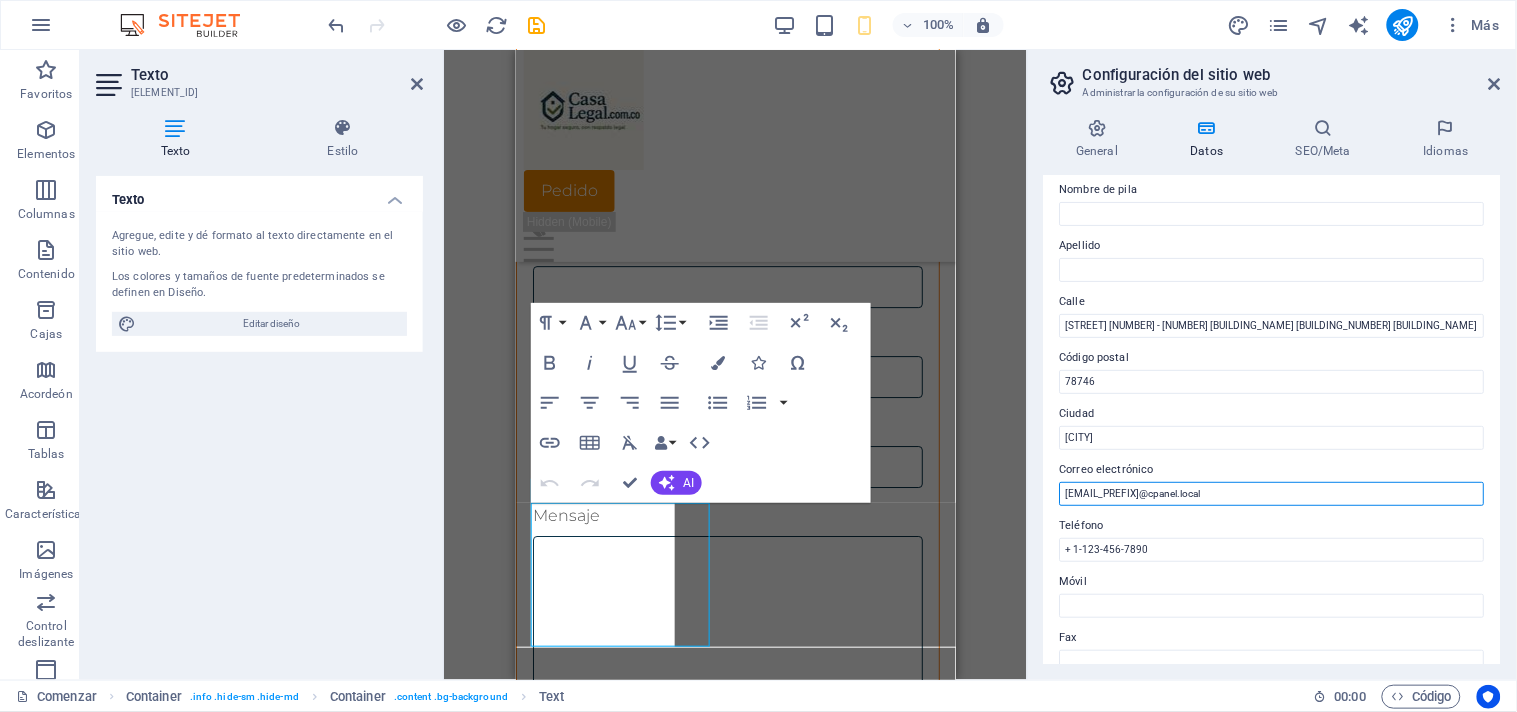 click on "[EMAIL_PREFIX]@cpanel.local" at bounding box center (1272, 494) 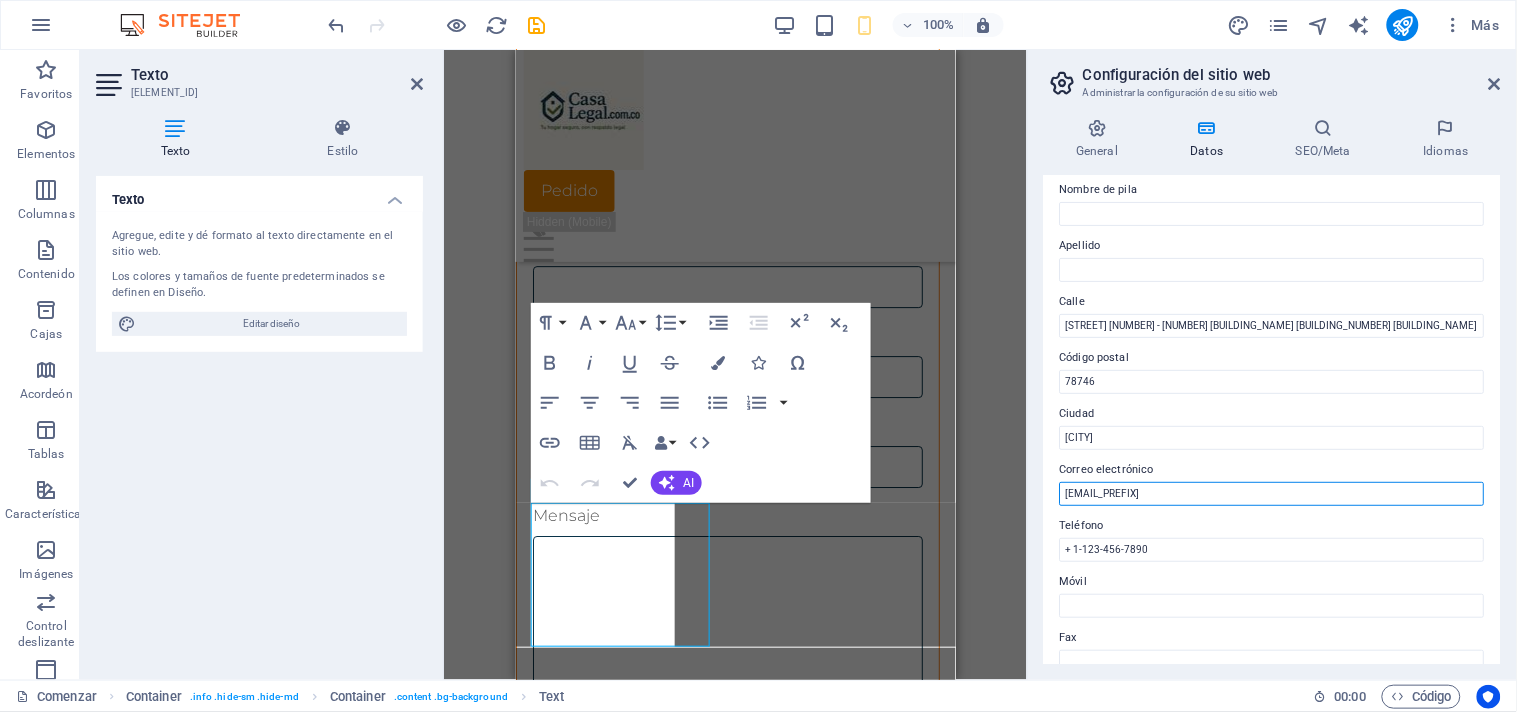 type on "b" 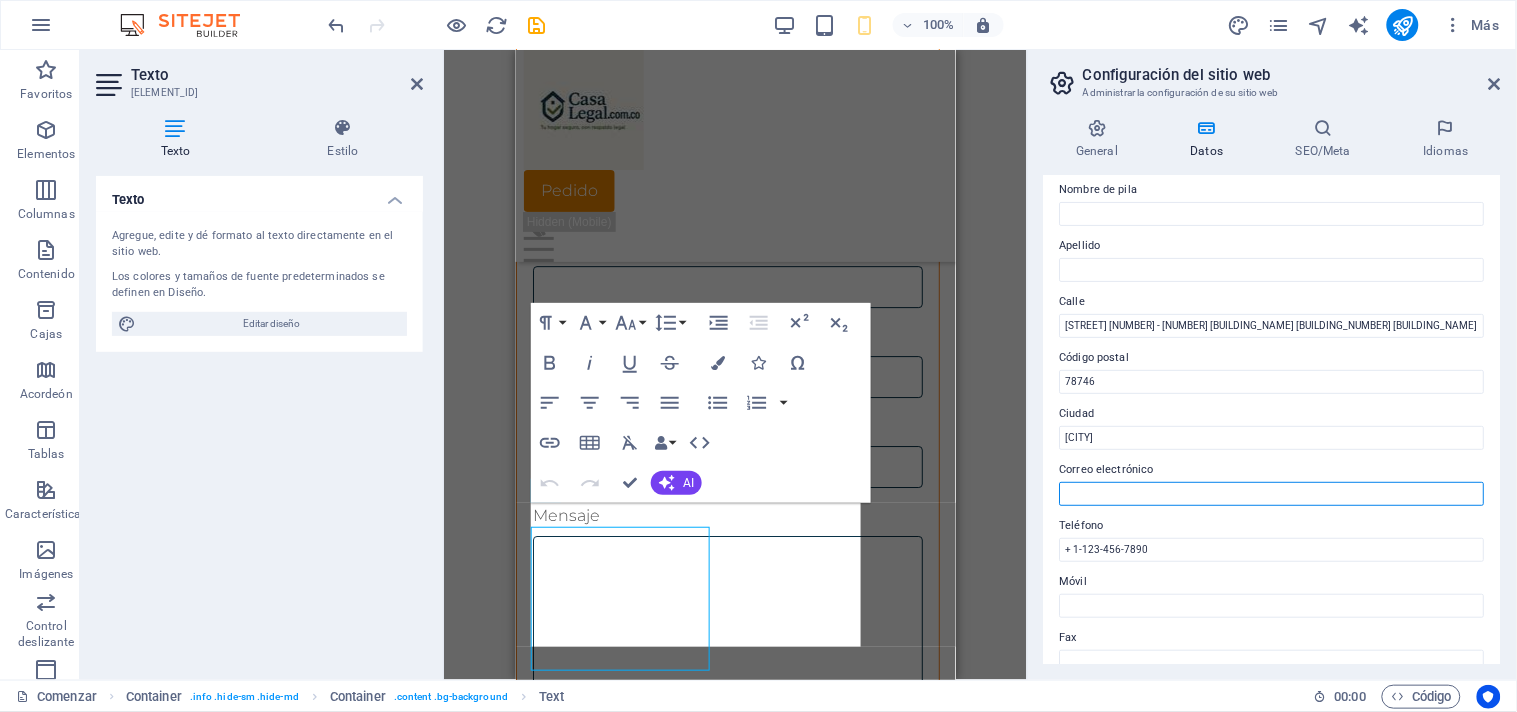 scroll, scrollTop: 7287, scrollLeft: 0, axis: vertical 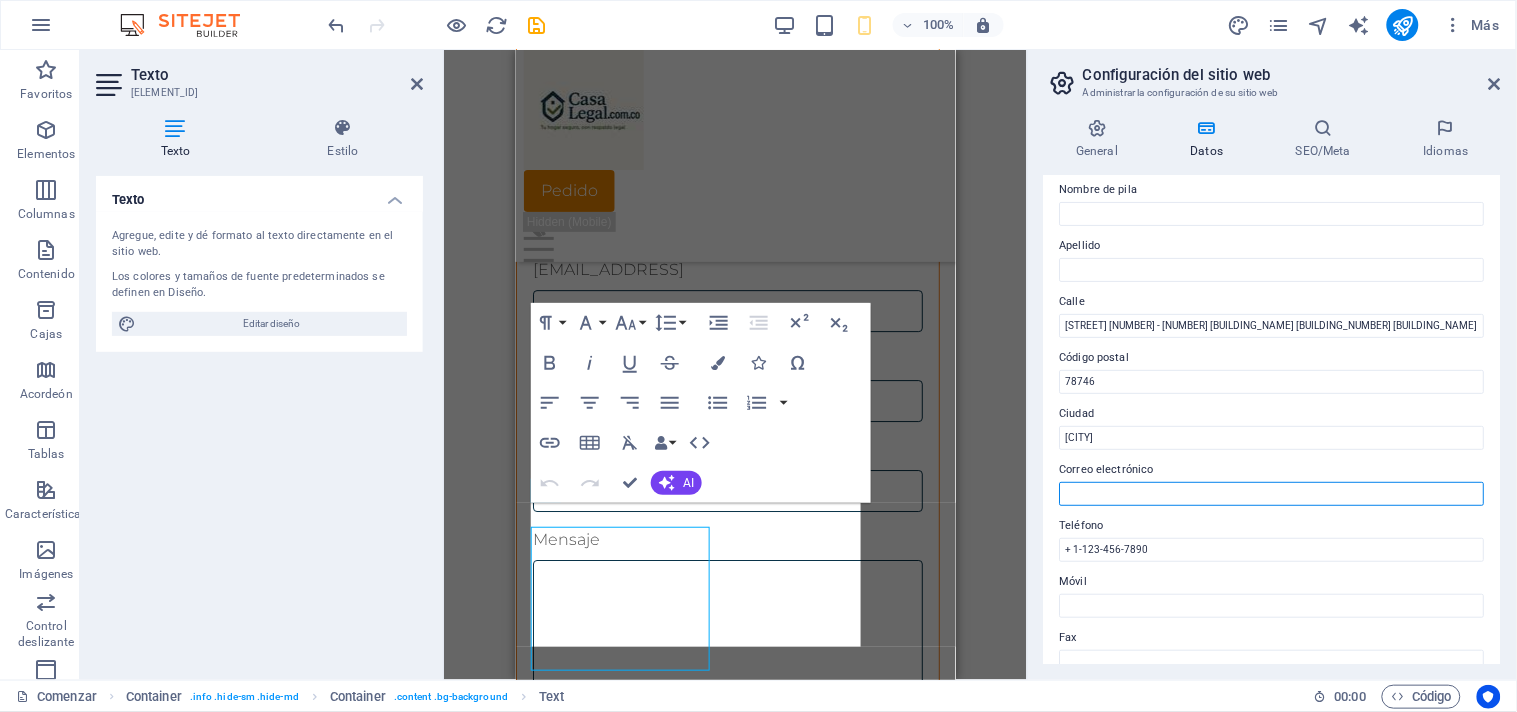 type on "c" 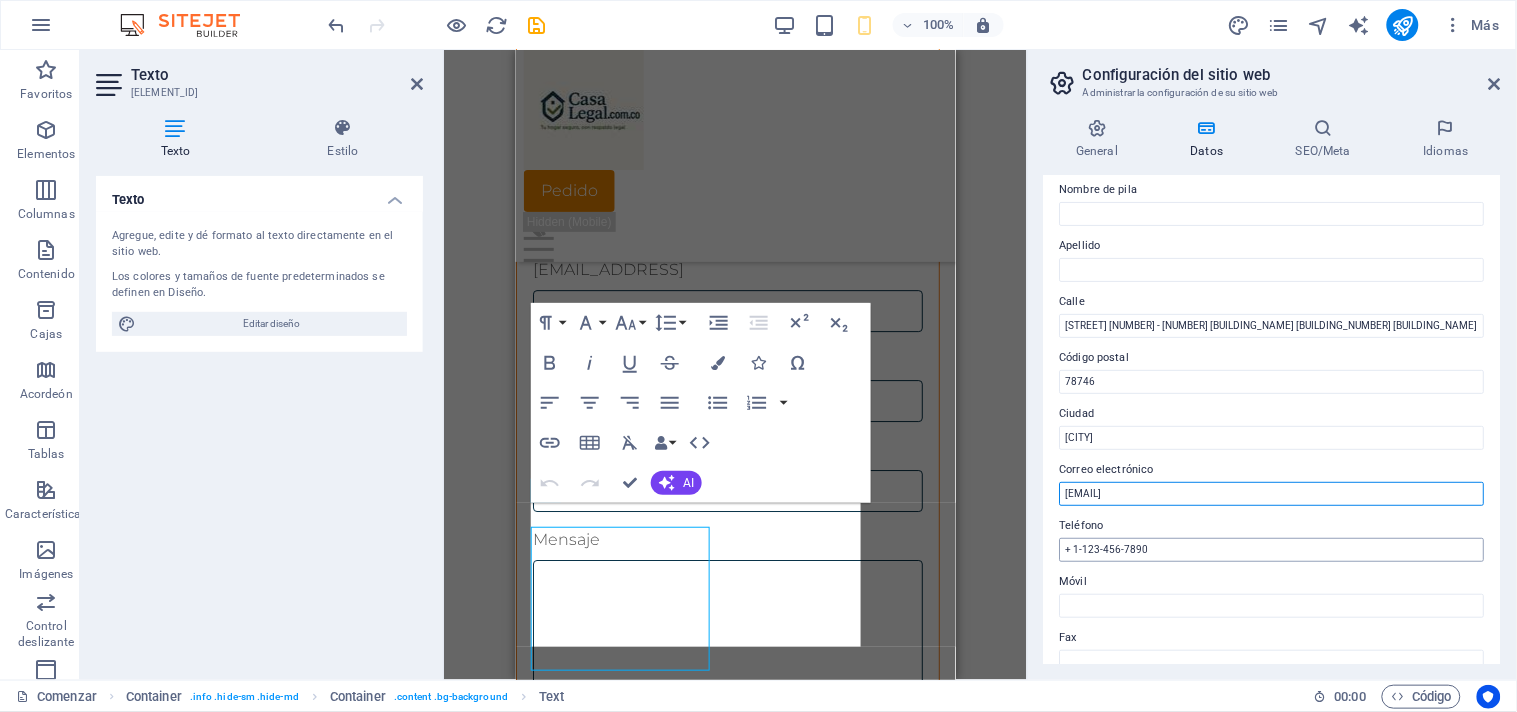 type on "[EMAIL]" 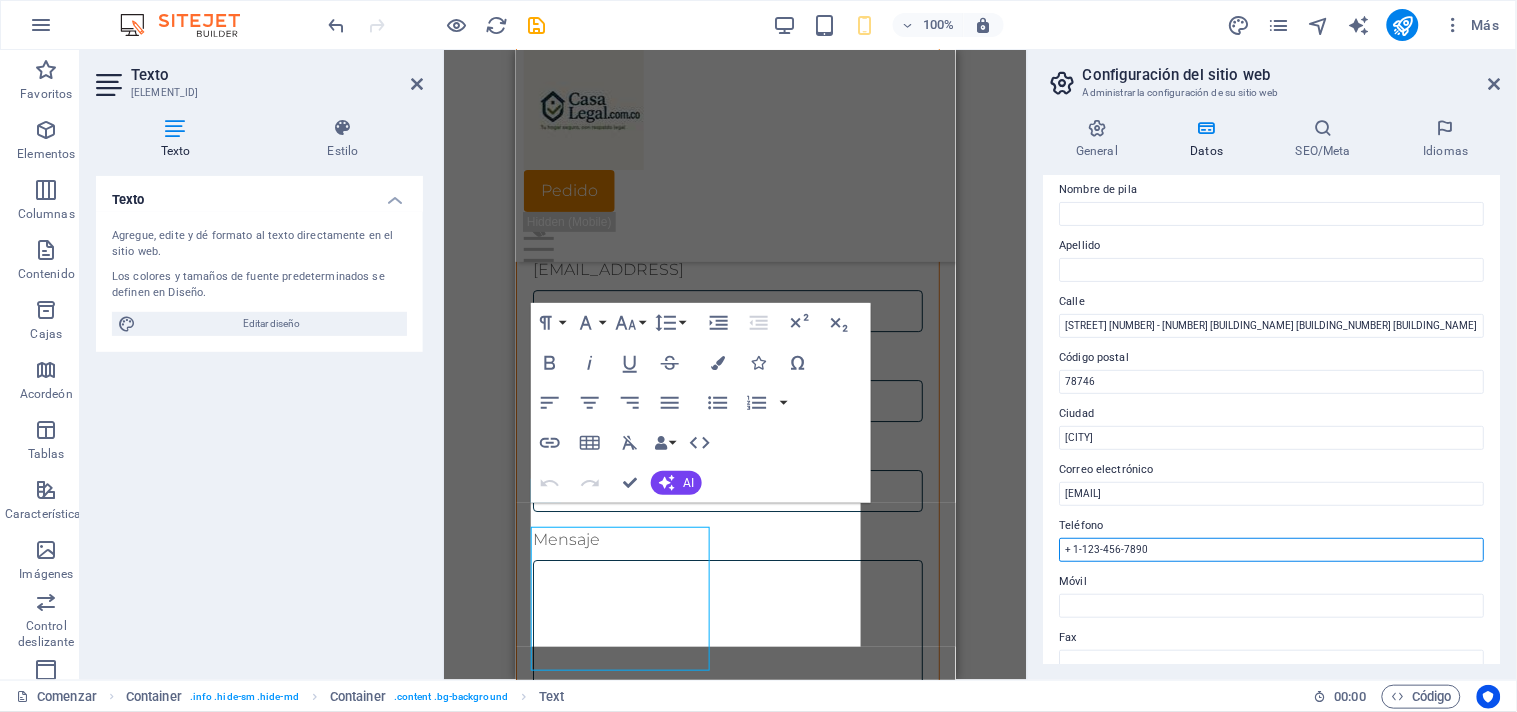 click on "+ 1-123-456-7890" at bounding box center [1272, 550] 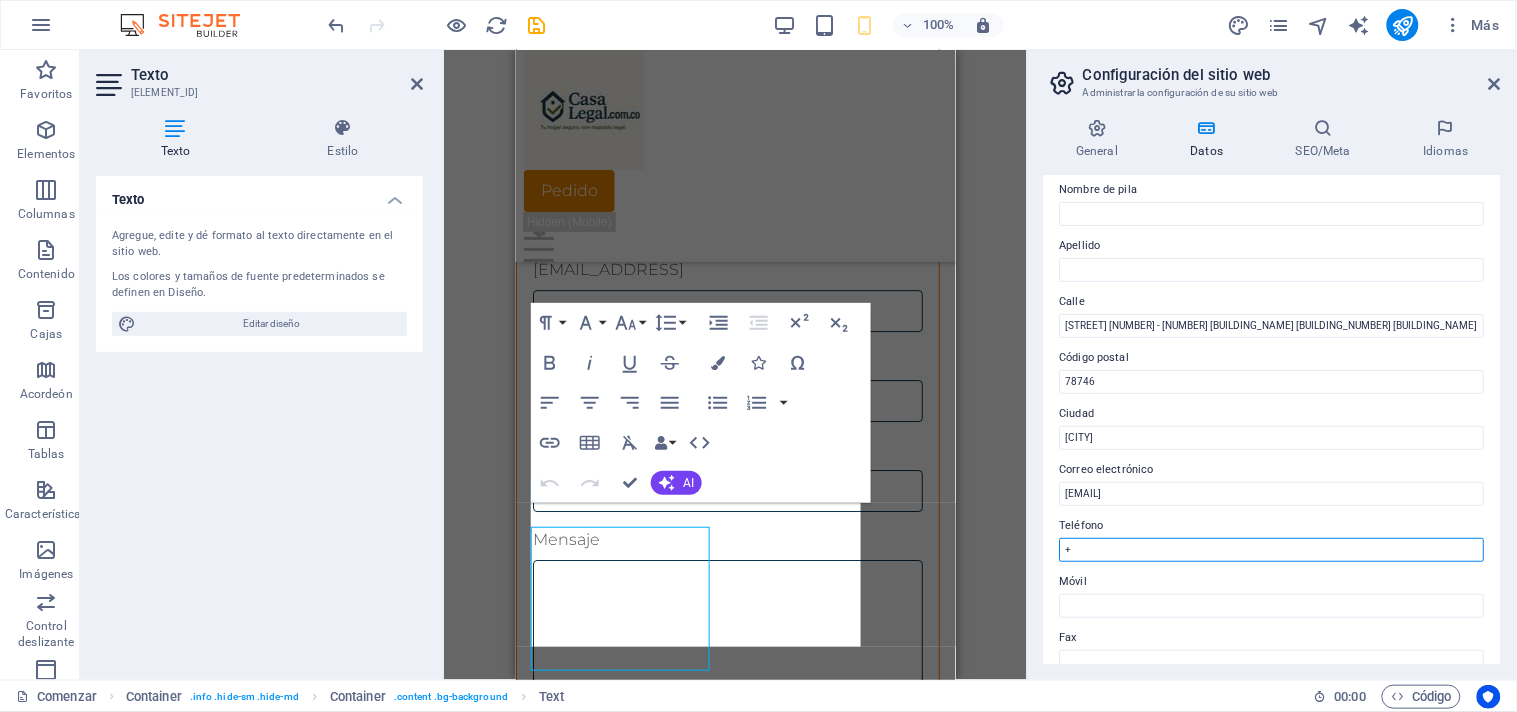 type on "+" 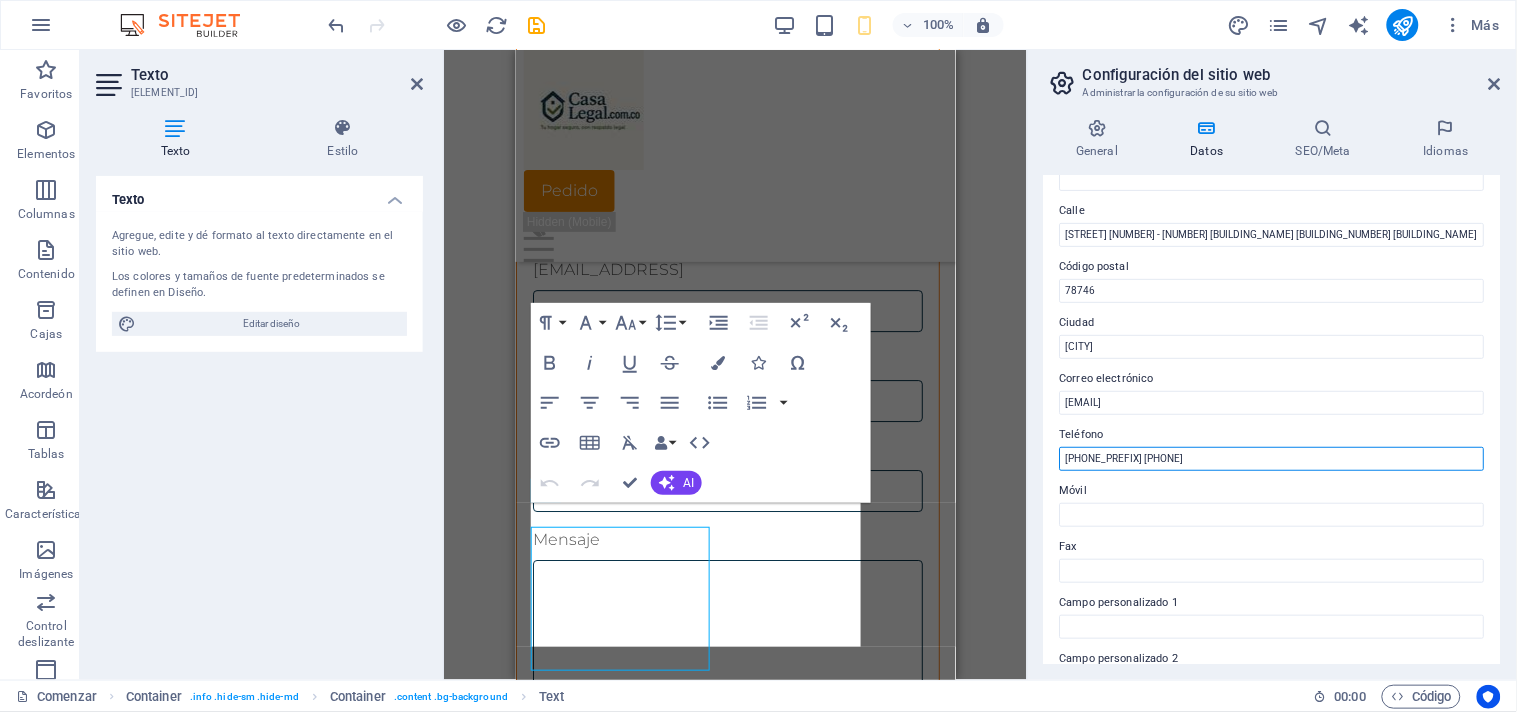 scroll, scrollTop: 333, scrollLeft: 0, axis: vertical 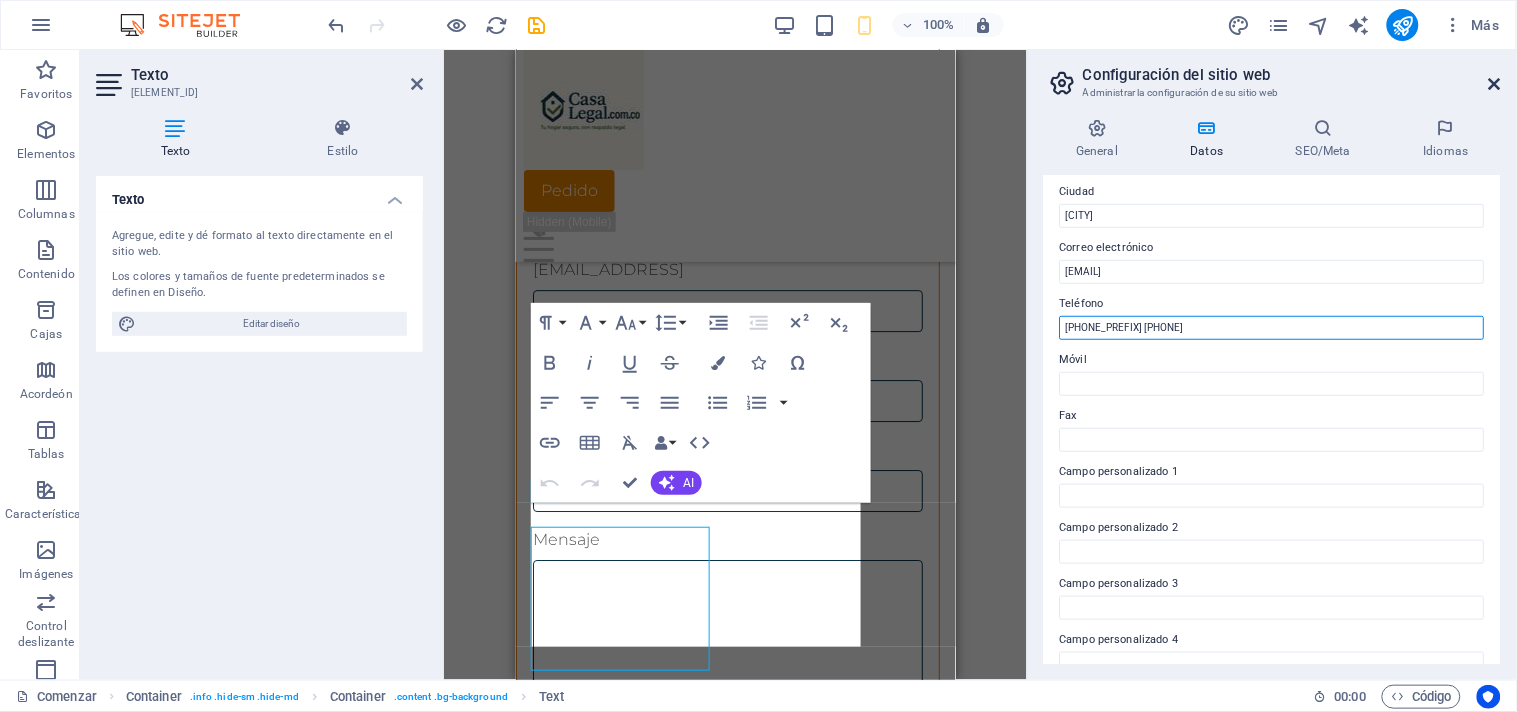 type on "[PHONE_PREFIX] [PHONE]" 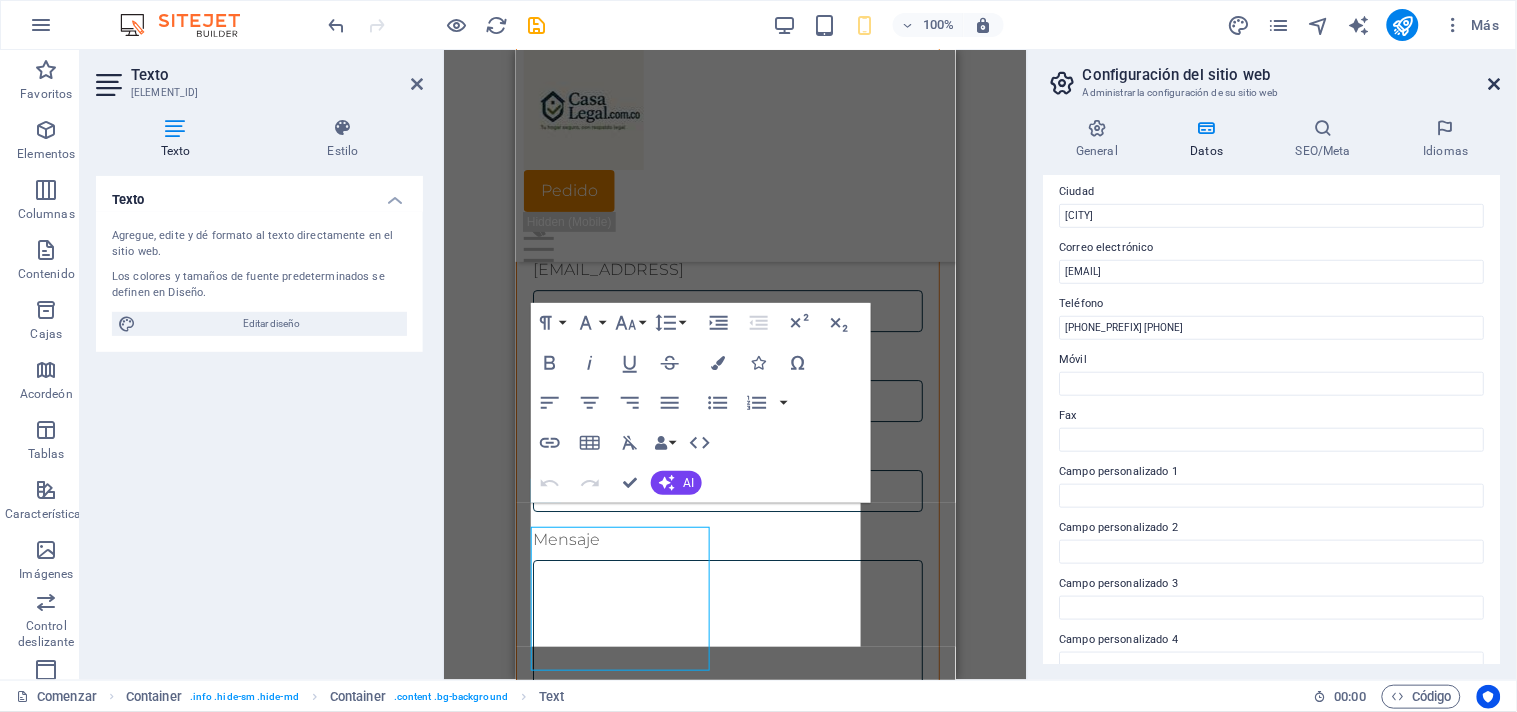 click at bounding box center [1495, 84] 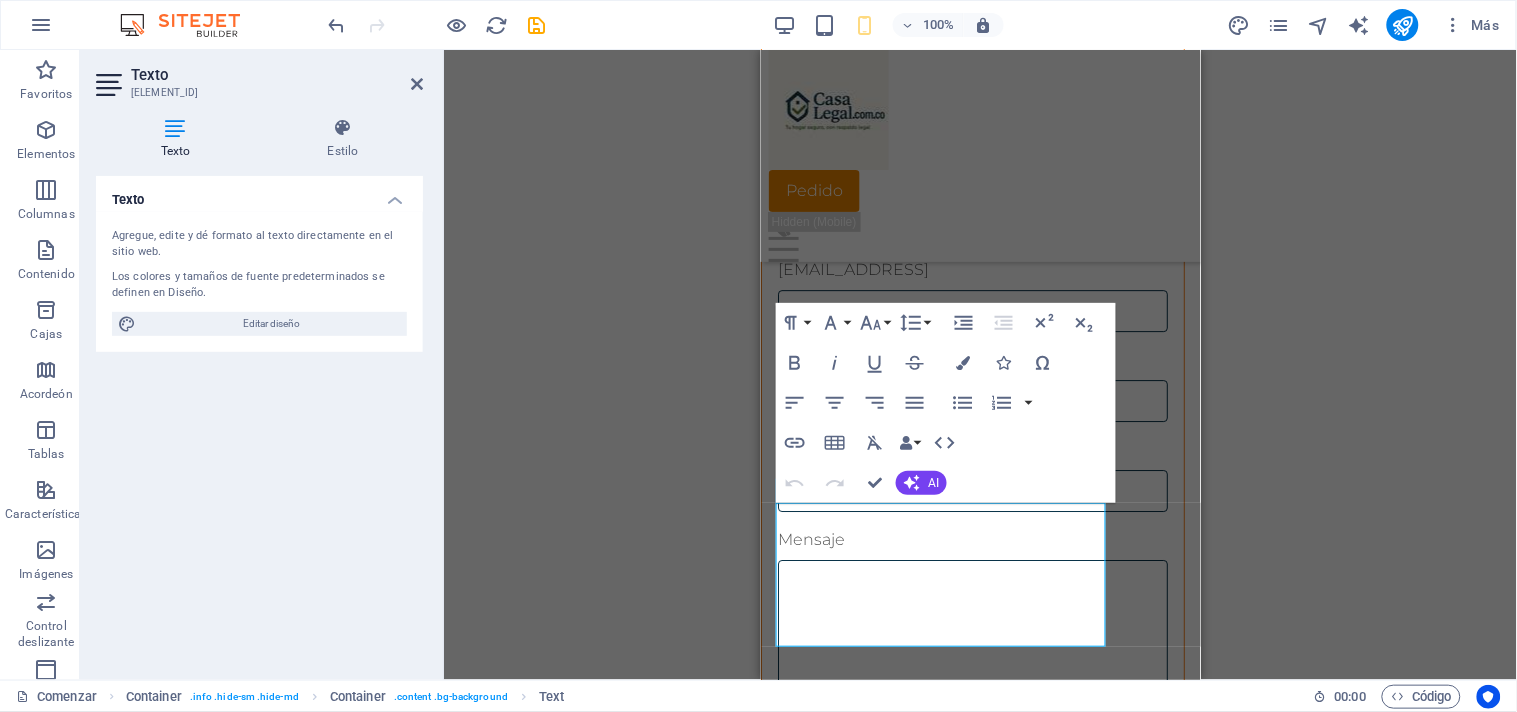 click on "[DRAG_DROP_INSTRUCTIONS]" at bounding box center [980, 365] 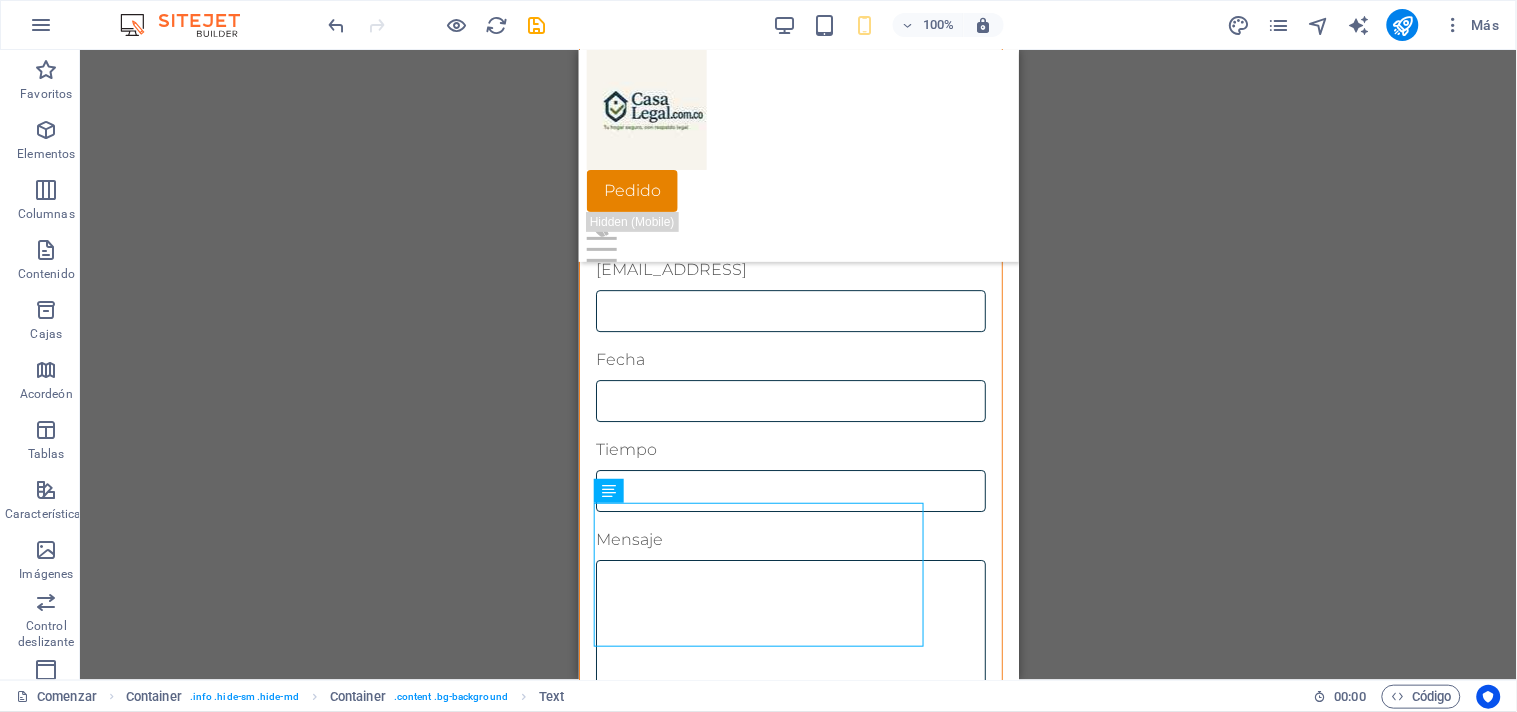 click on "[DRAG_DROP_INSTRUCTIONS]" at bounding box center [798, 365] 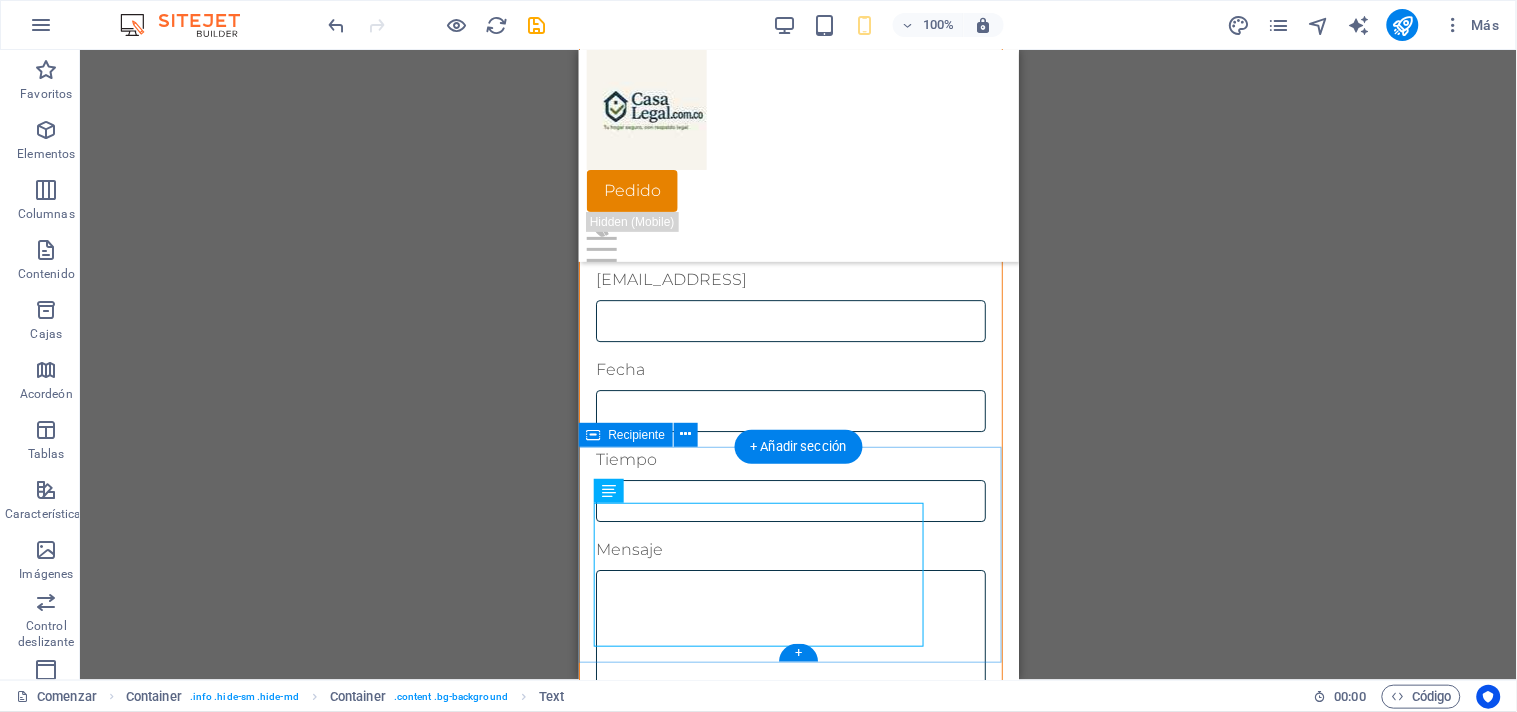 scroll, scrollTop: 7287, scrollLeft: 0, axis: vertical 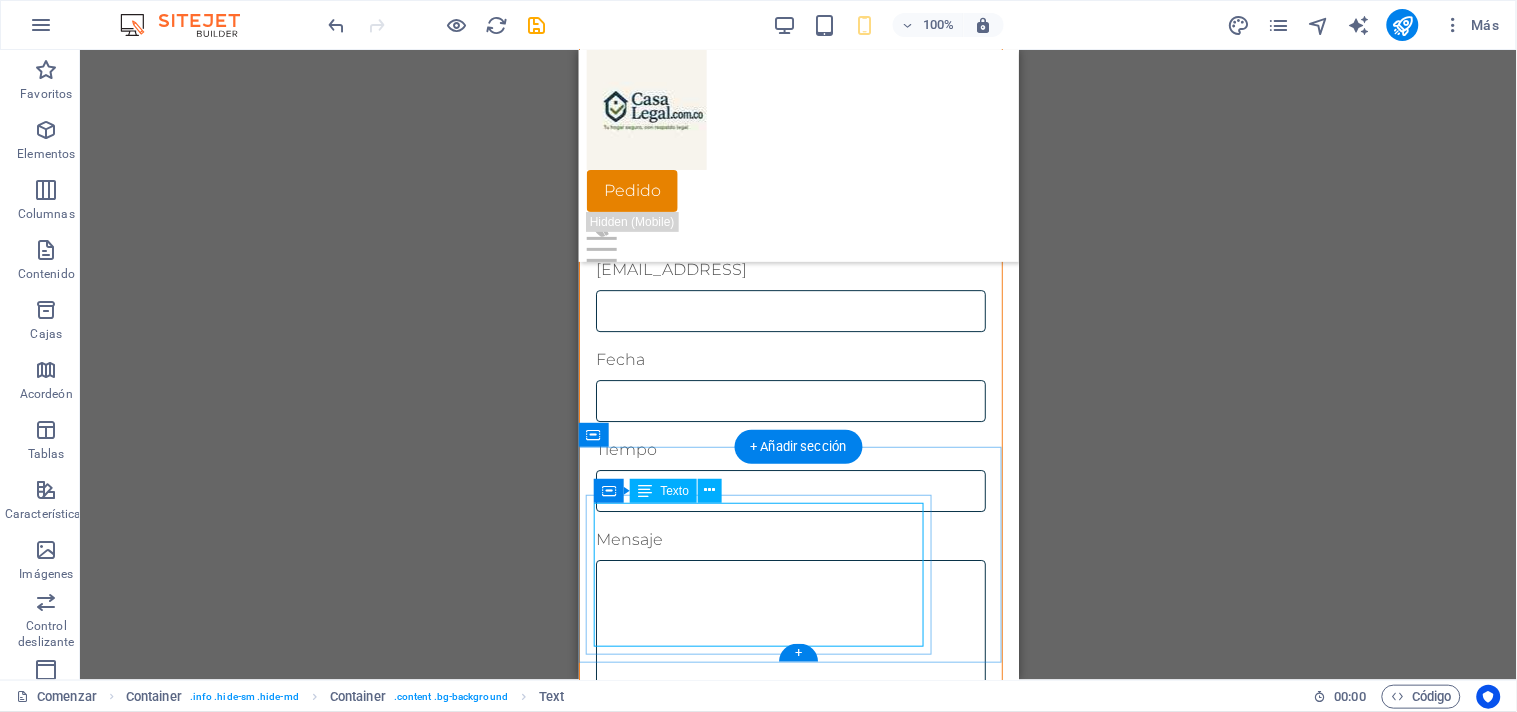 click on "[PHONE_PREFIX] [PHONE]" at bounding box center (700, 1453) 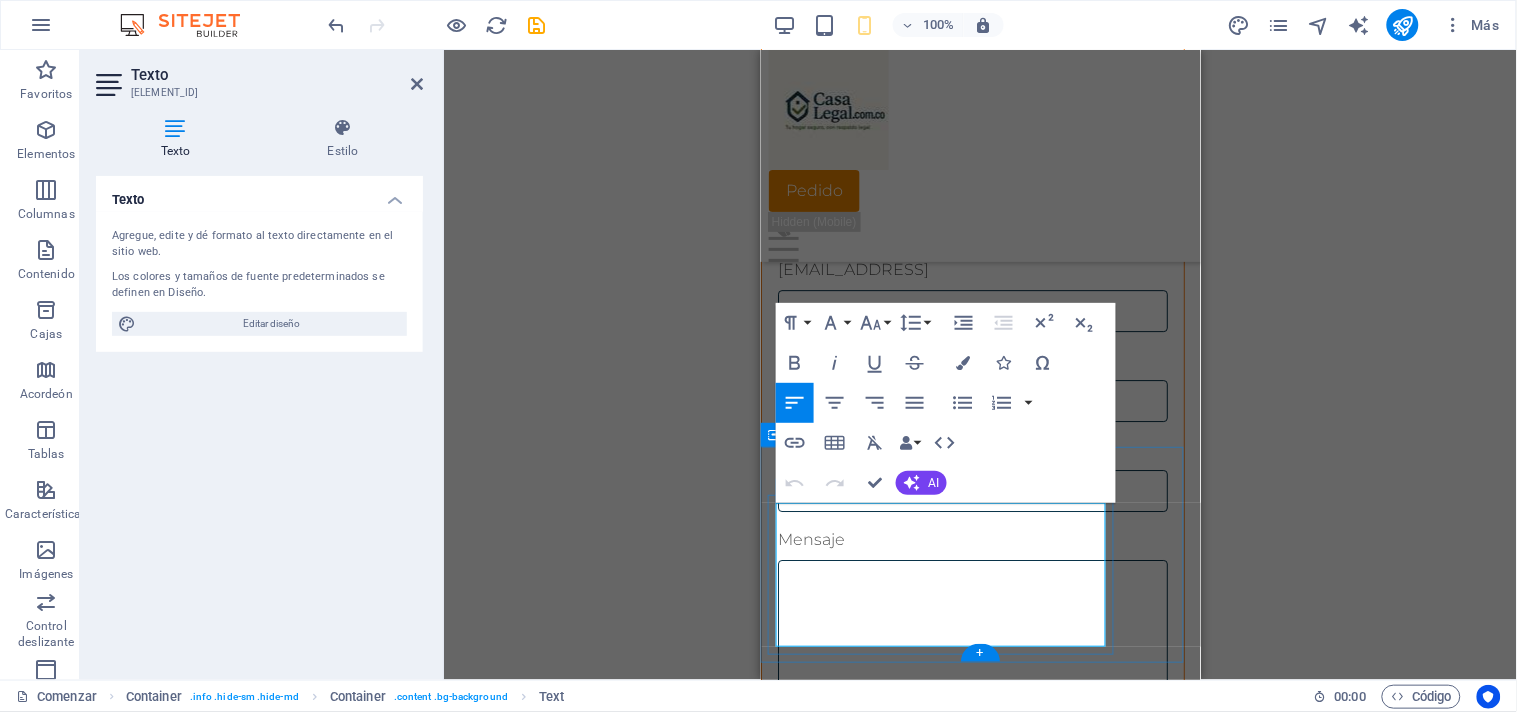 click at bounding box center (980, 1430) 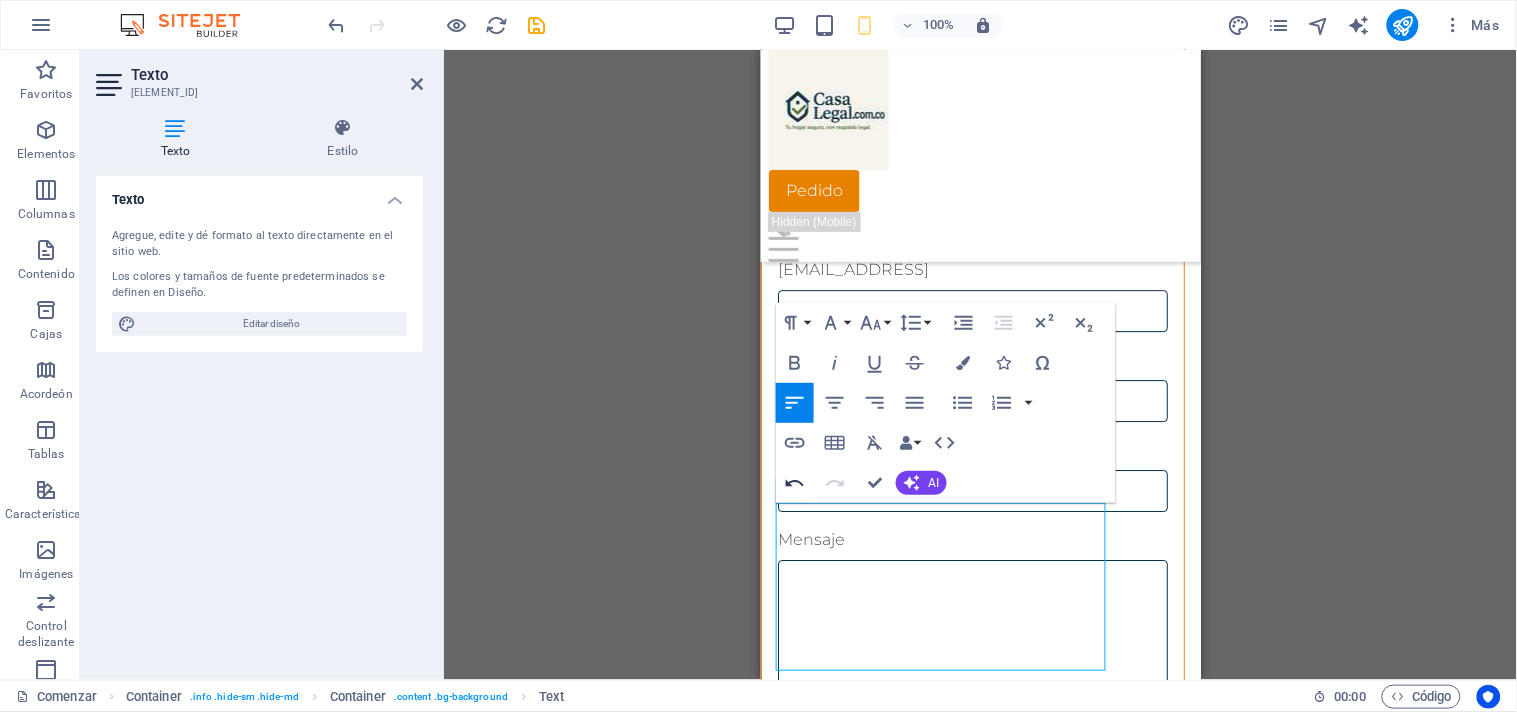 click 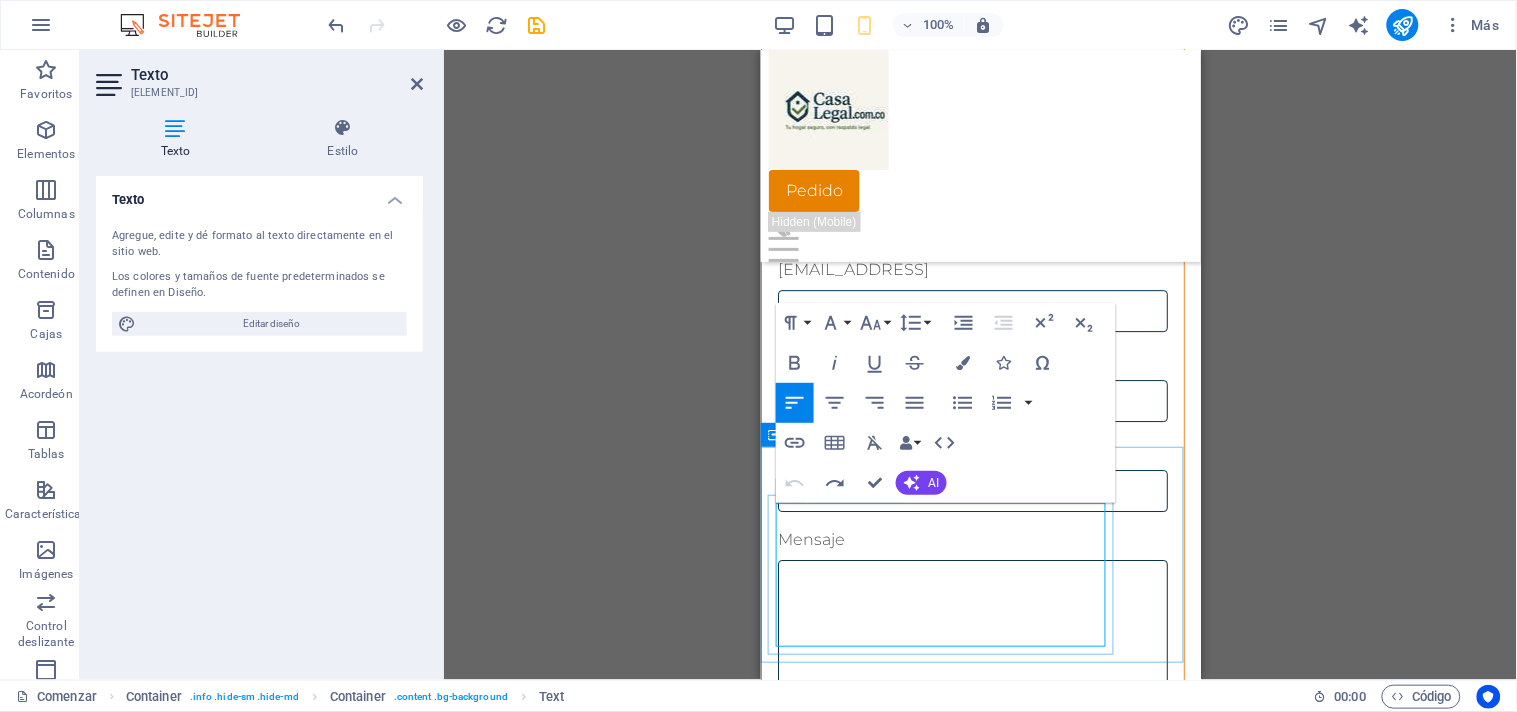 drag, startPoint x: 939, startPoint y: 612, endPoint x: 866, endPoint y: 553, distance: 93.8616 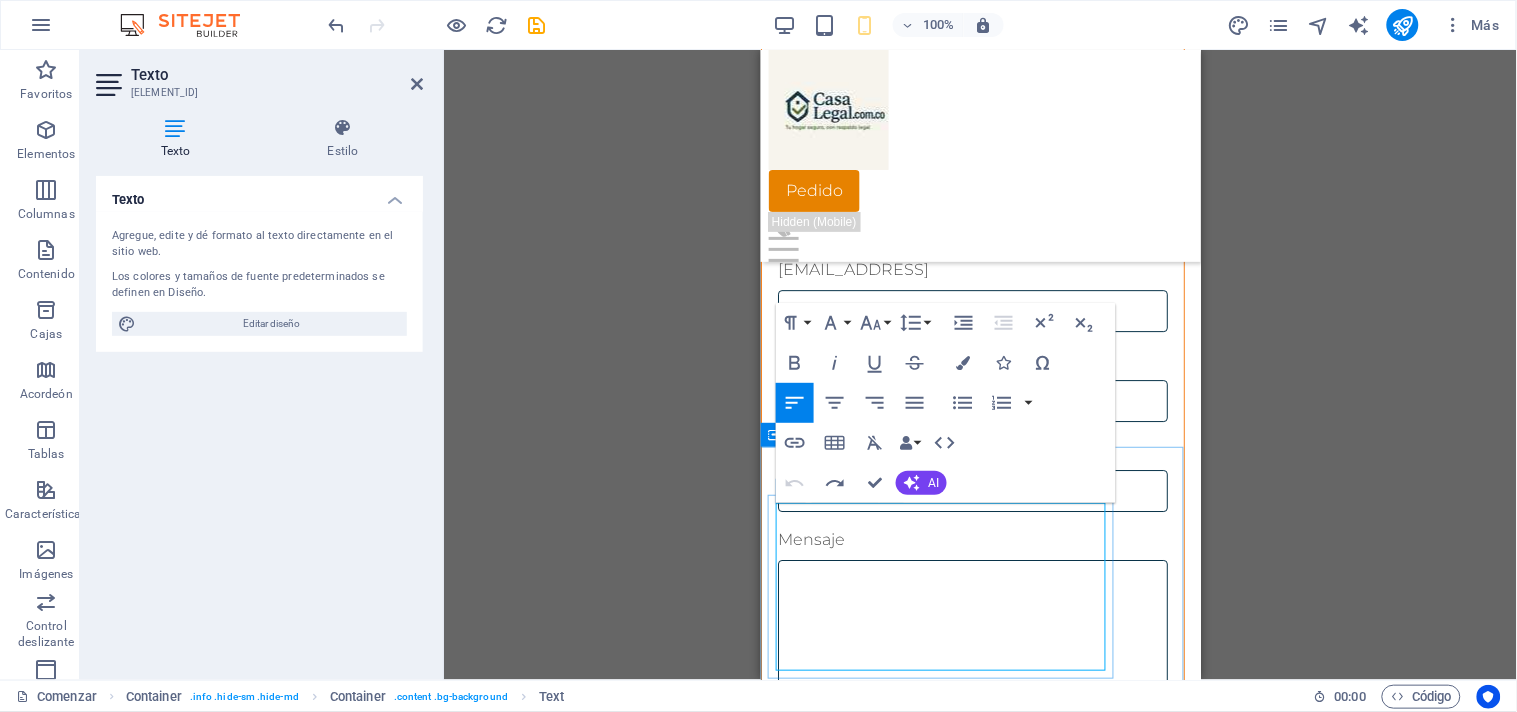 click on "[CITY] [POSTAL_CODE]" at bounding box center [980, 1430] 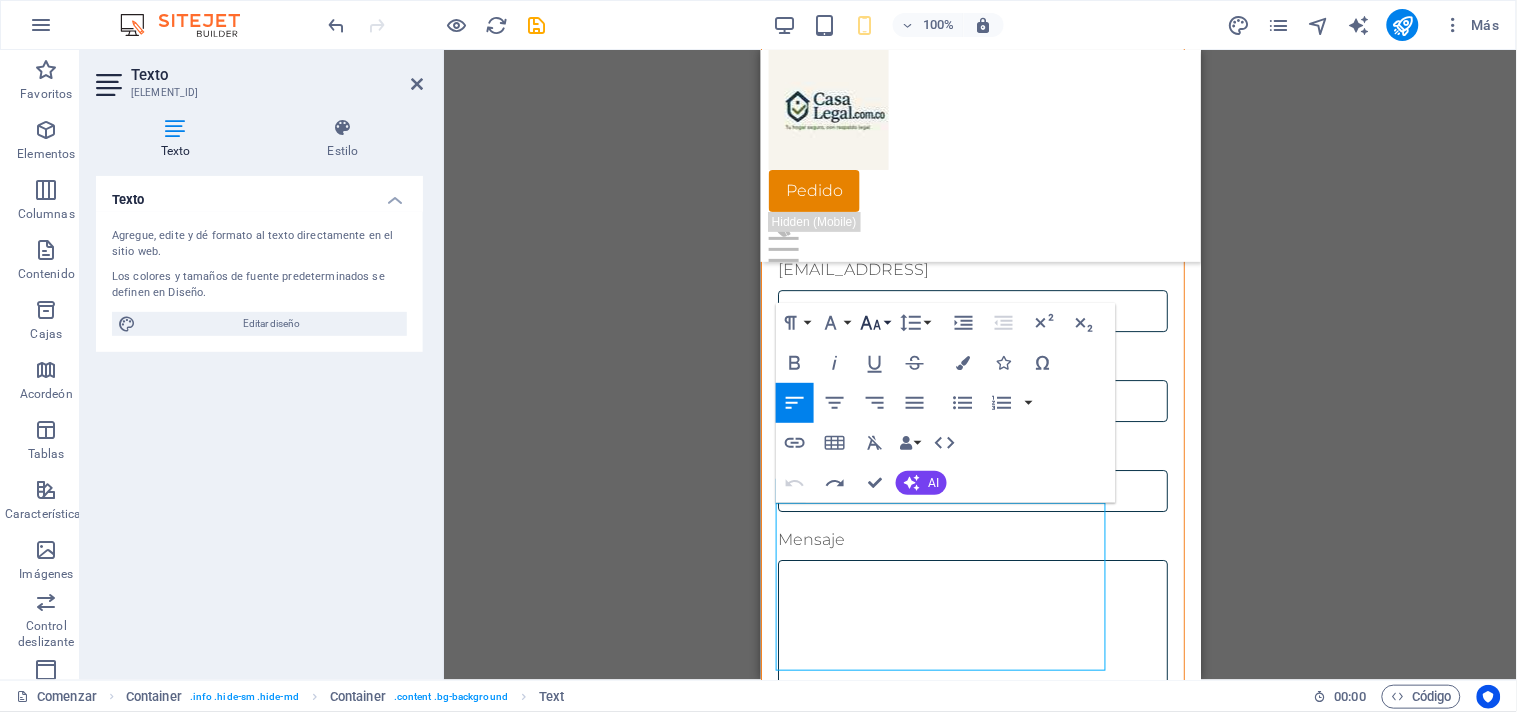 click on "Tamaño de fuente" at bounding box center [875, 323] 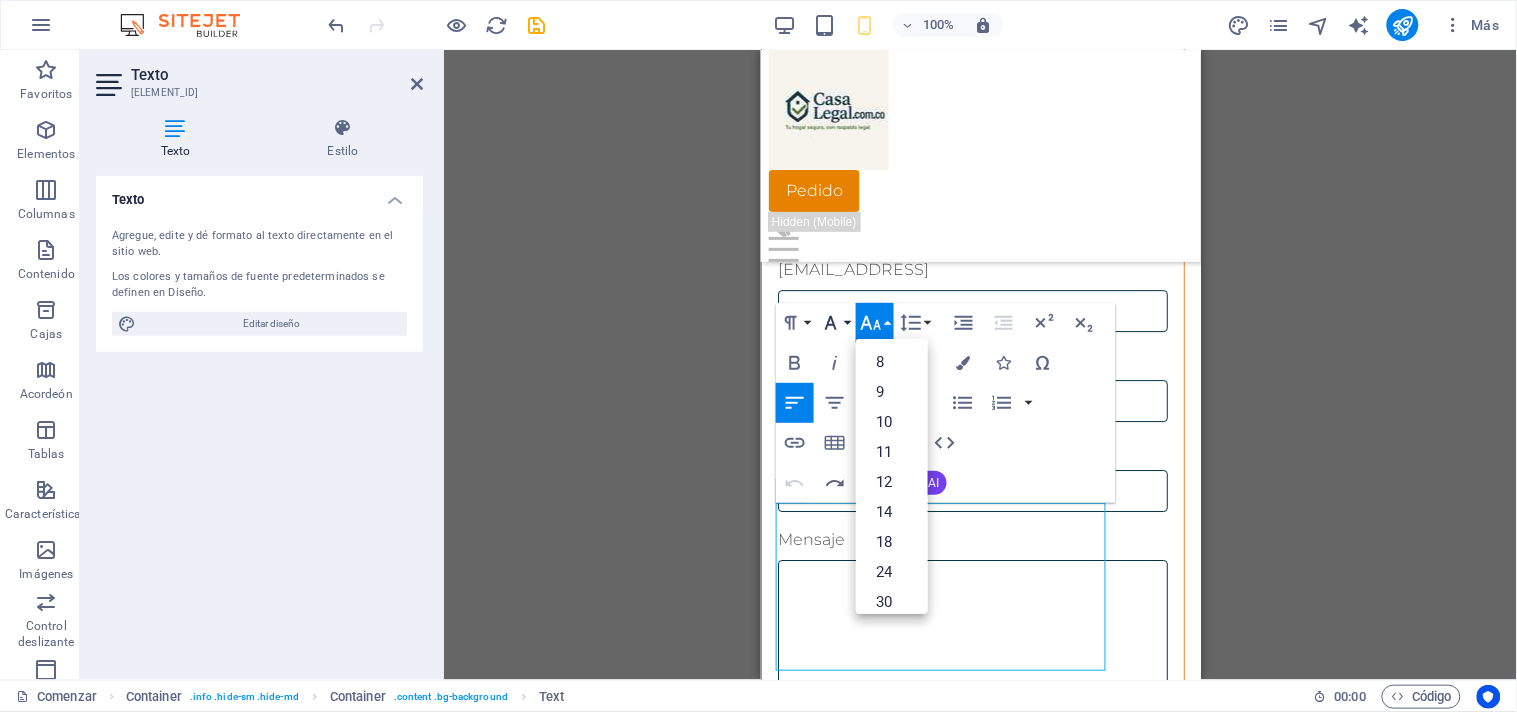 click 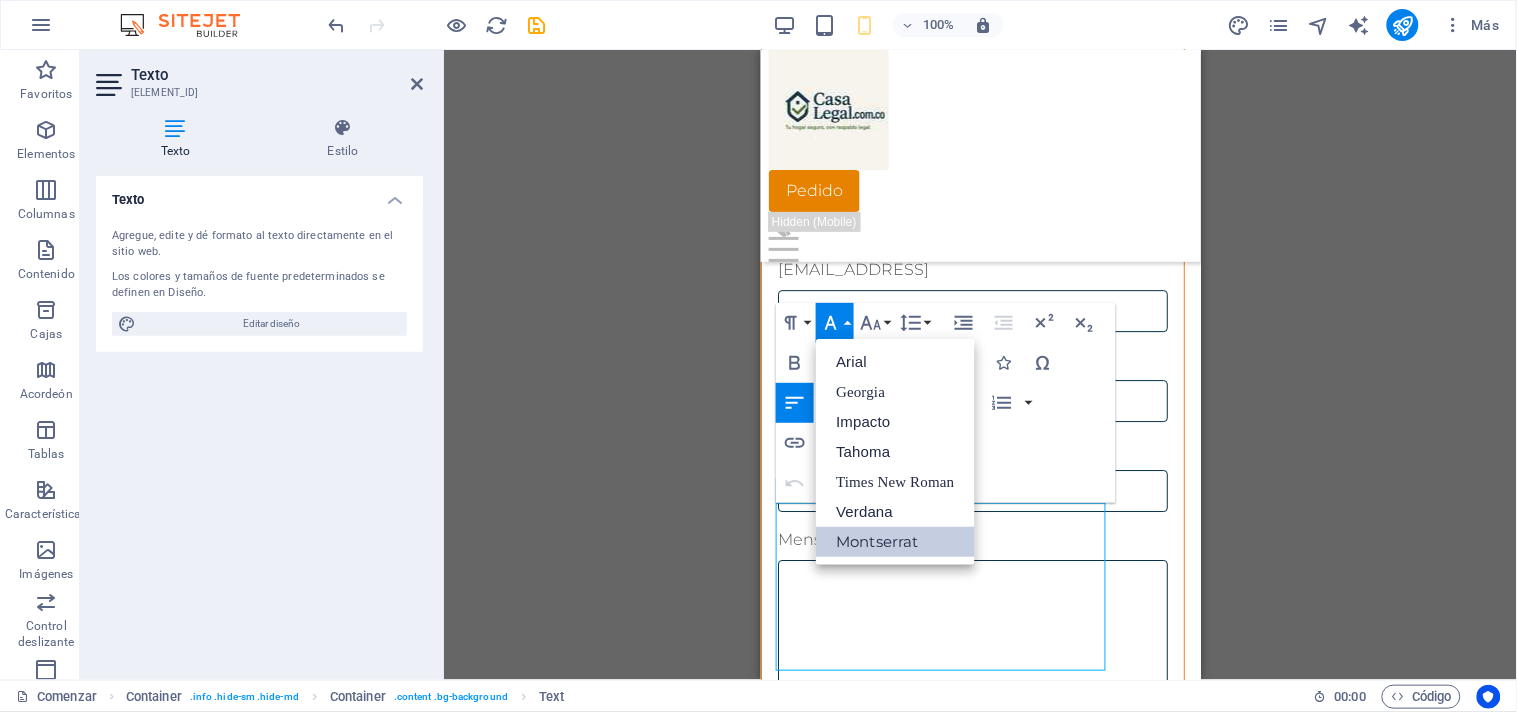 scroll, scrollTop: 0, scrollLeft: 0, axis: both 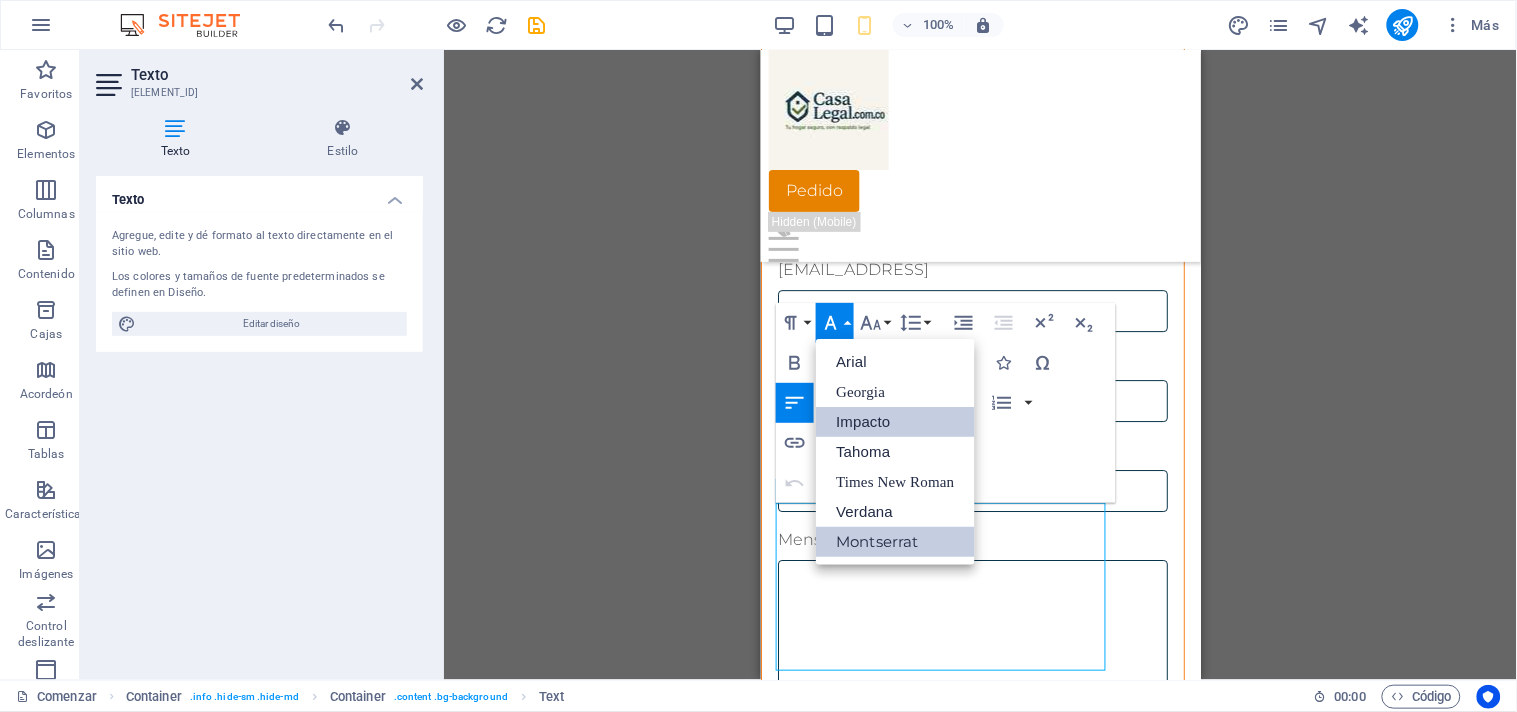 click on "Impacto" at bounding box center [863, 421] 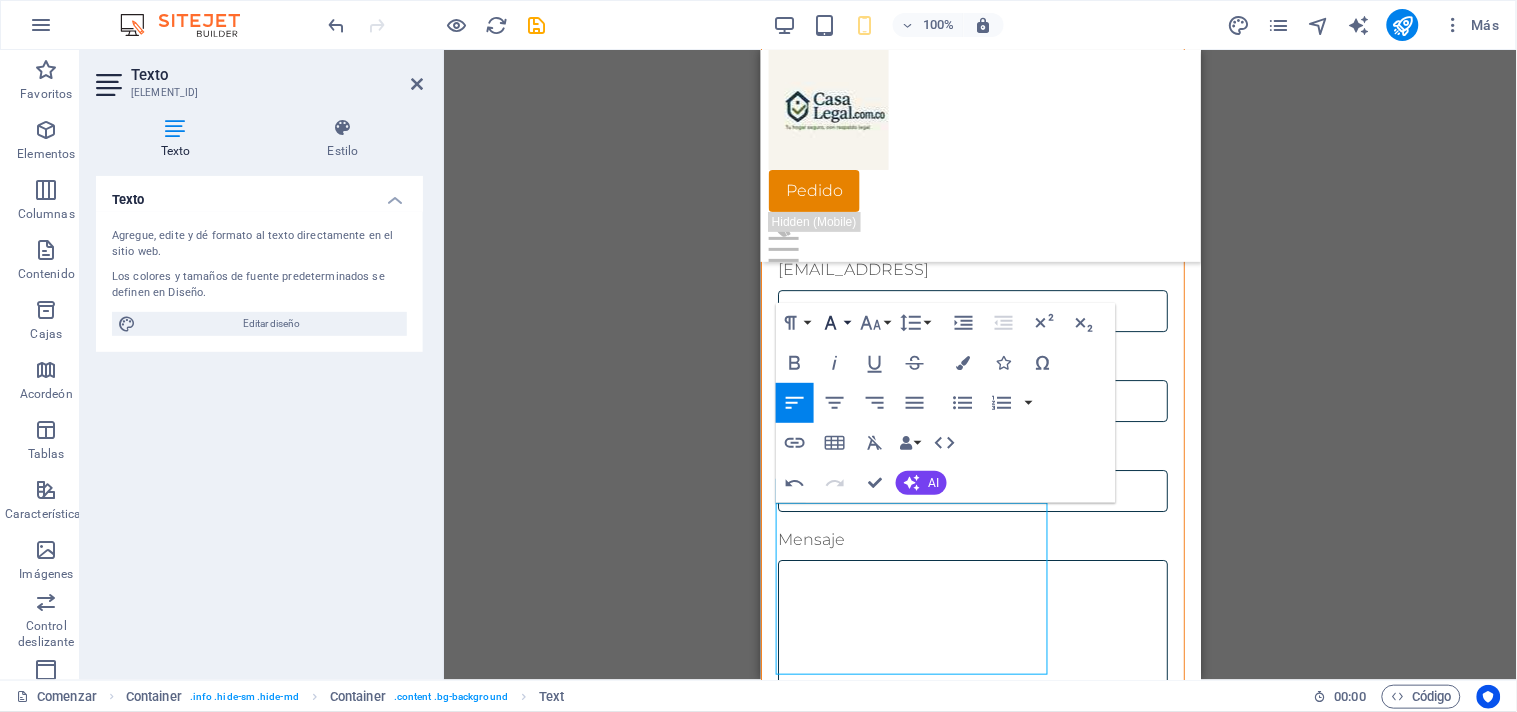 click on "Familia de fuentes" at bounding box center (835, 323) 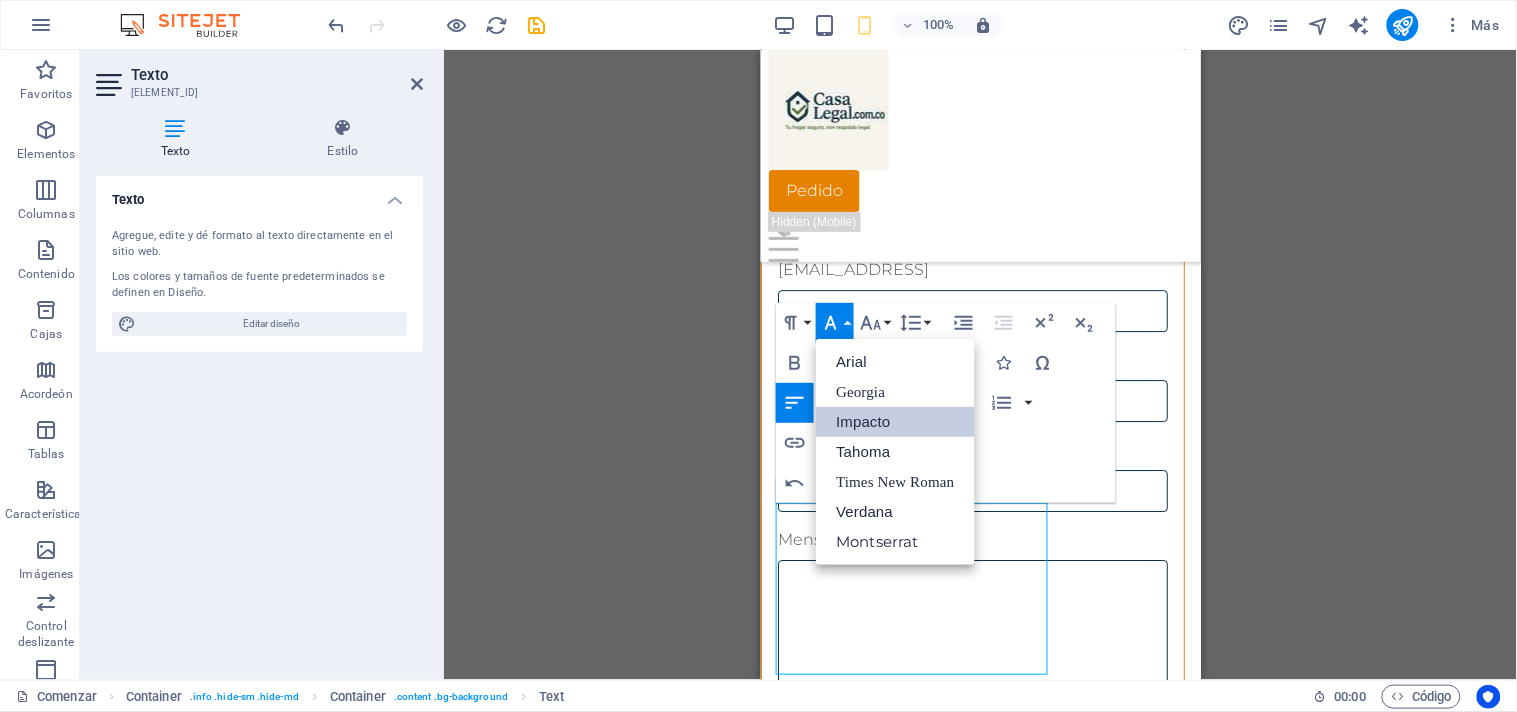 scroll, scrollTop: 0, scrollLeft: 0, axis: both 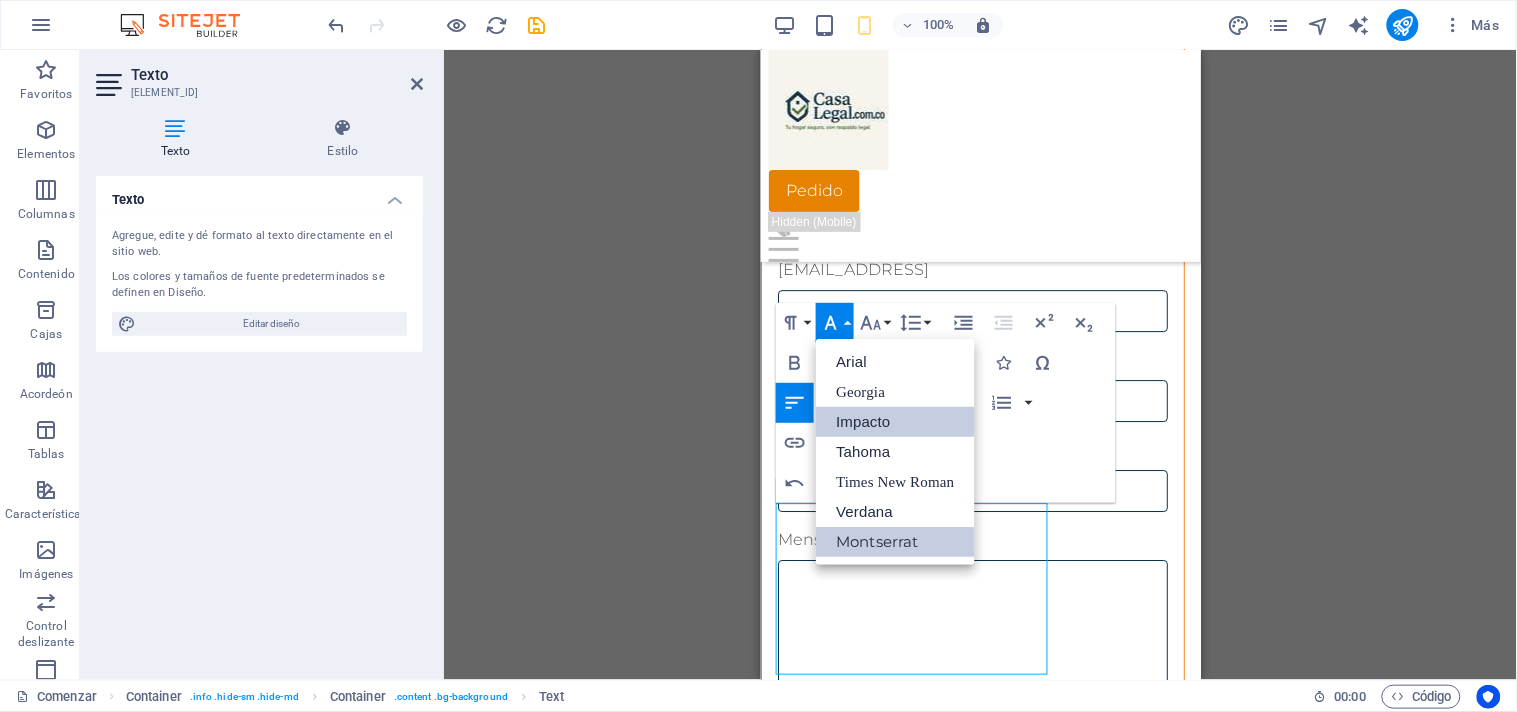 click on "Montserrat" at bounding box center [877, 541] 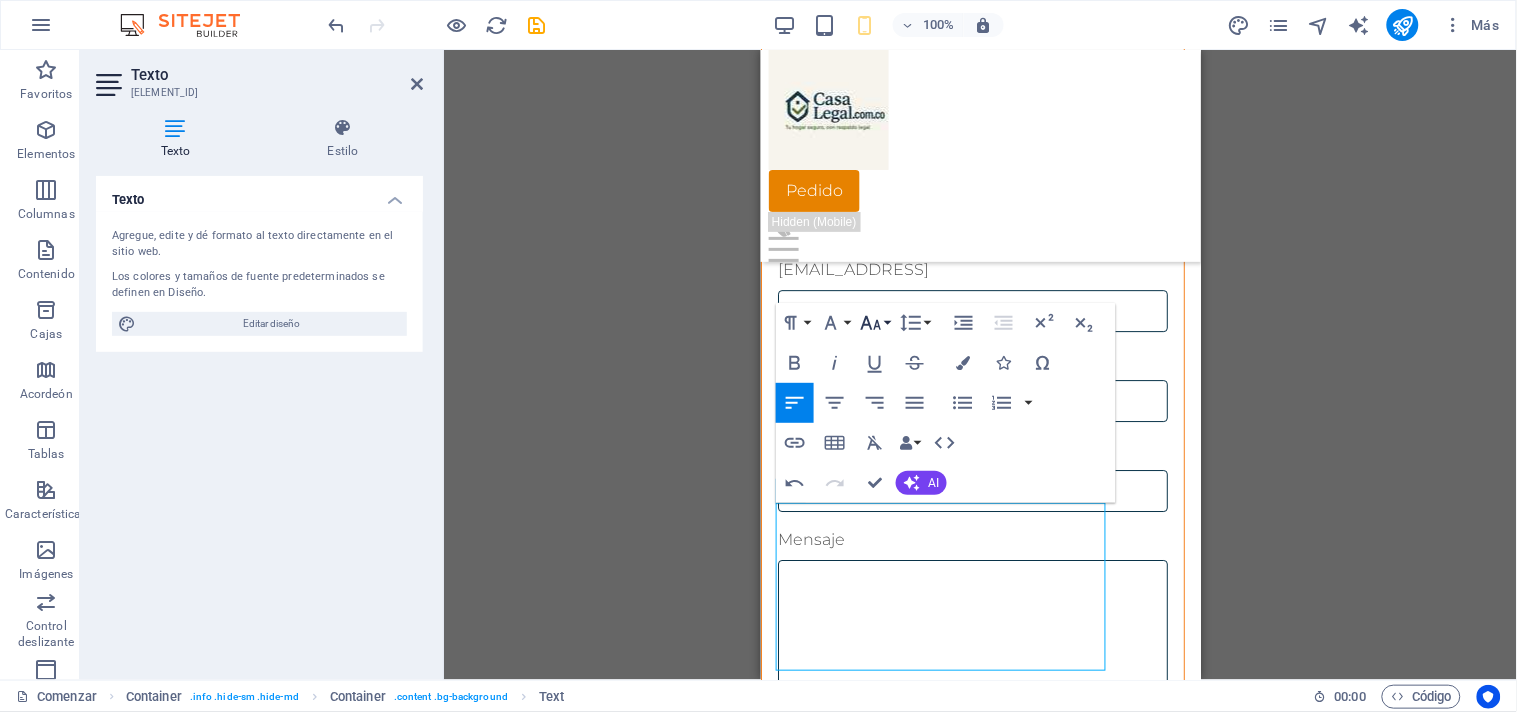 click 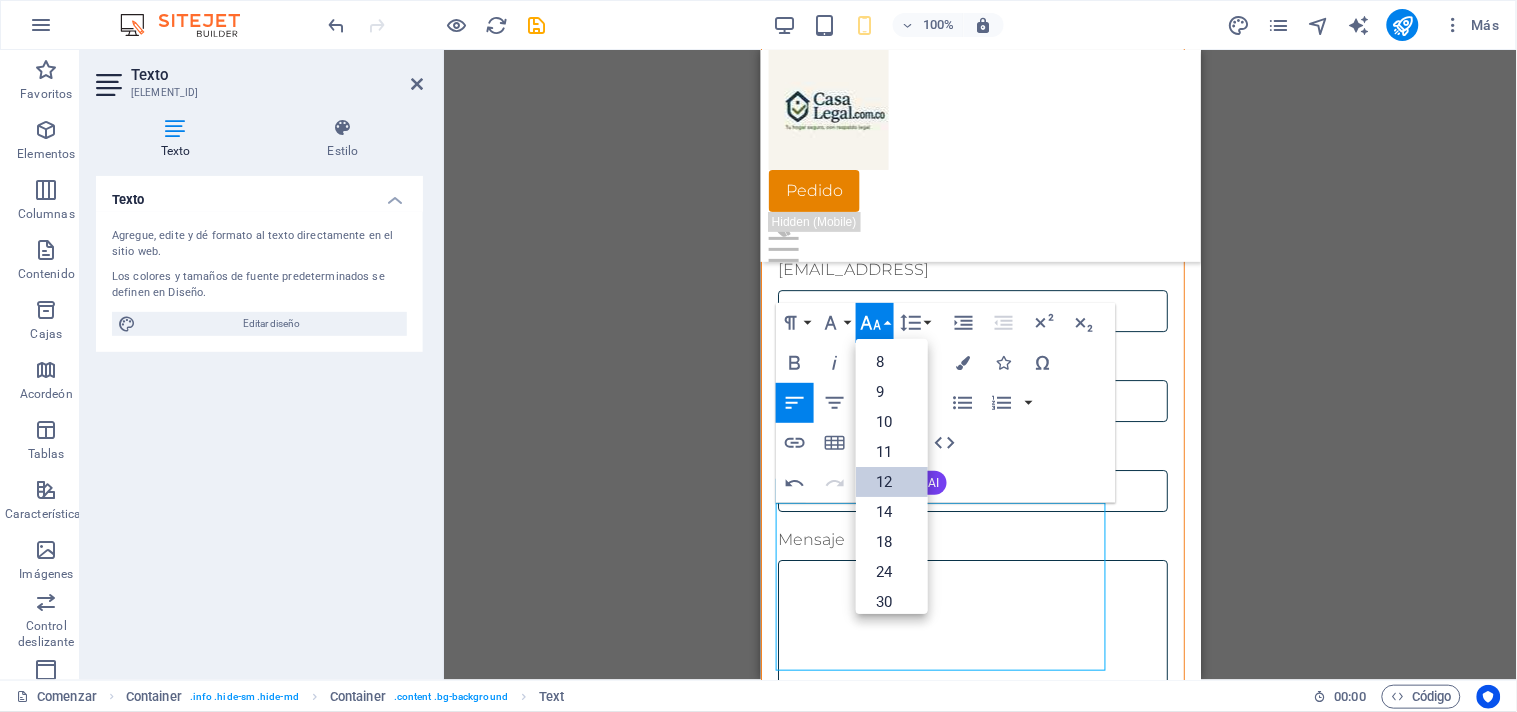 click on "12" at bounding box center (892, 482) 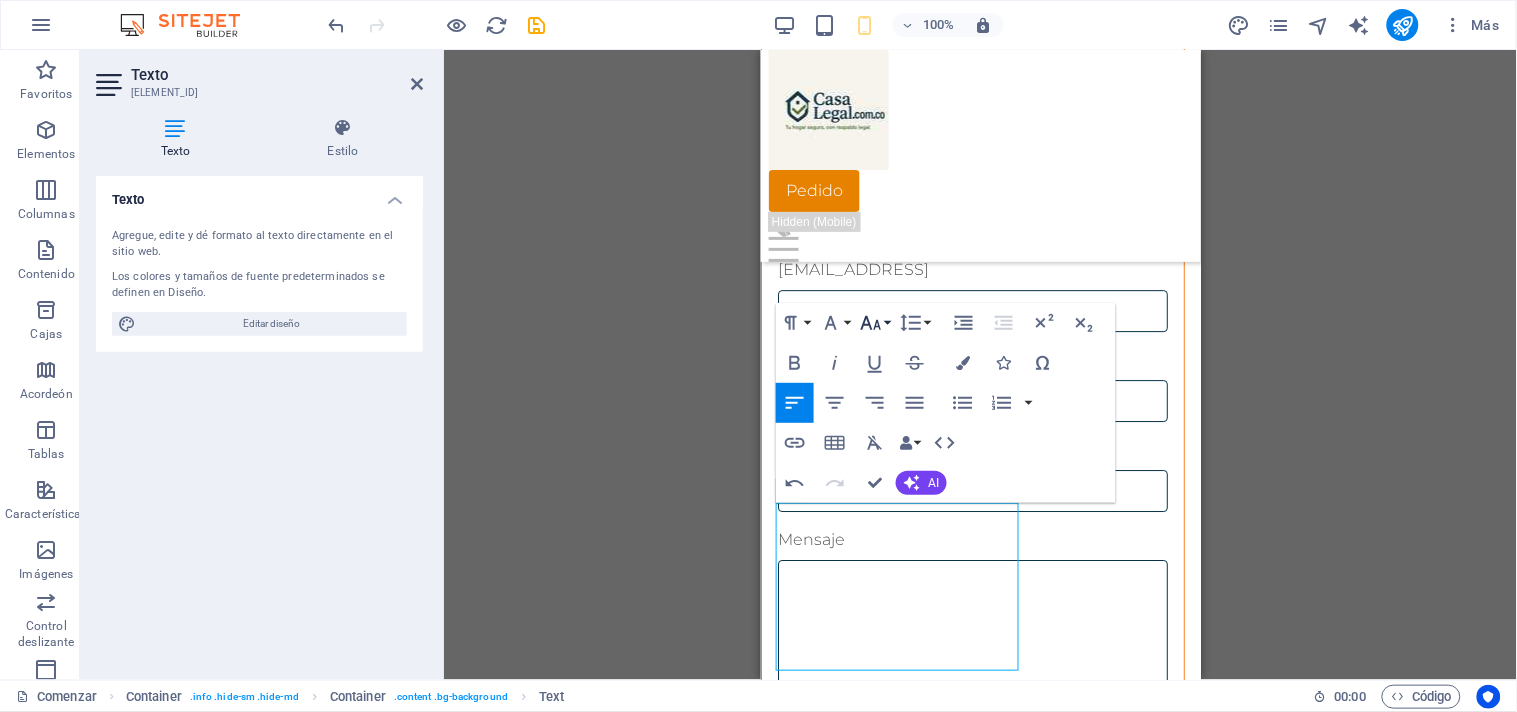 click 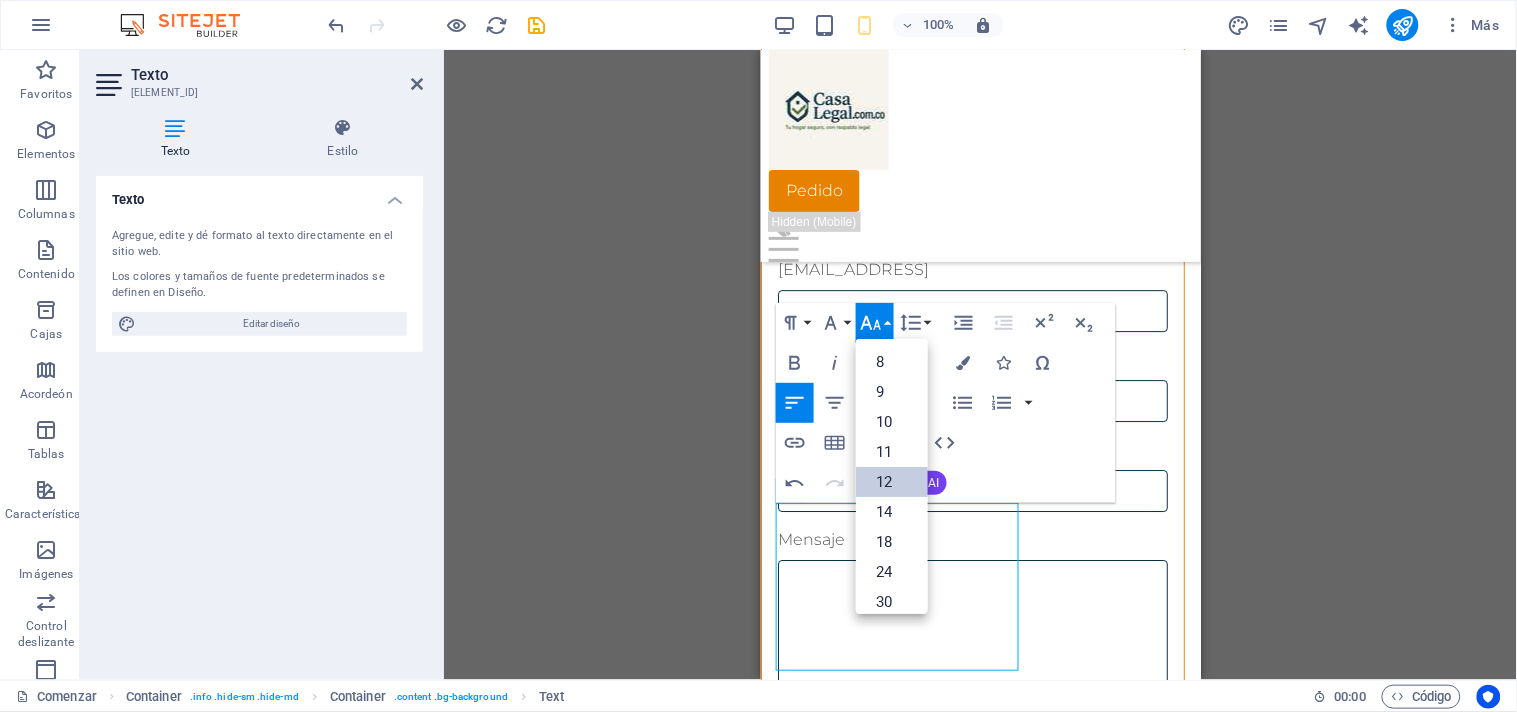 scroll, scrollTop: 143, scrollLeft: 0, axis: vertical 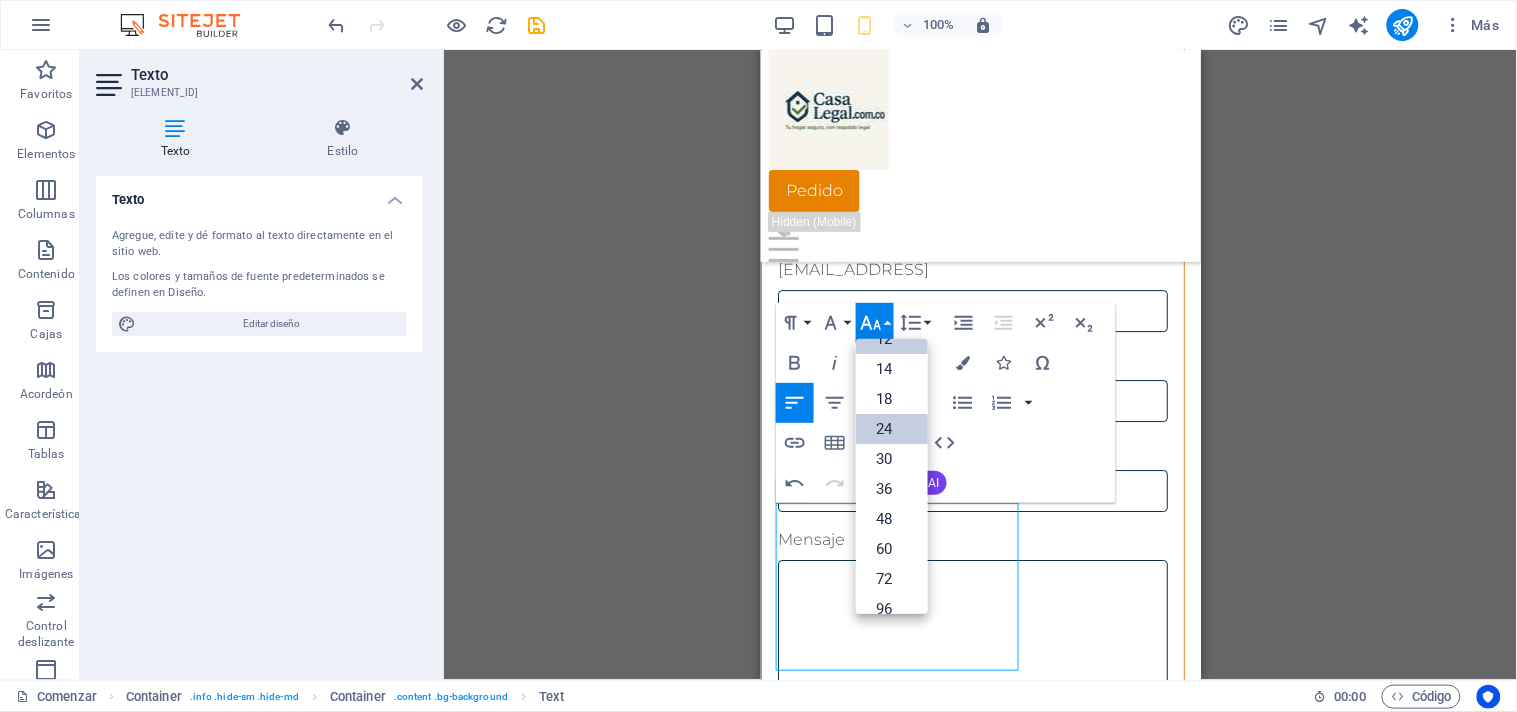 click on "24" at bounding box center (884, 429) 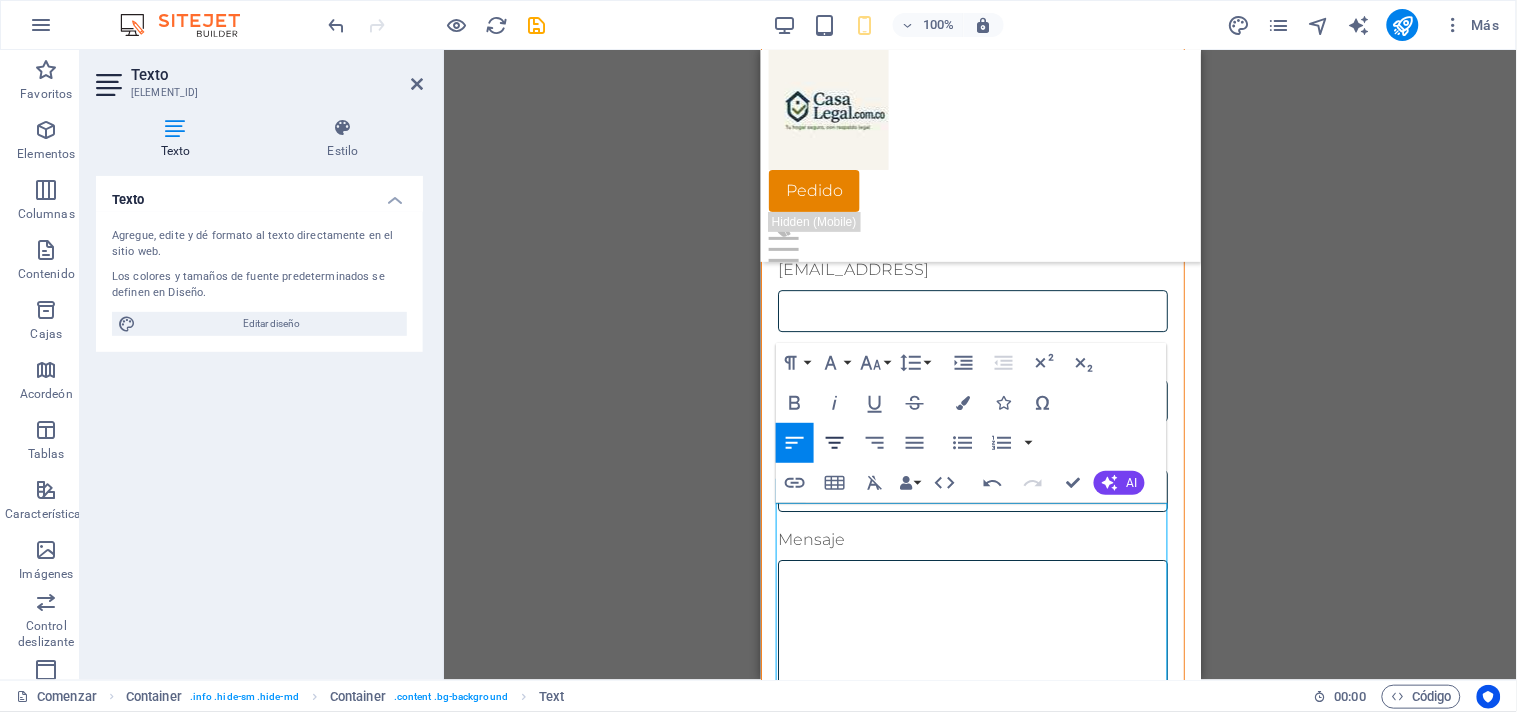 click 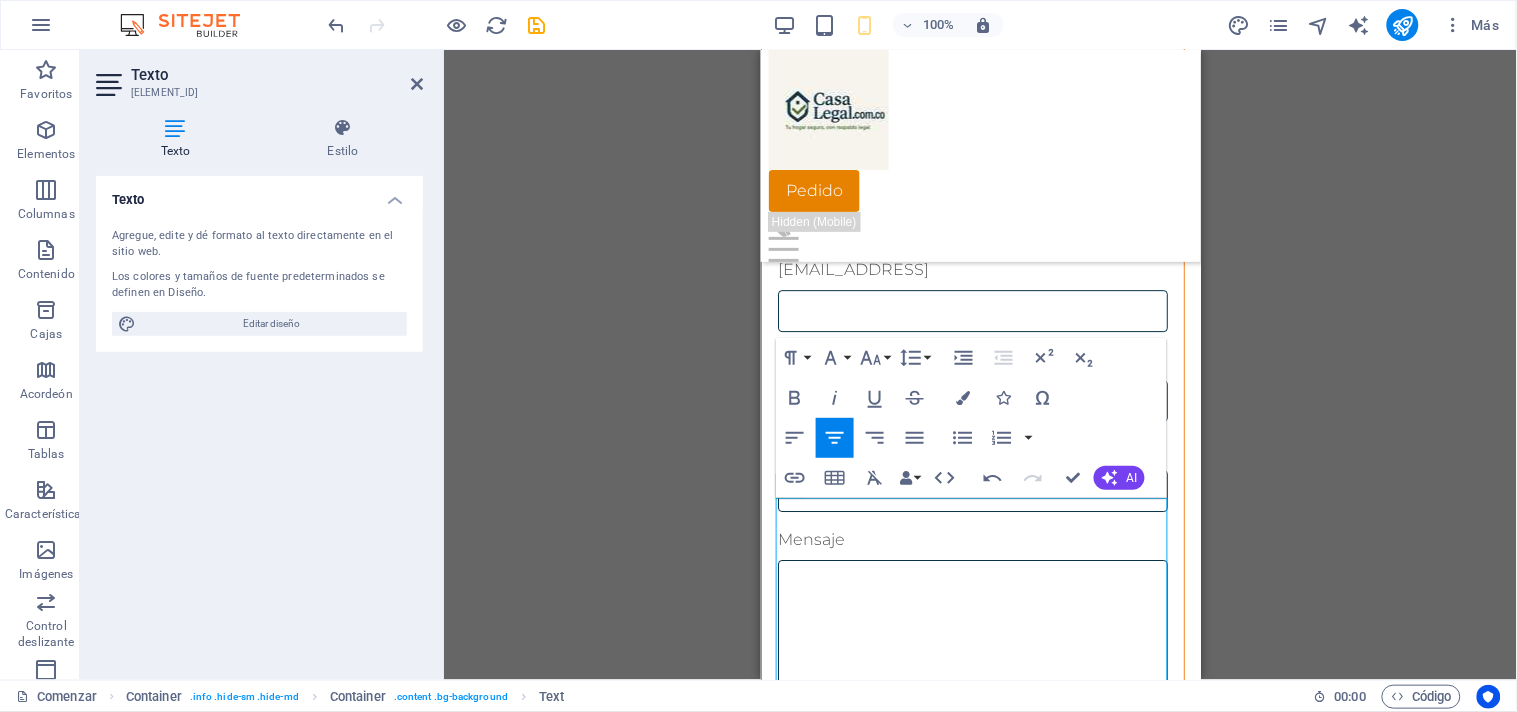 scroll, scrollTop: 7395, scrollLeft: 0, axis: vertical 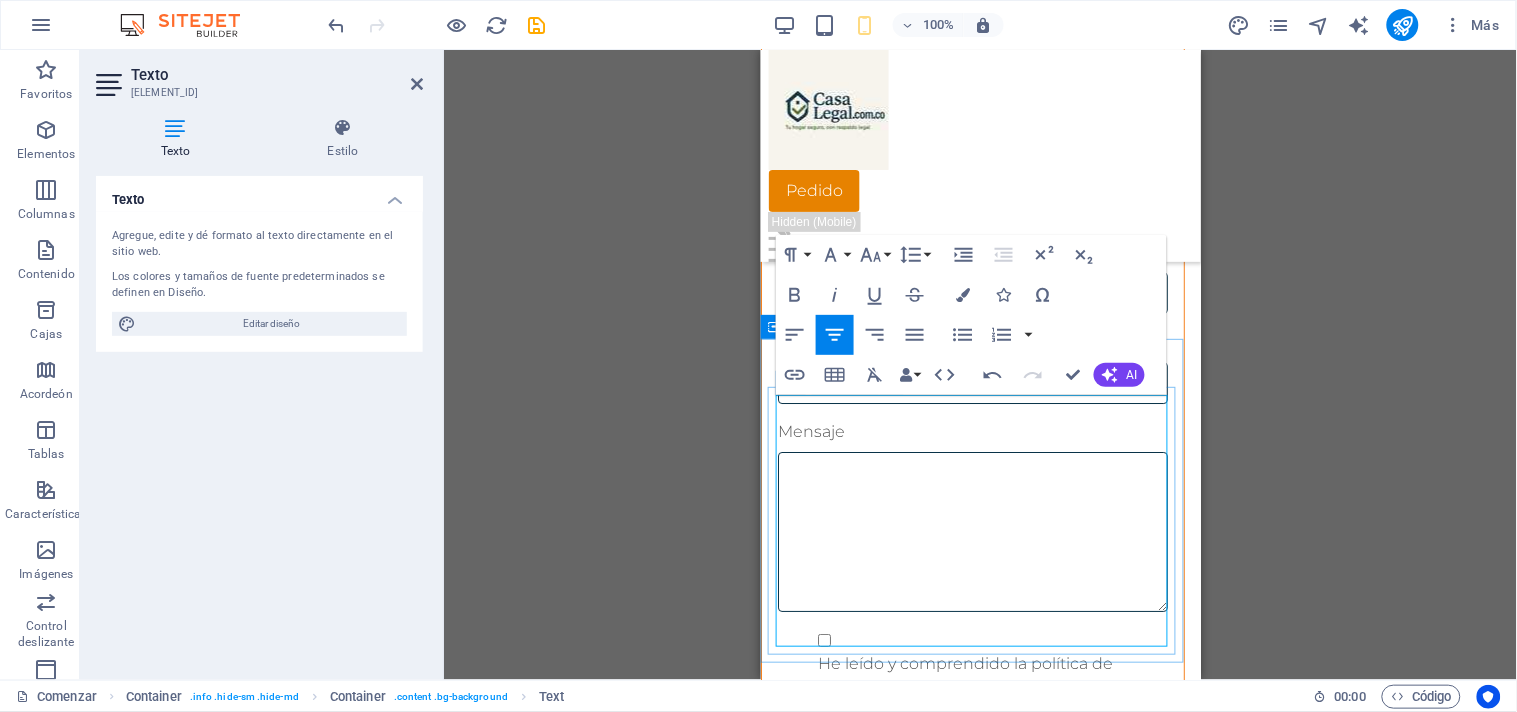 click on "[CITY]" at bounding box center (945, 1423) 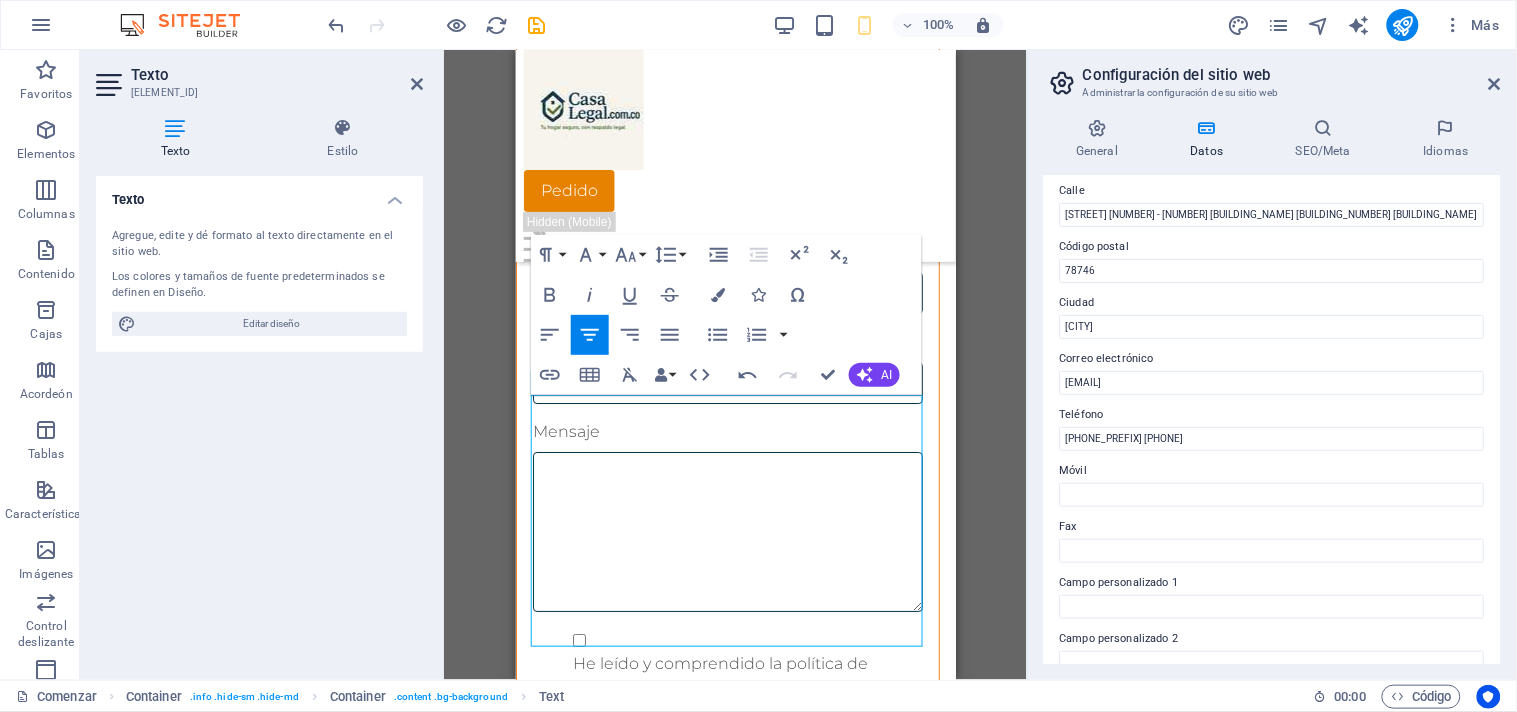 scroll, scrollTop: 111, scrollLeft: 0, axis: vertical 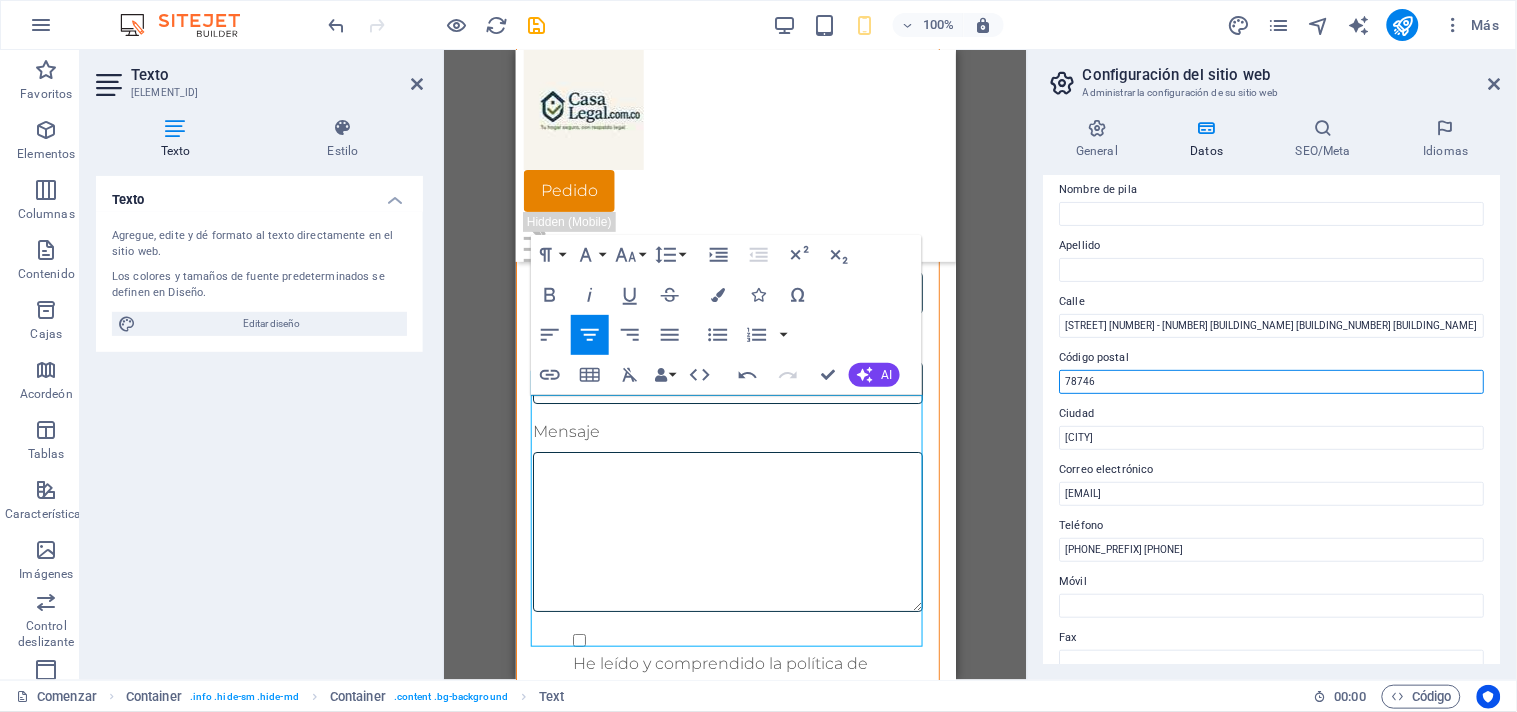 click on "78746" at bounding box center (1272, 382) 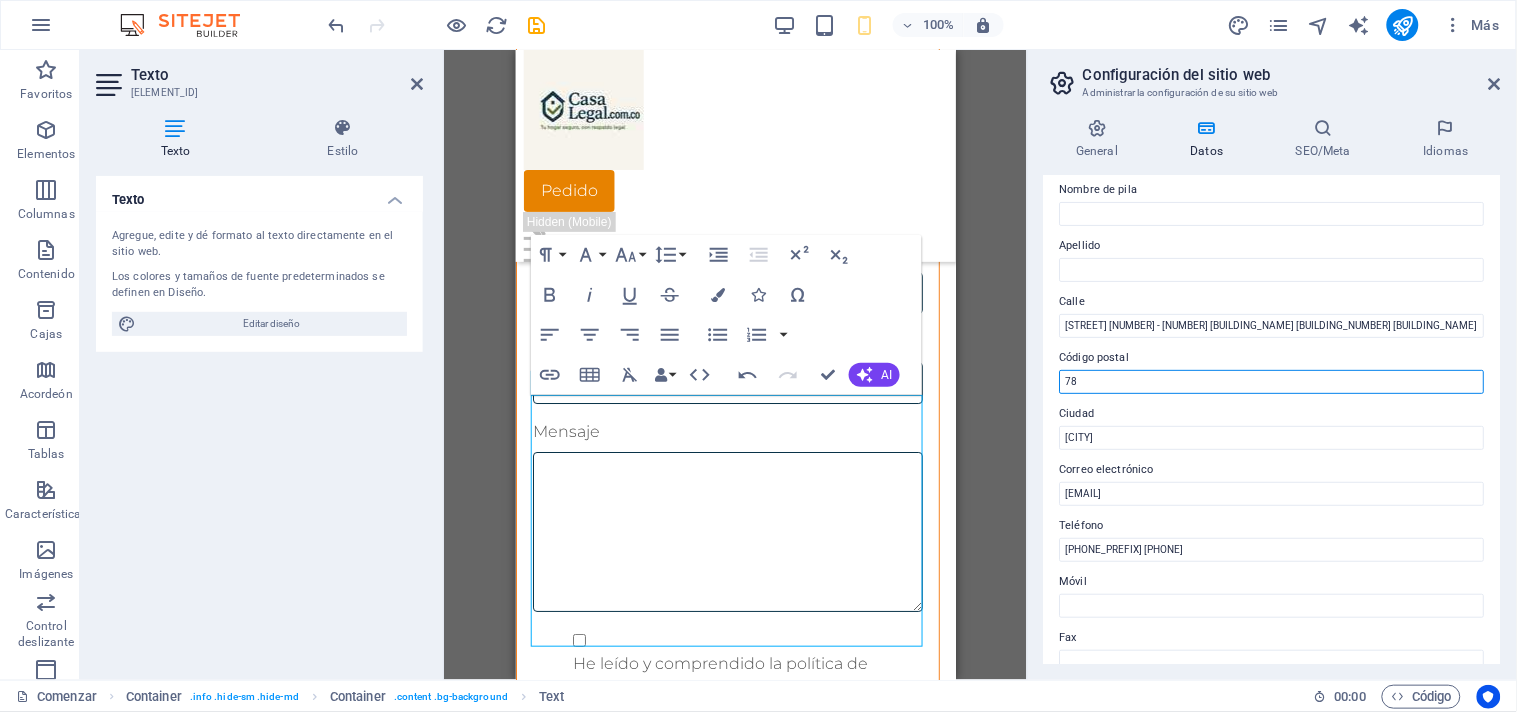type on "7" 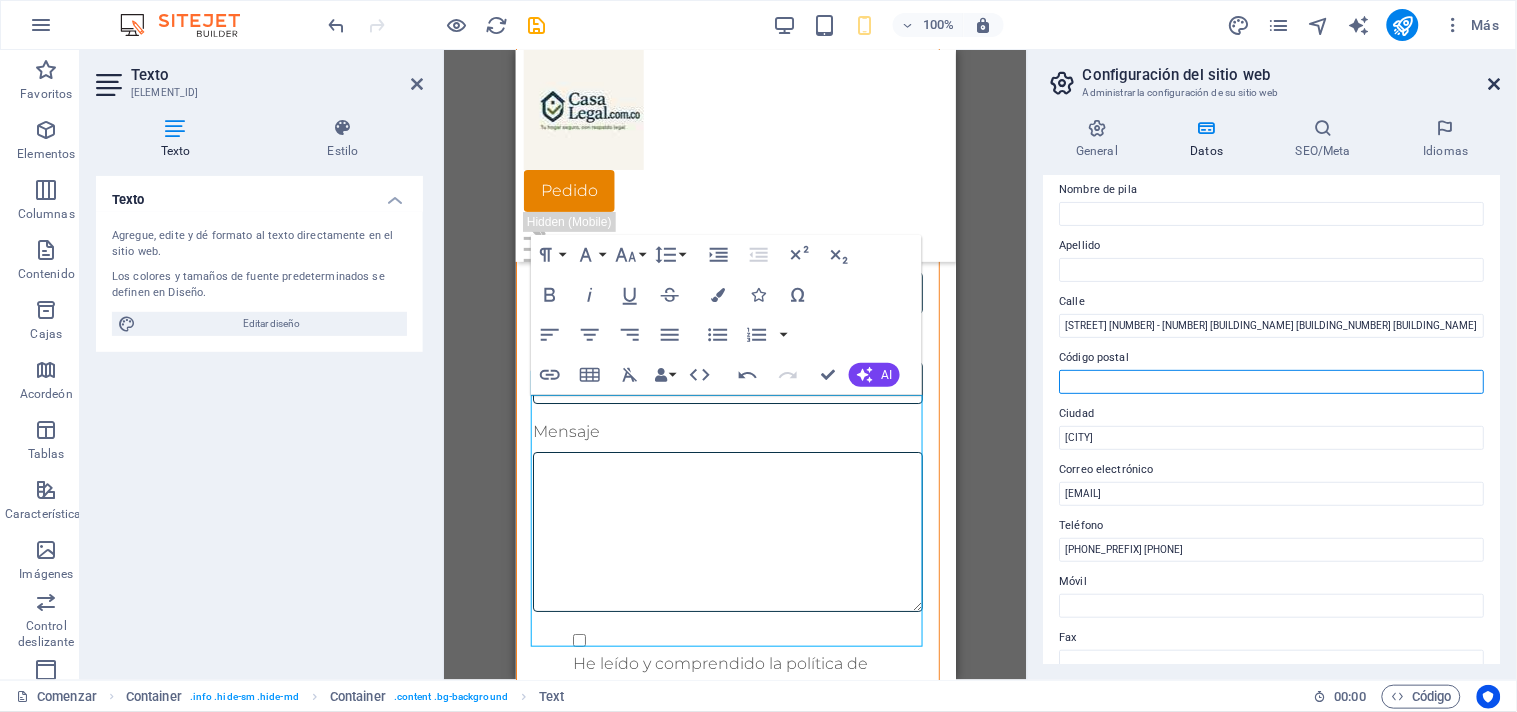 type 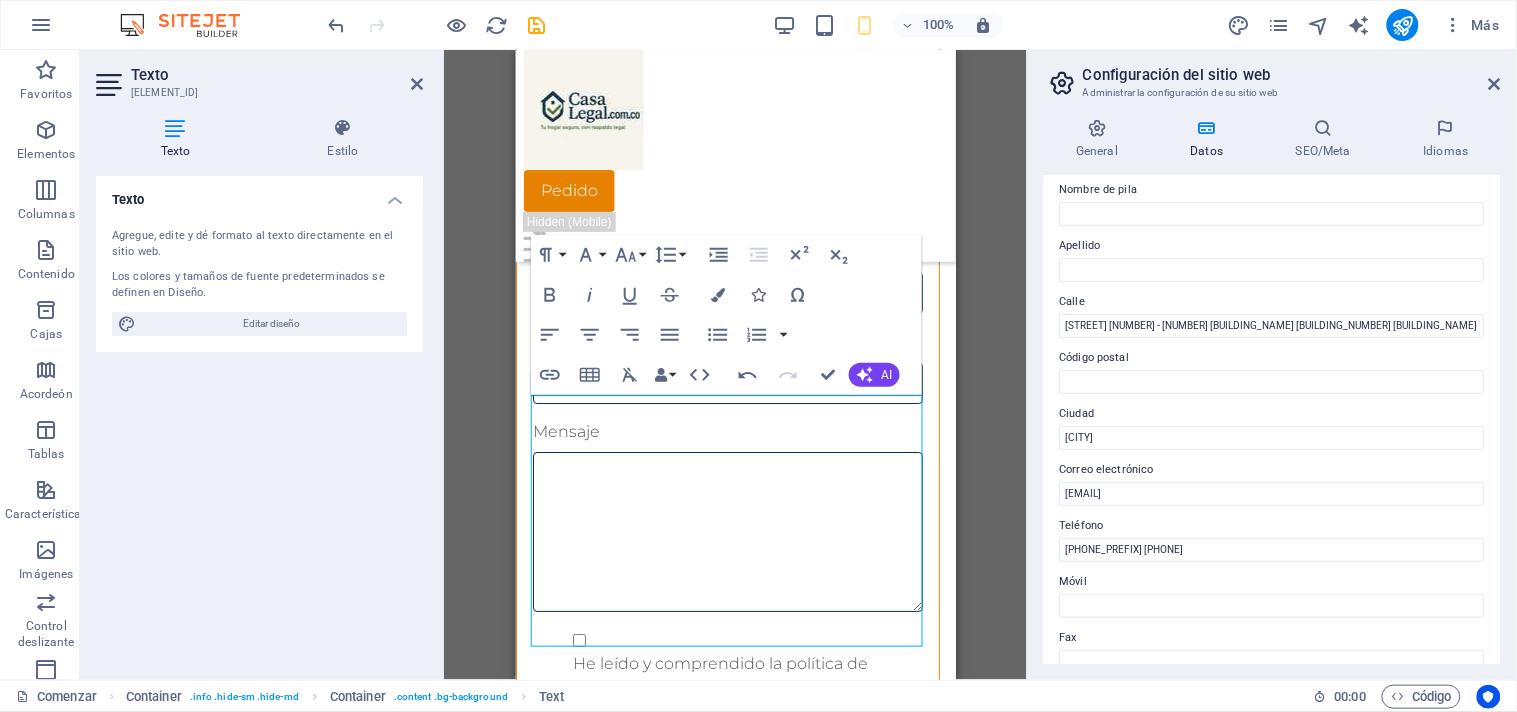 click at bounding box center [1495, 84] 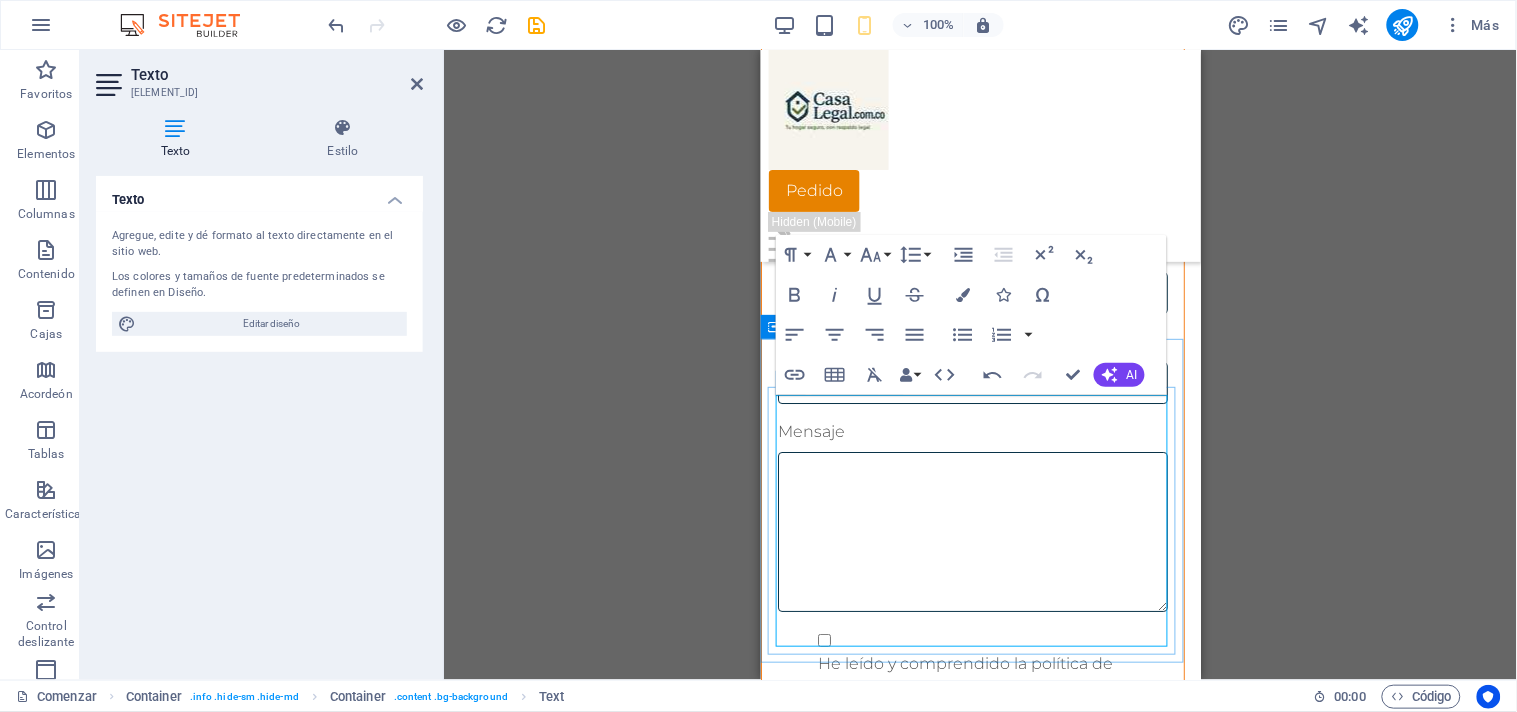 click on "[DOMAIN]" at bounding box center (980, 1244) 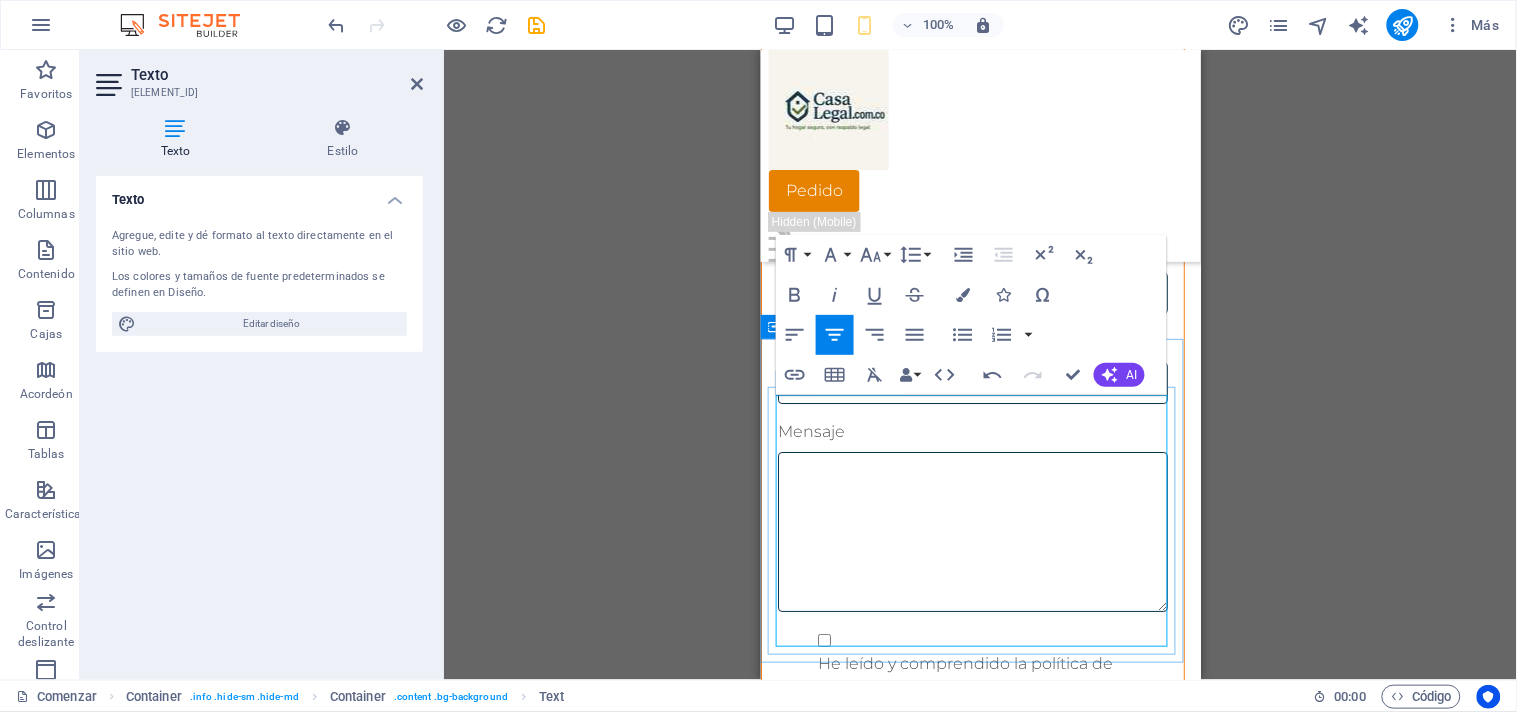 drag, startPoint x: 1075, startPoint y: 556, endPoint x: 1088, endPoint y: 577, distance: 24.698177 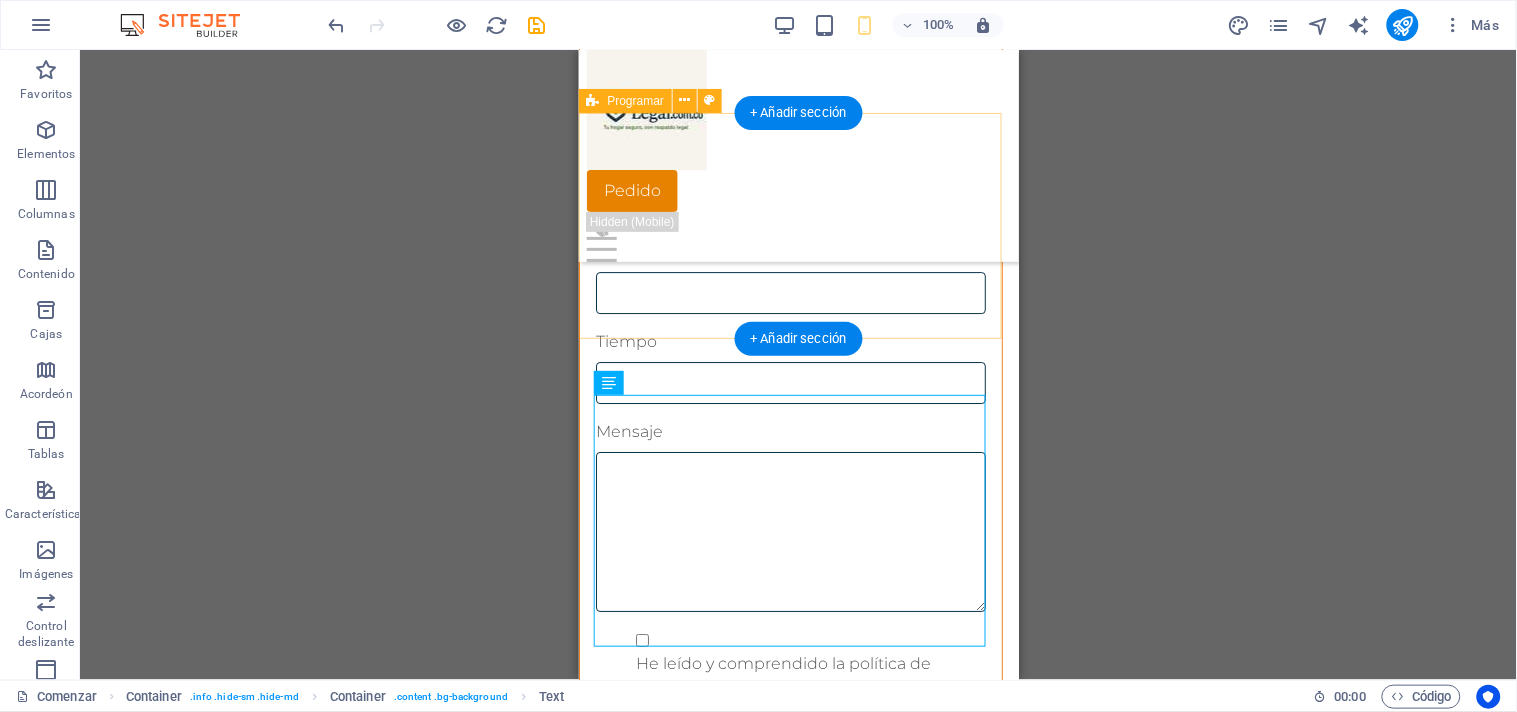 click on "[EMAIL] | [LEGAL_NOTICE] | [PRIVACY] [ORDER]" at bounding box center [798, 1014] 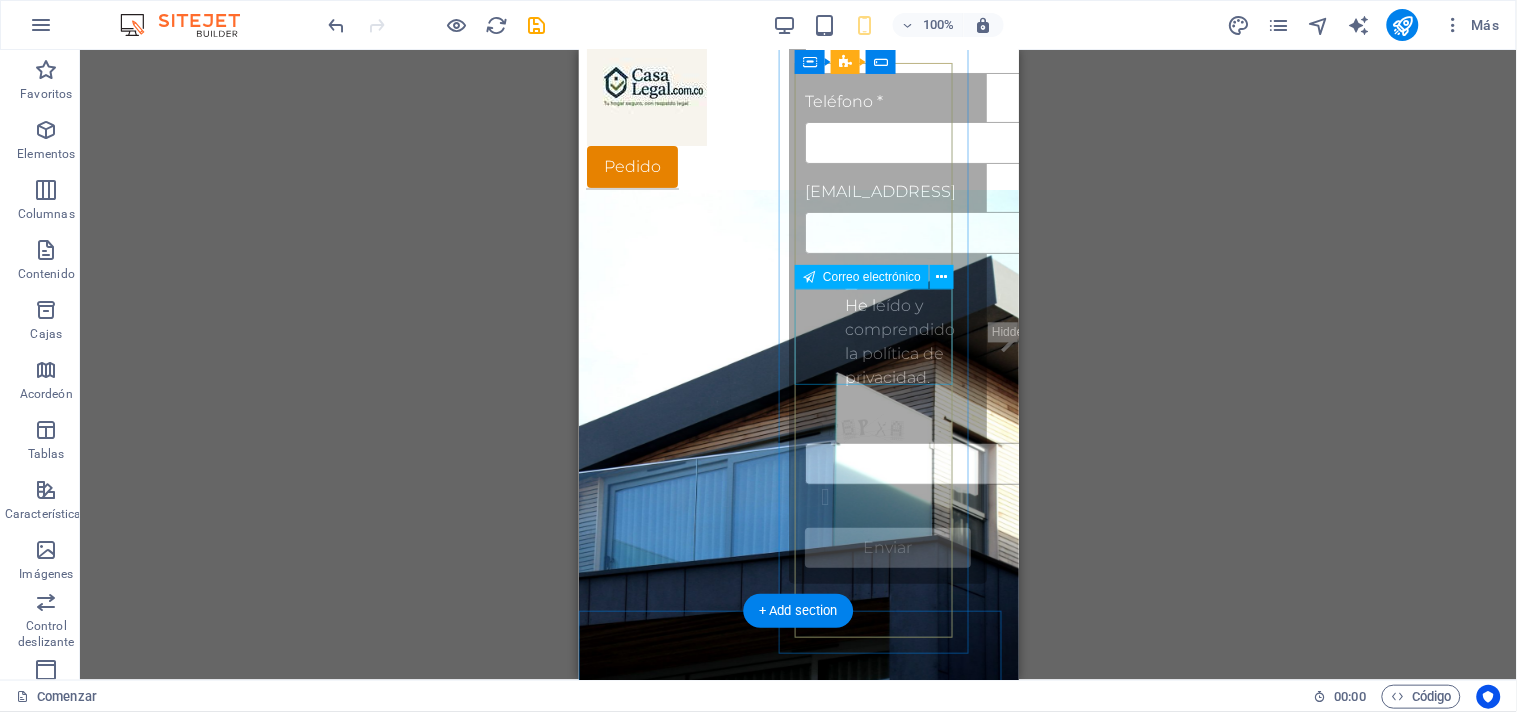 scroll, scrollTop: 0, scrollLeft: 0, axis: both 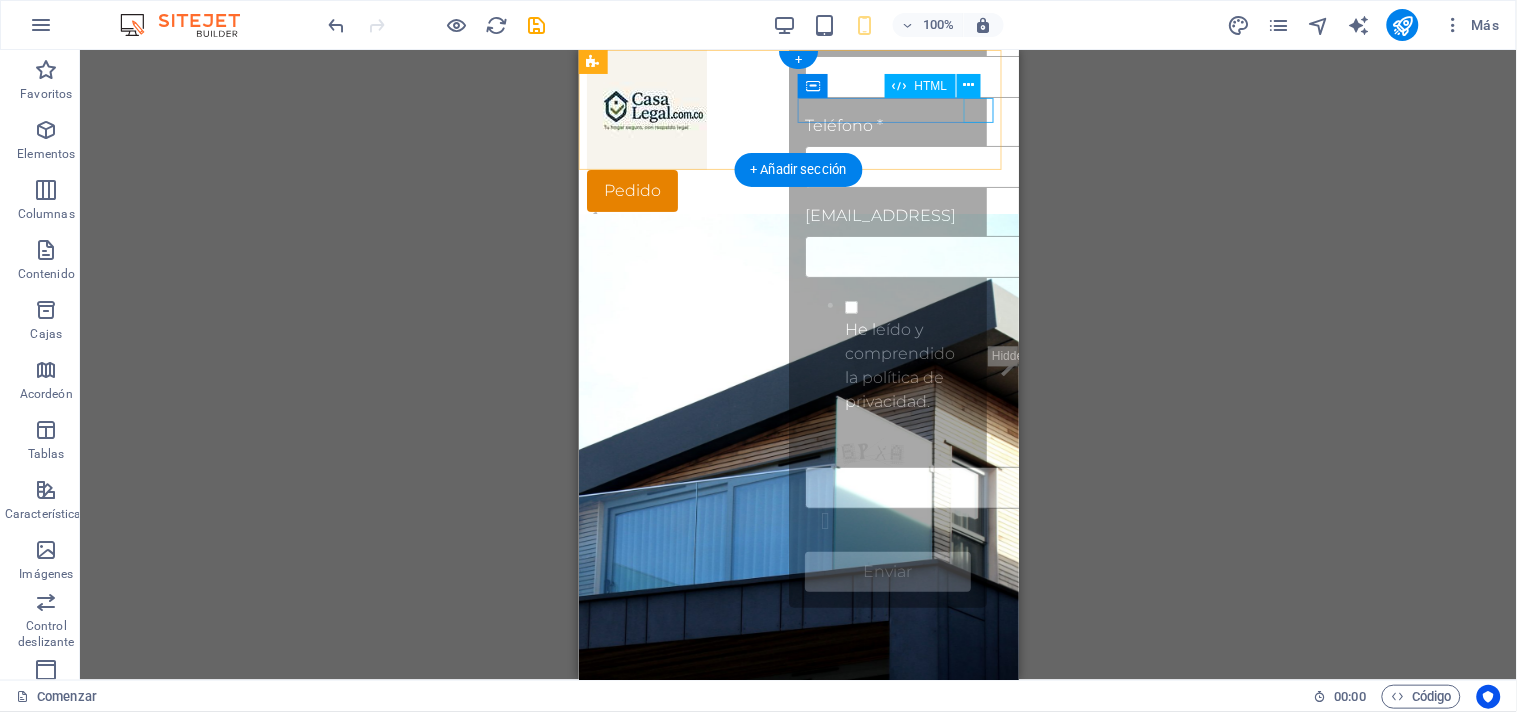 click at bounding box center (798, 248) 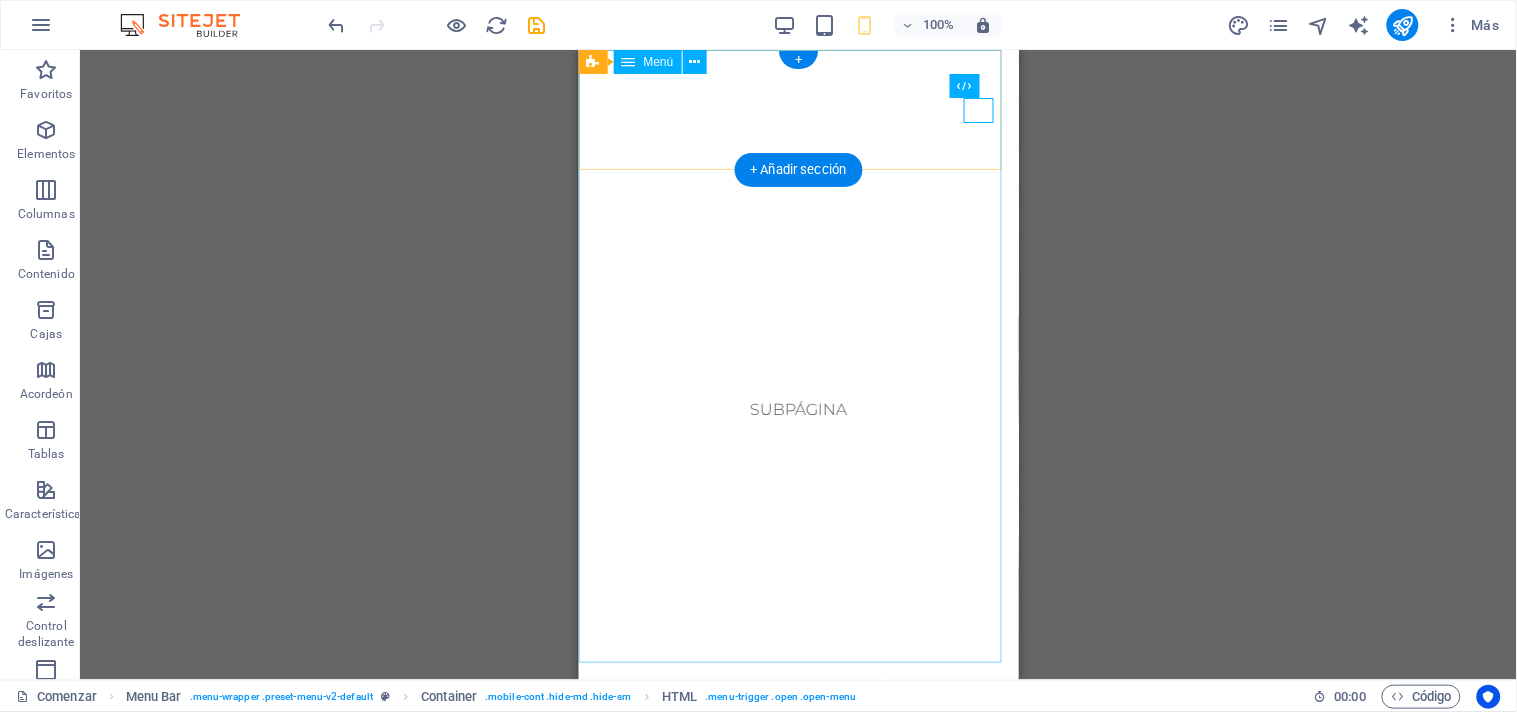 click on "[START] [SUBPAGE]" at bounding box center (798, 364) 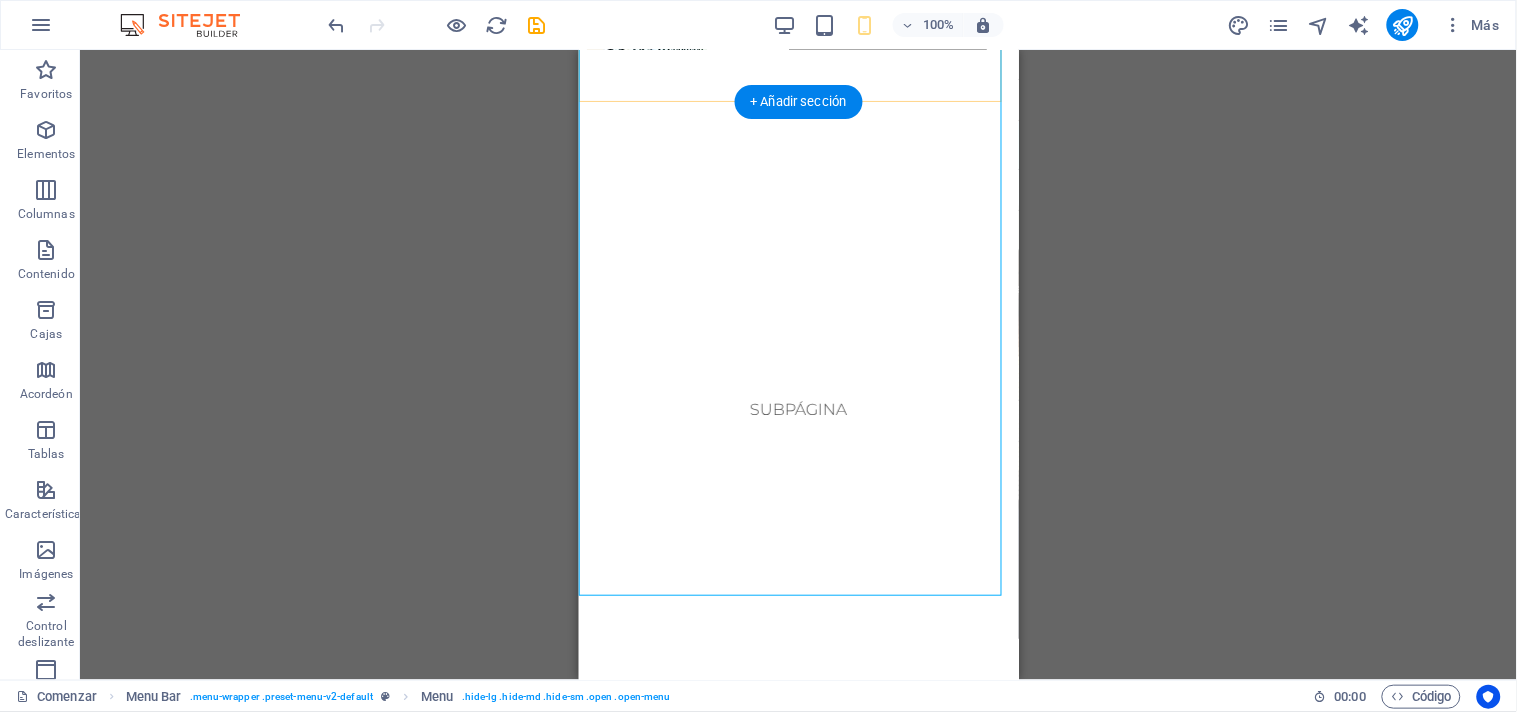 scroll, scrollTop: 0, scrollLeft: 0, axis: both 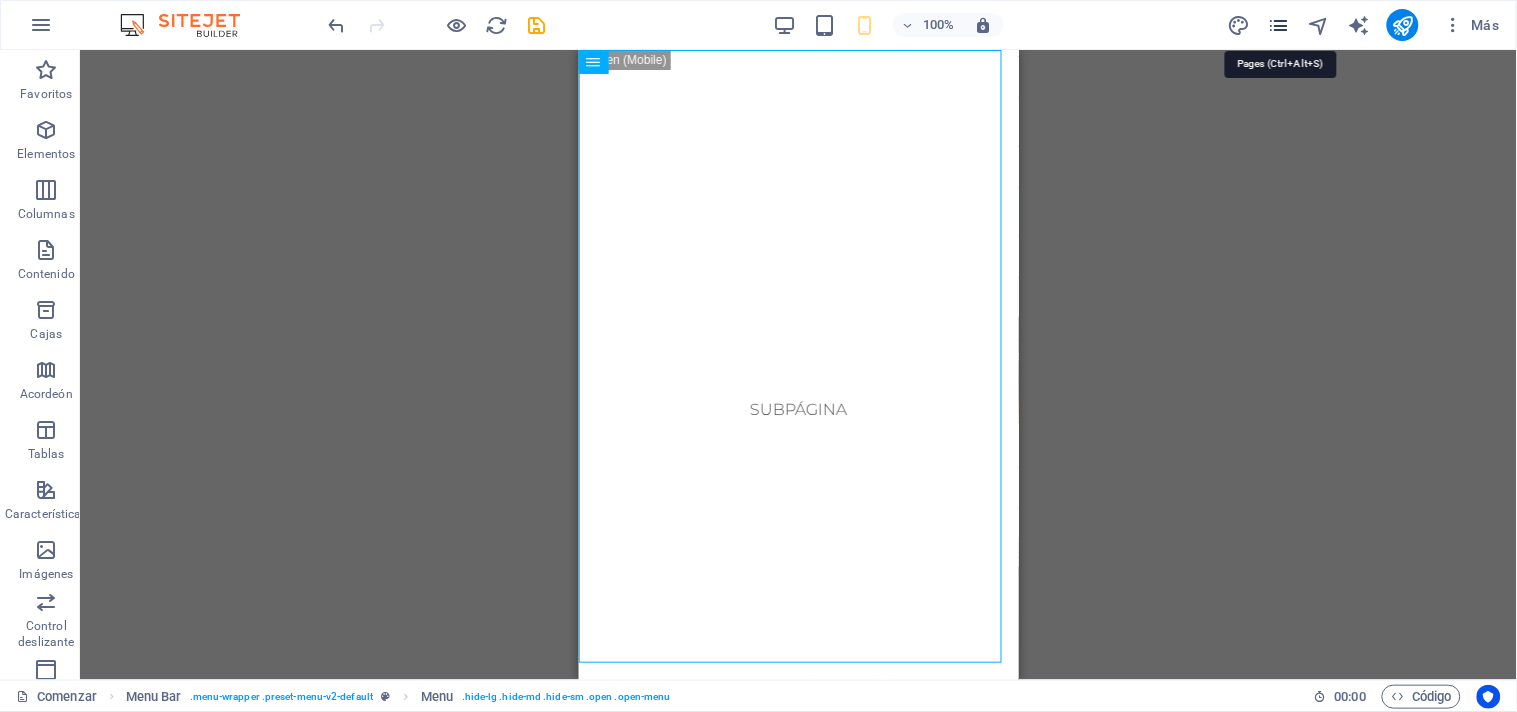 click at bounding box center [1279, 25] 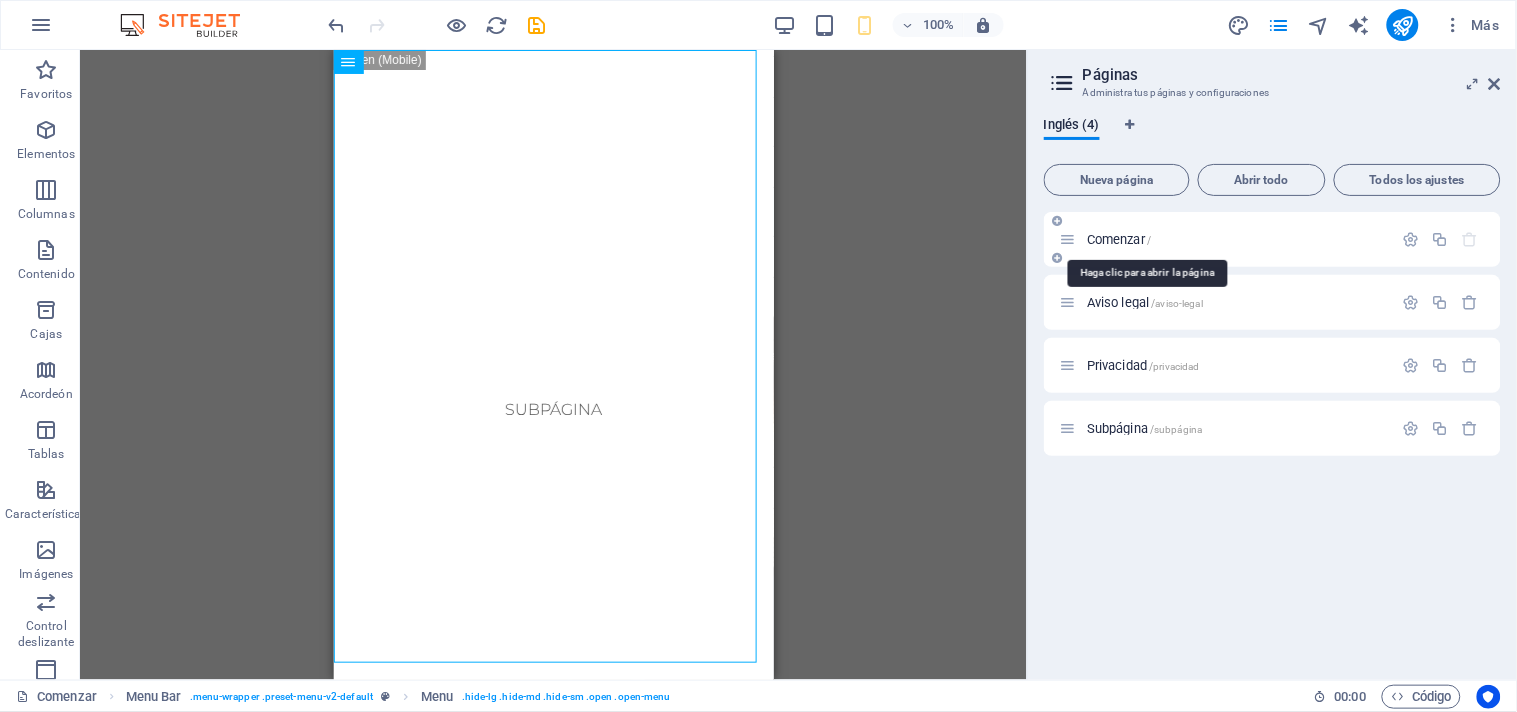 click on "Comenzar" at bounding box center [1116, 239] 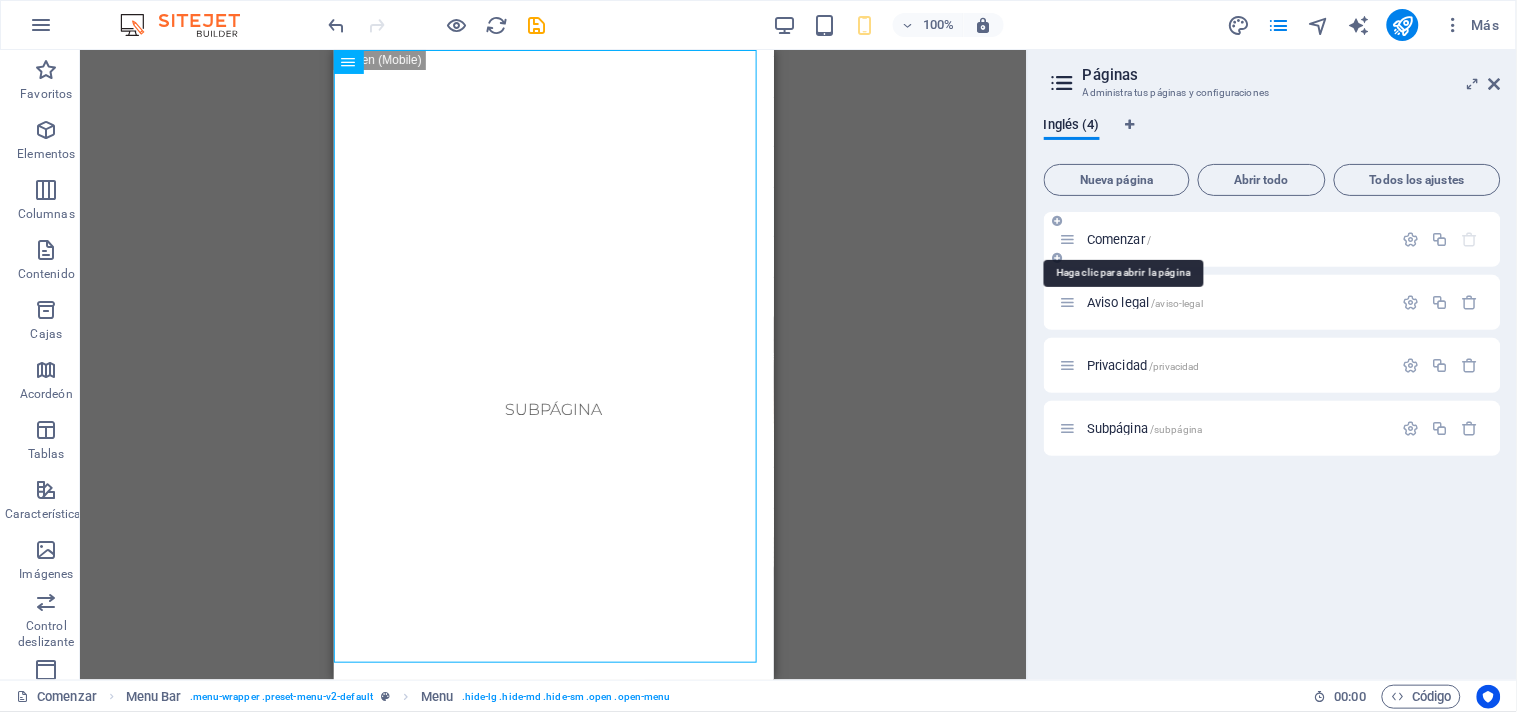 click on "Comenzar" at bounding box center (1116, 239) 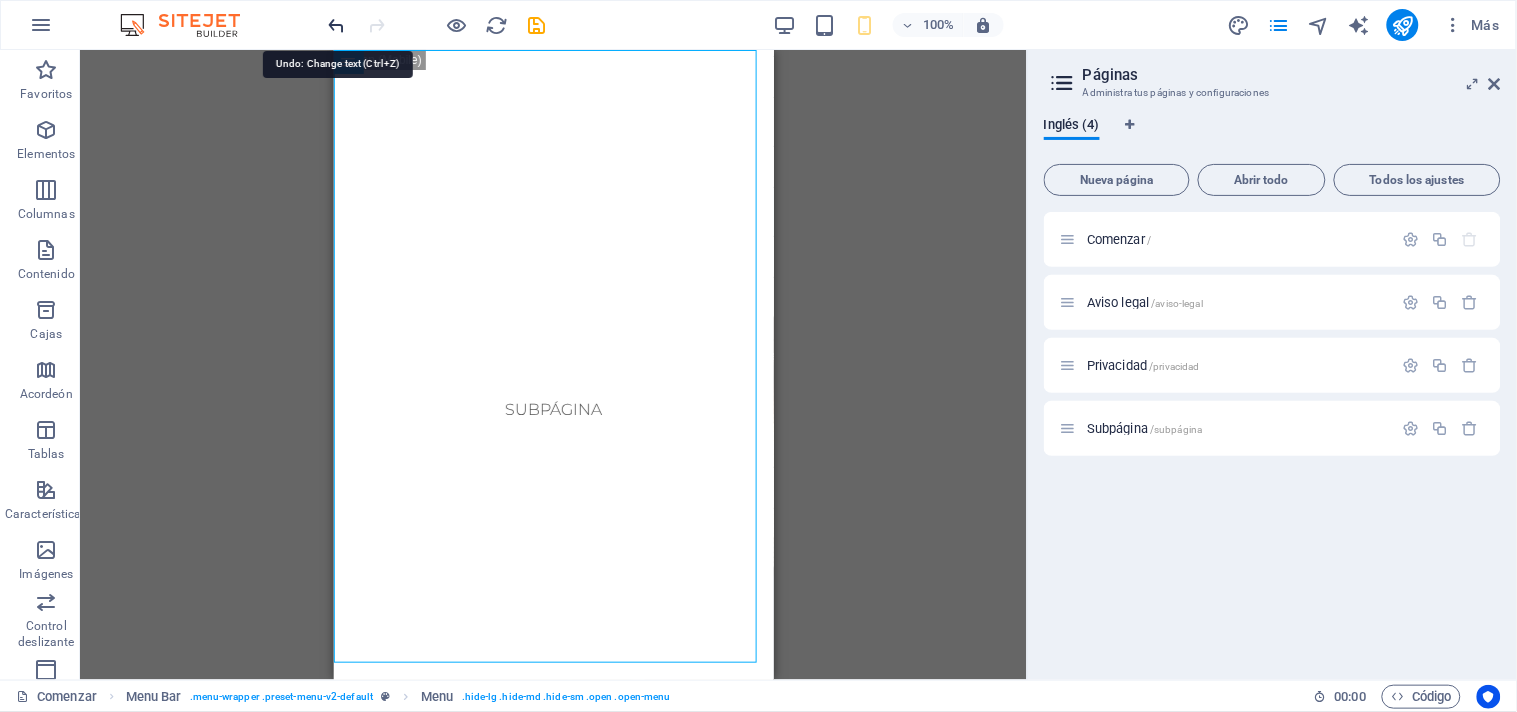 click at bounding box center (337, 25) 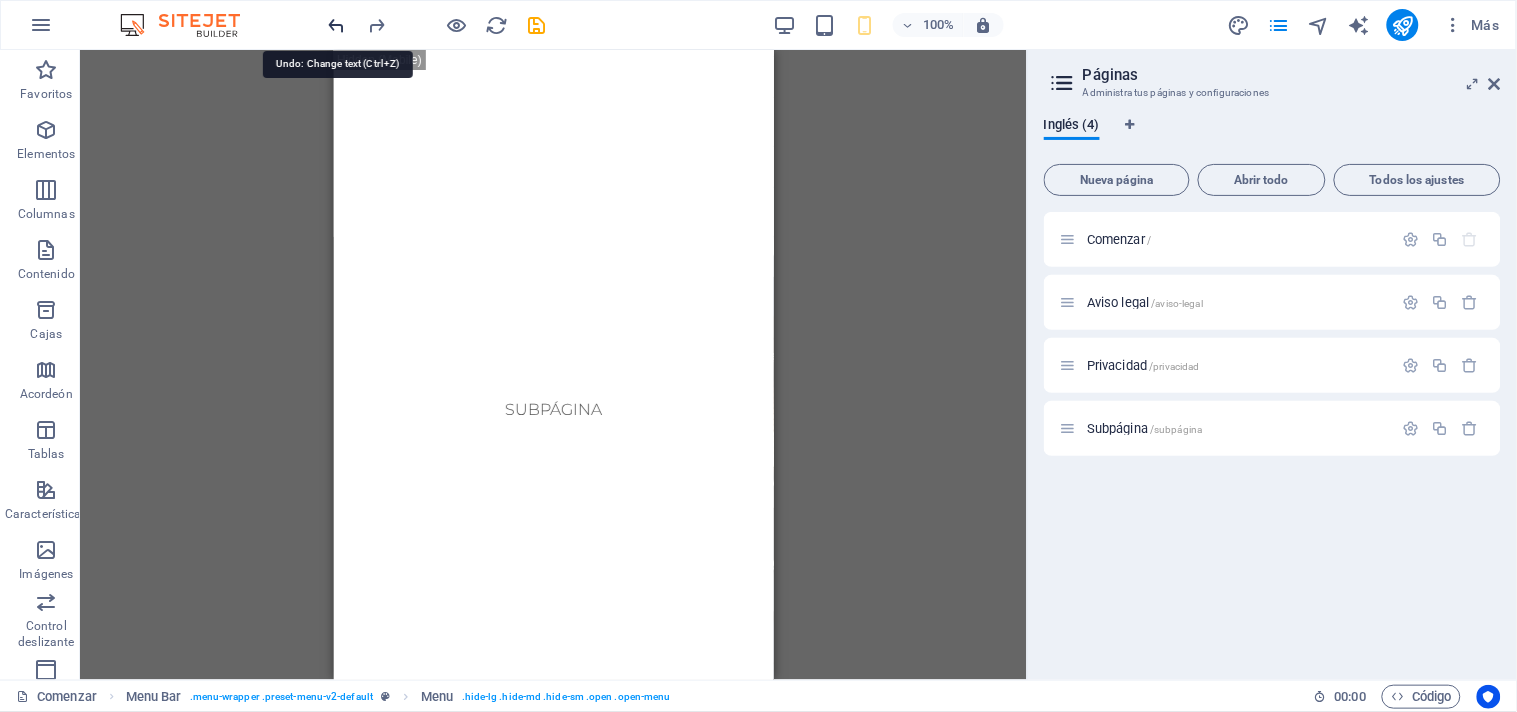 scroll, scrollTop: 7287, scrollLeft: 0, axis: vertical 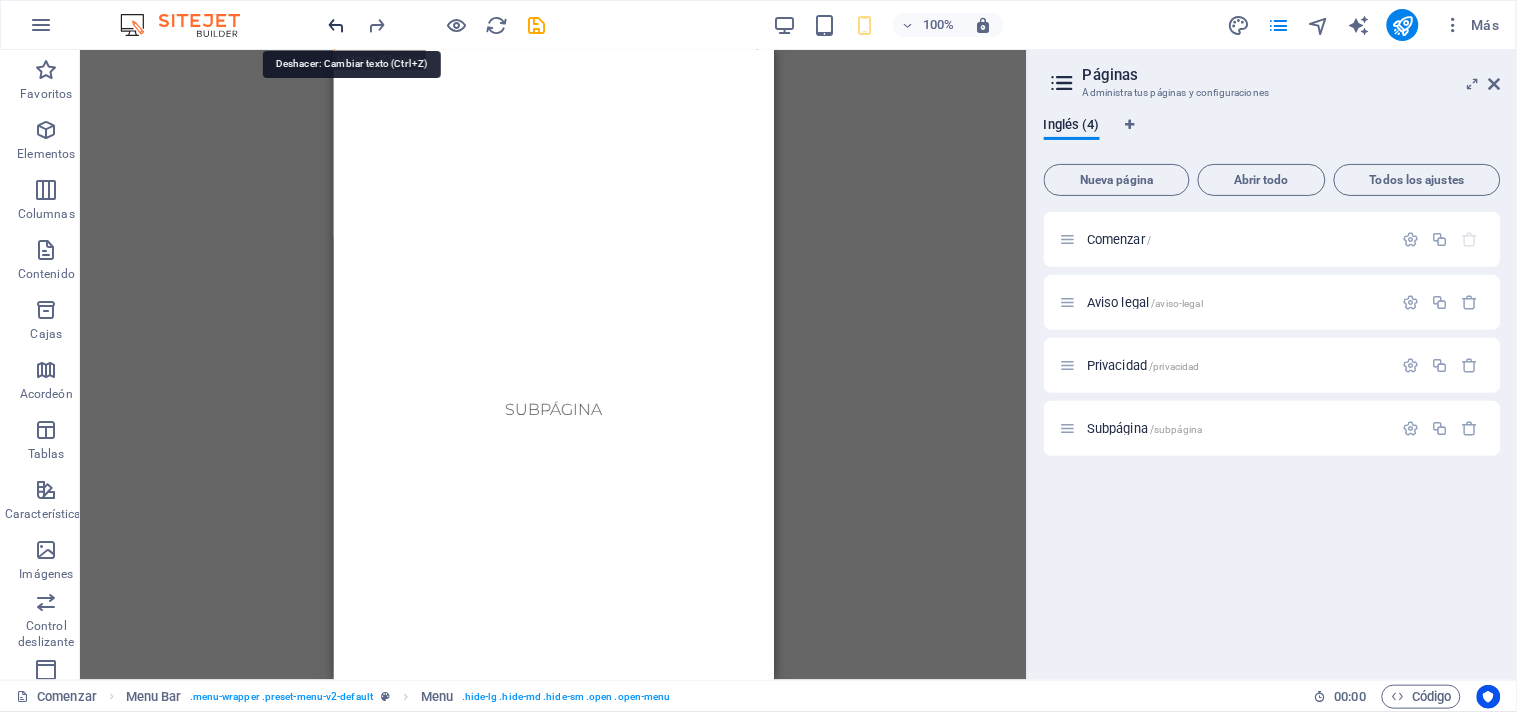 click at bounding box center (337, 25) 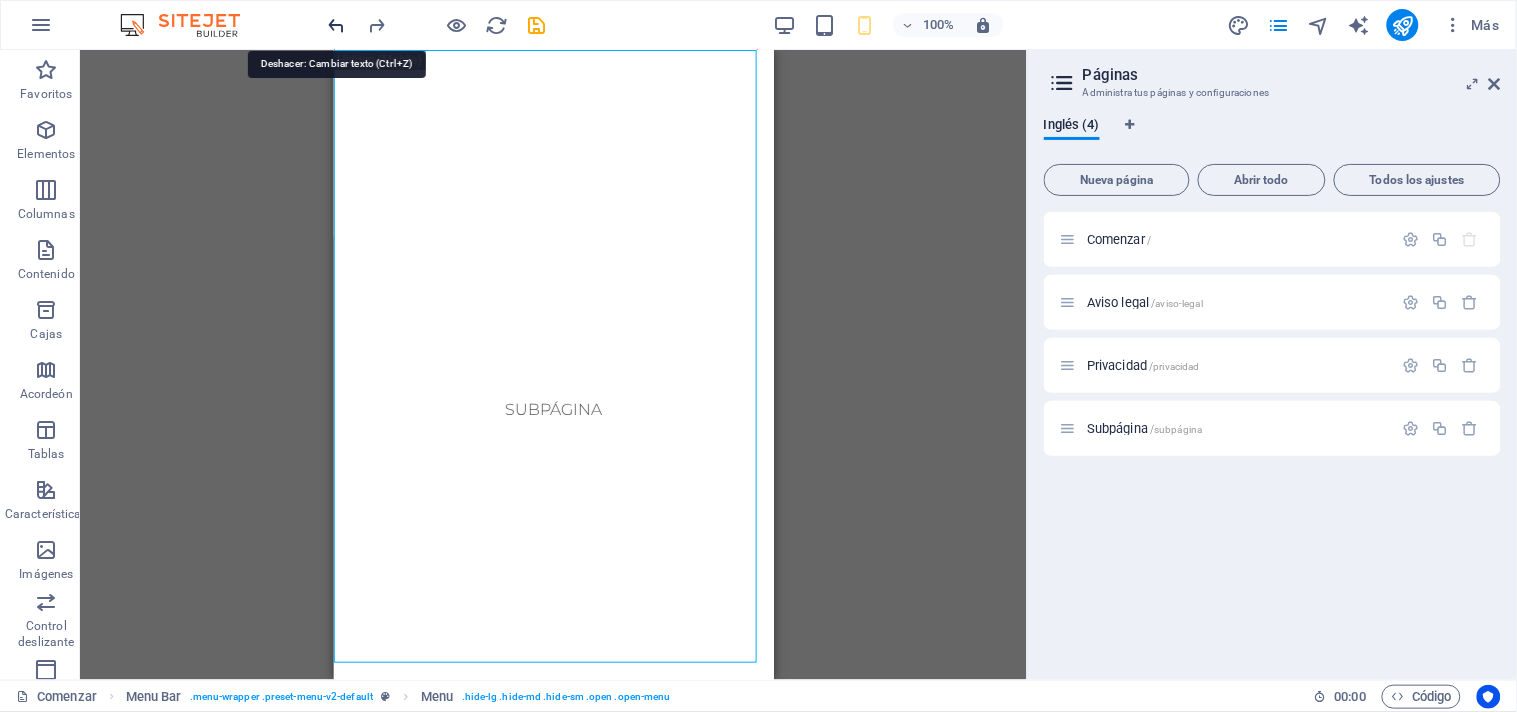 click at bounding box center (337, 25) 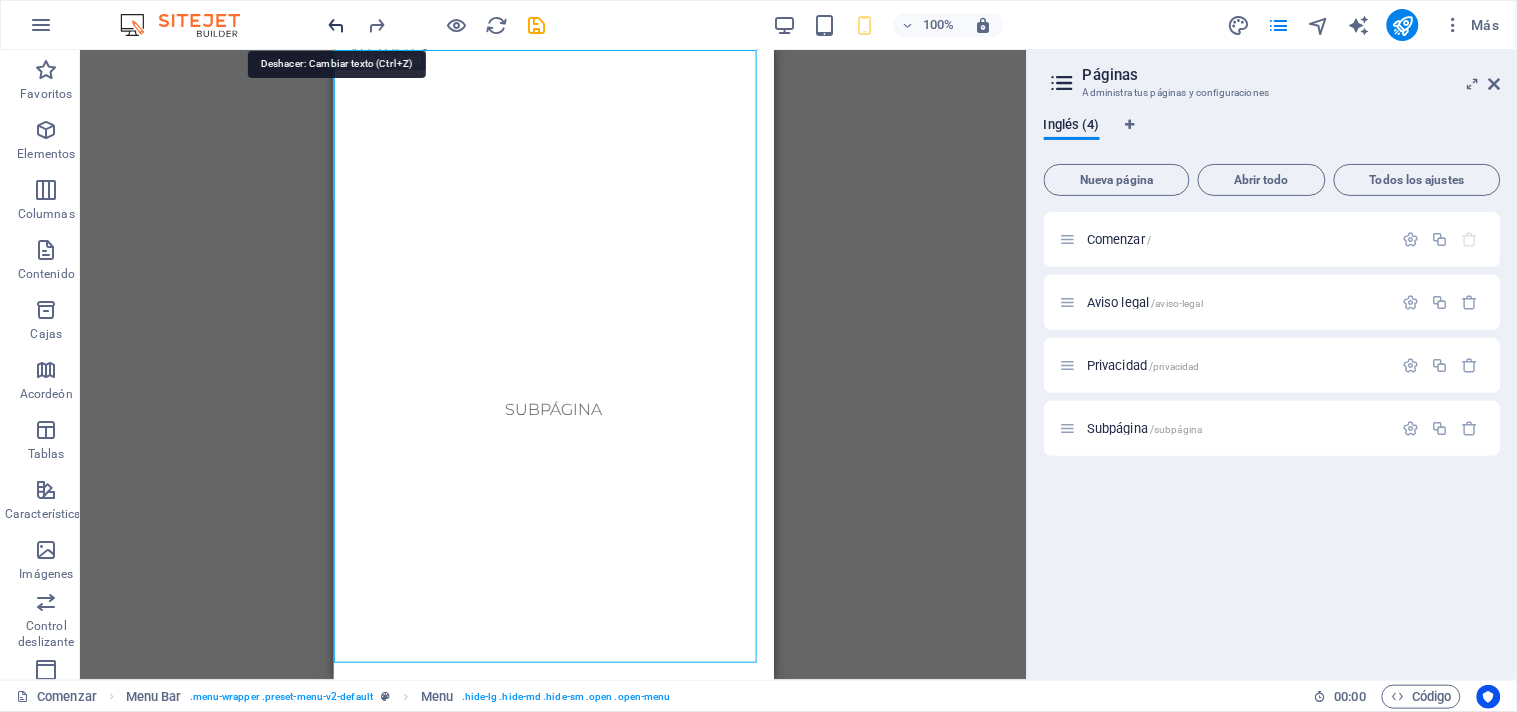 click at bounding box center (337, 25) 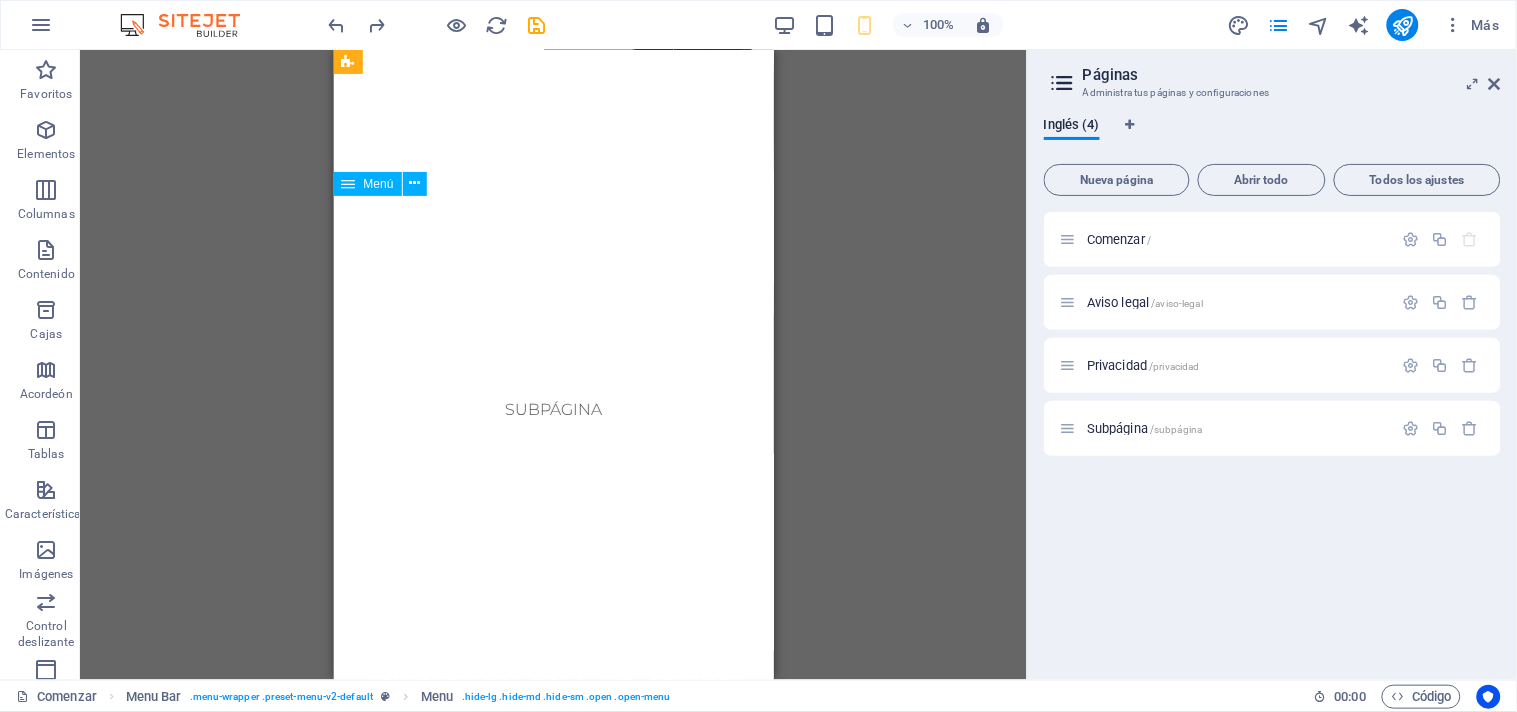 scroll, scrollTop: 0, scrollLeft: 0, axis: both 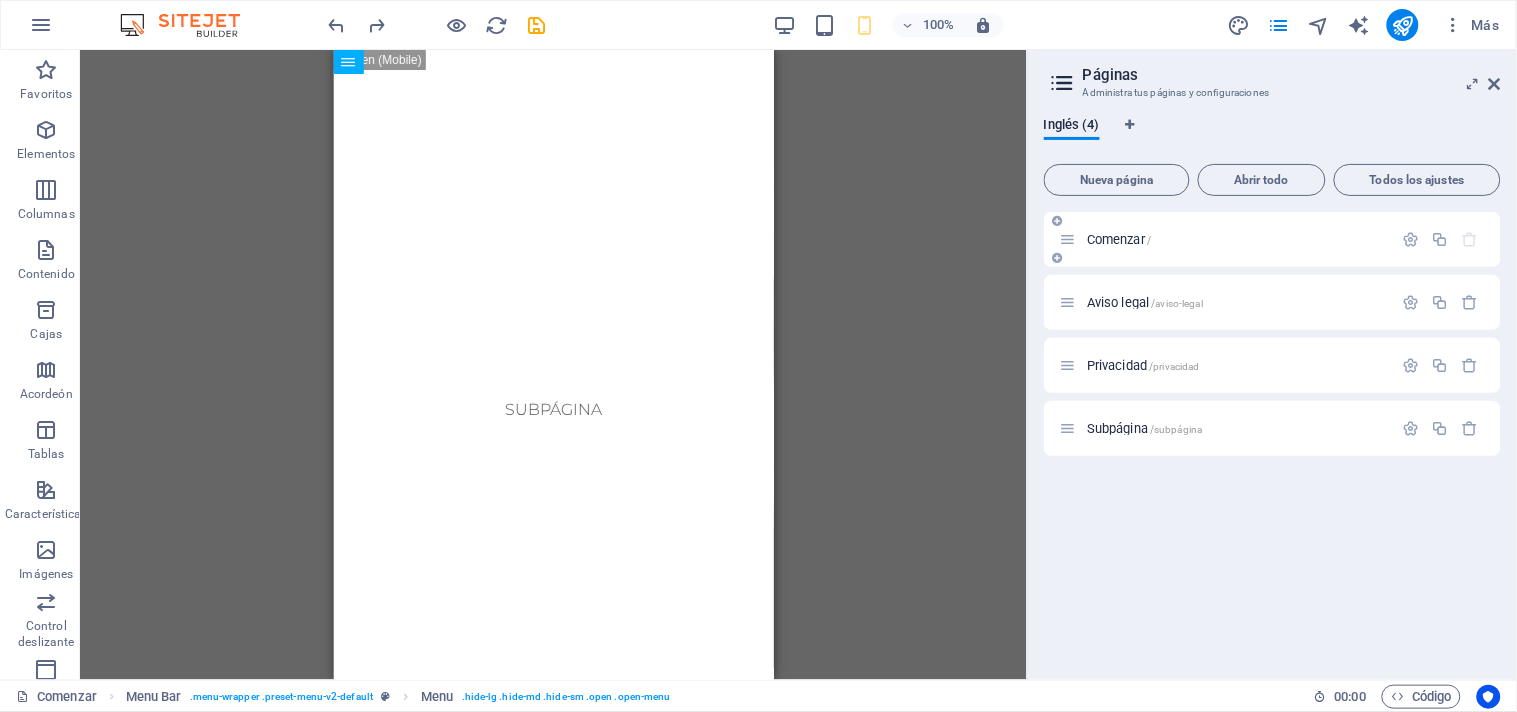 click on "Comenzar" at bounding box center (1116, 239) 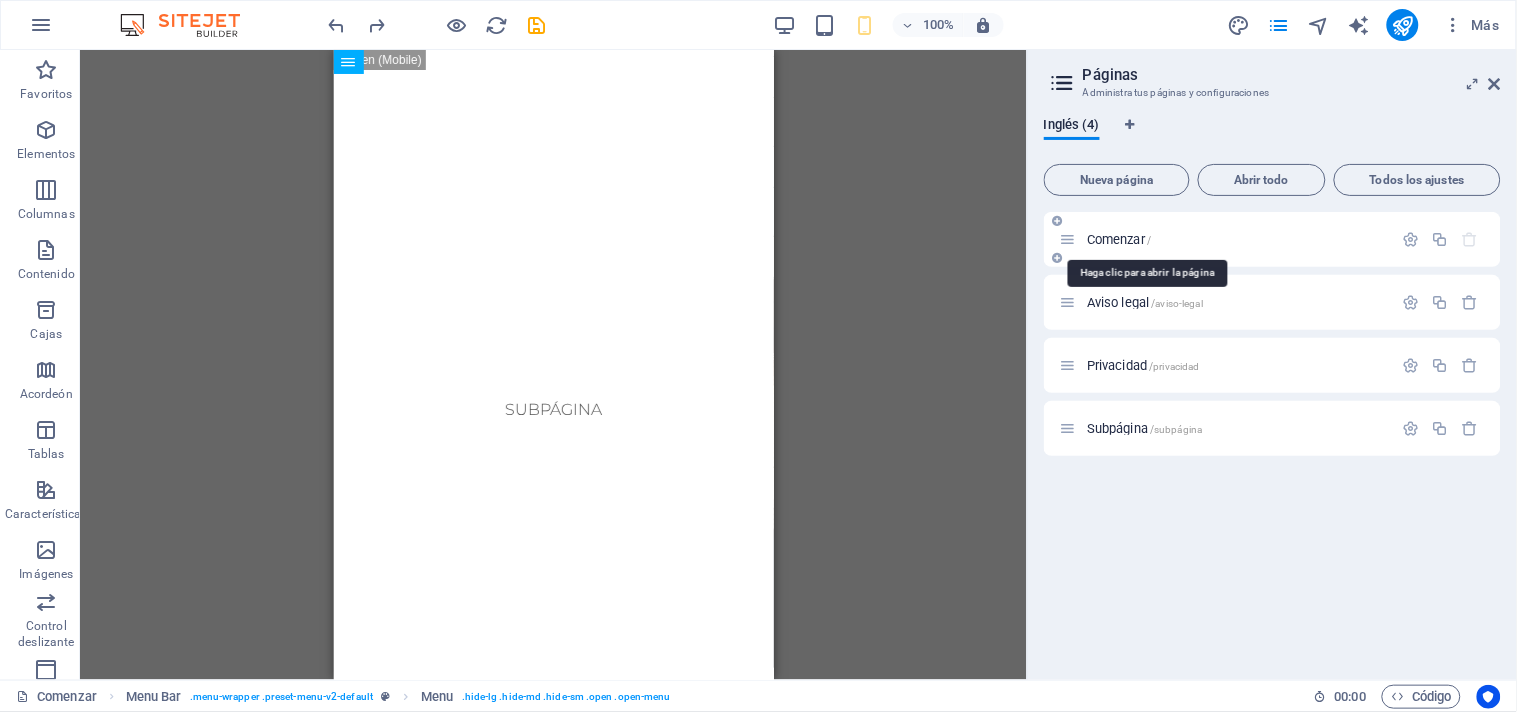 click on "Comenzar" at bounding box center [1116, 239] 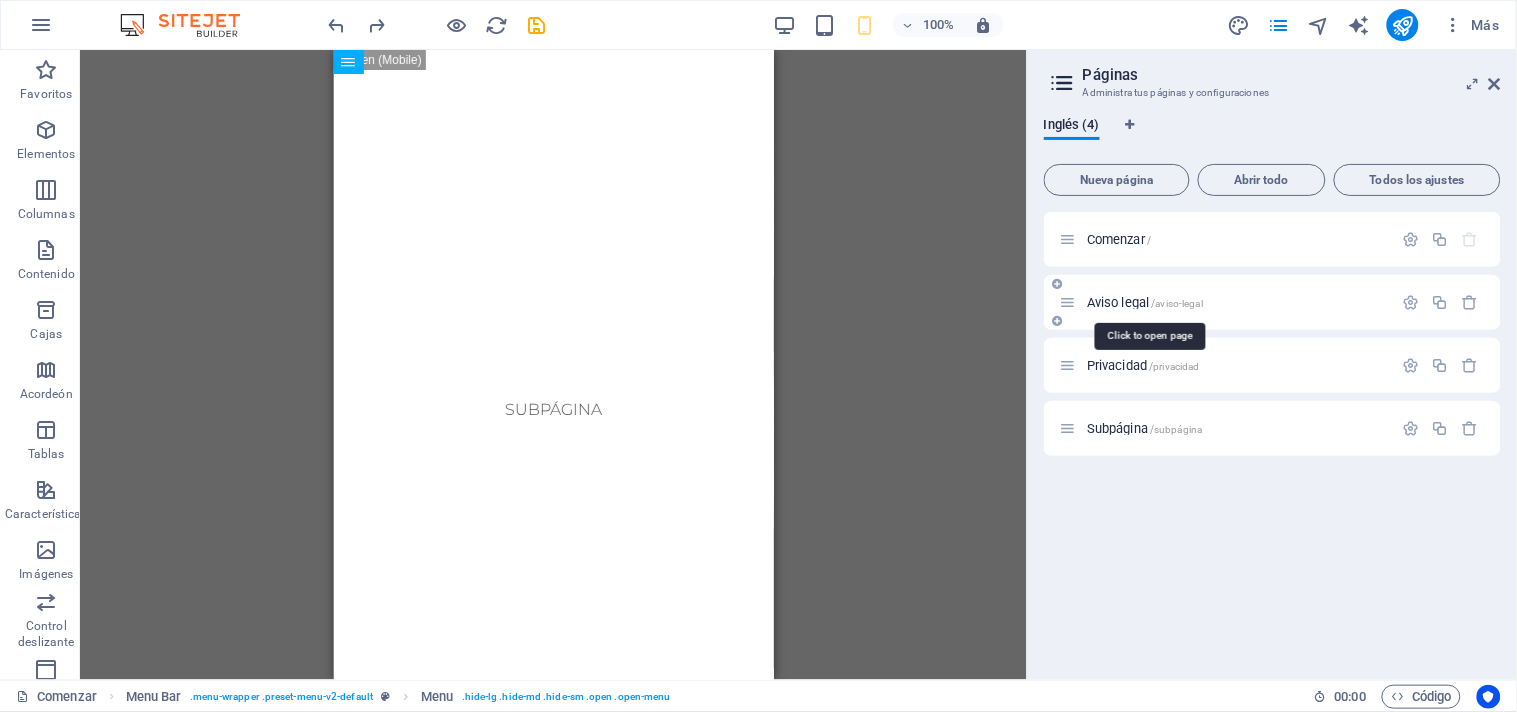 click on "Aviso legal" at bounding box center [1118, 302] 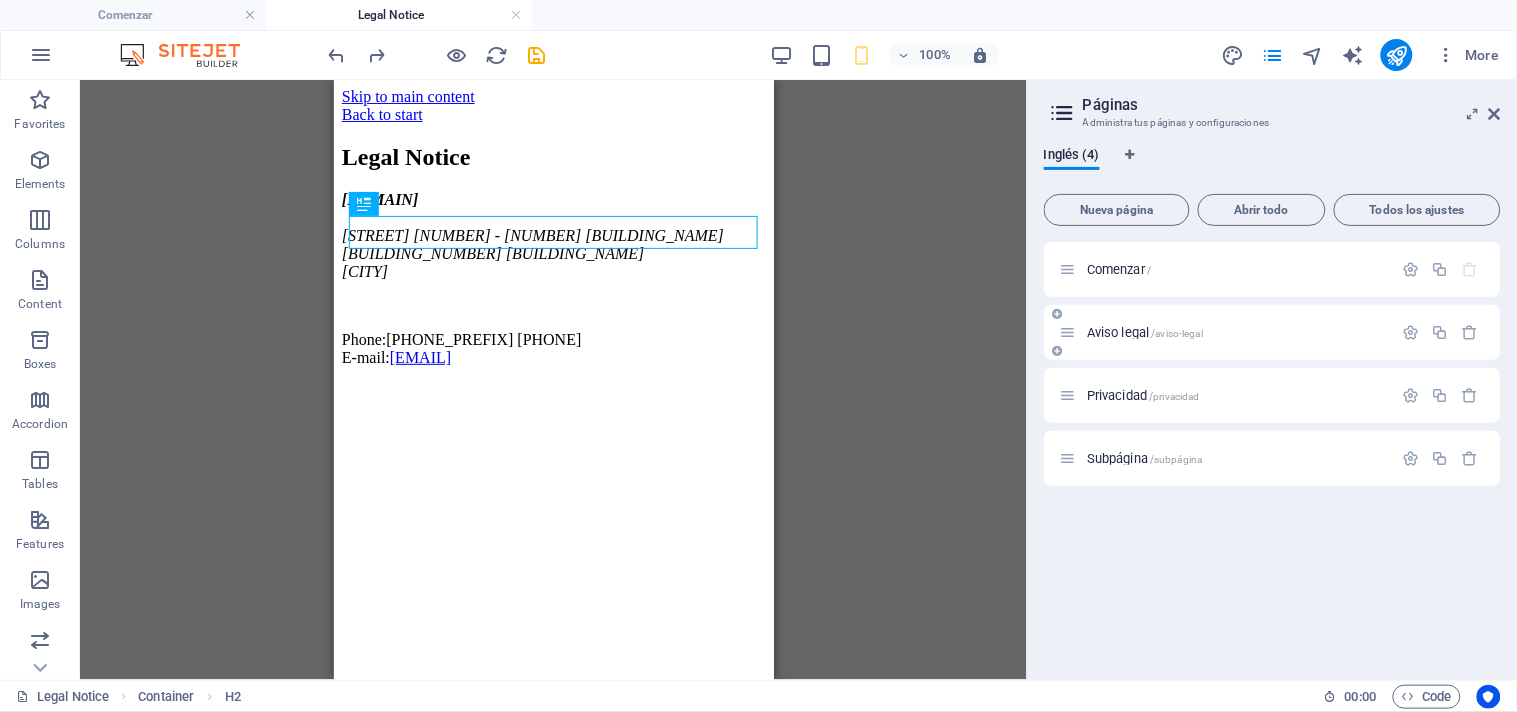 scroll, scrollTop: 0, scrollLeft: 0, axis: both 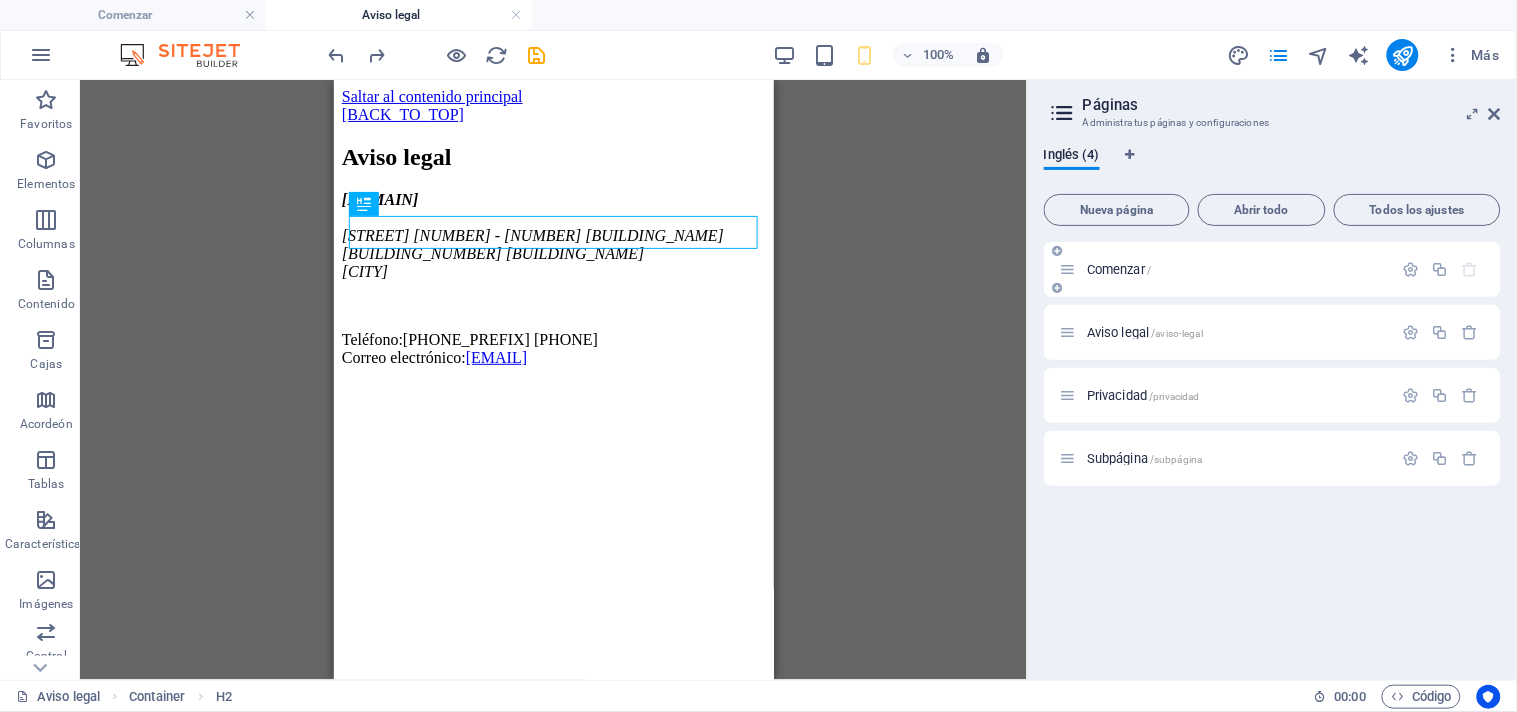 click on "Comenzar" at bounding box center (1116, 269) 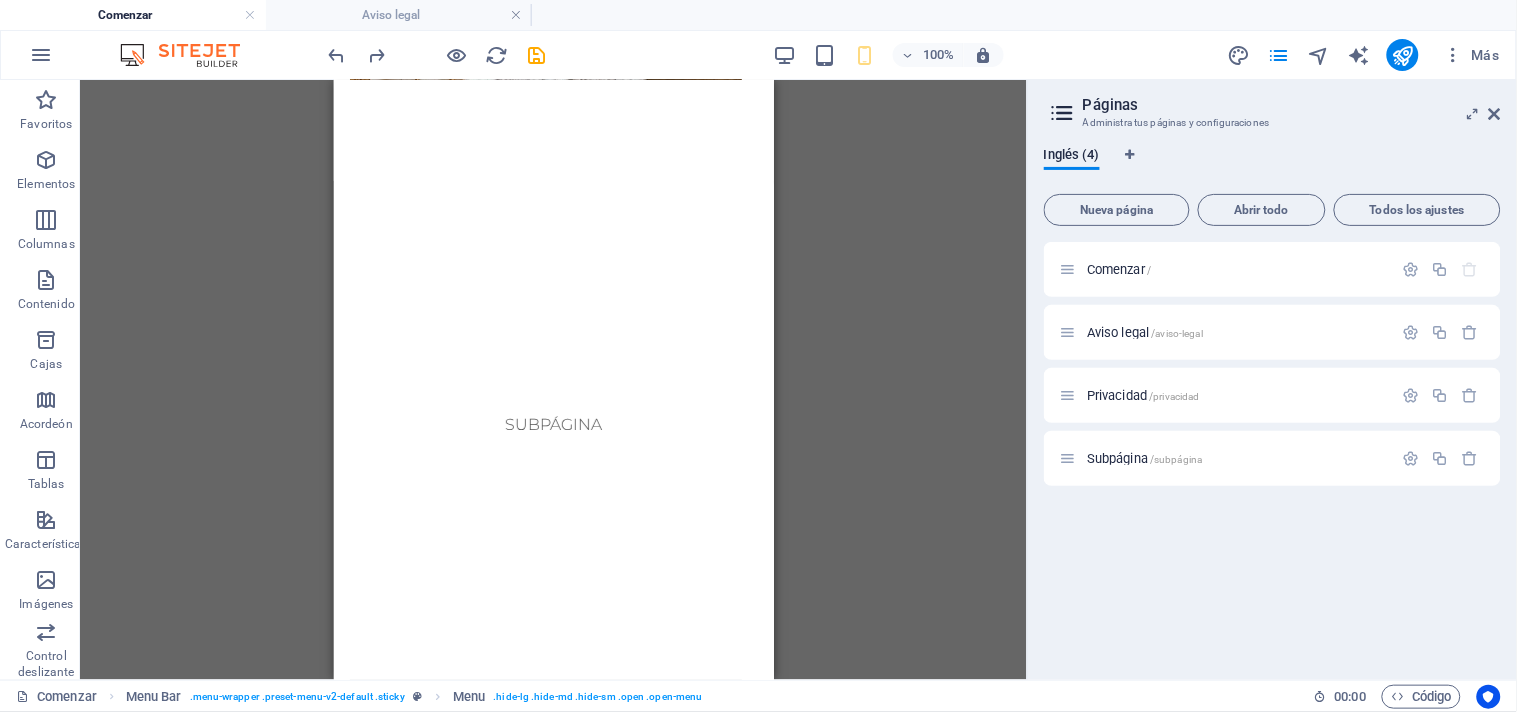 scroll, scrollTop: 6555, scrollLeft: 0, axis: vertical 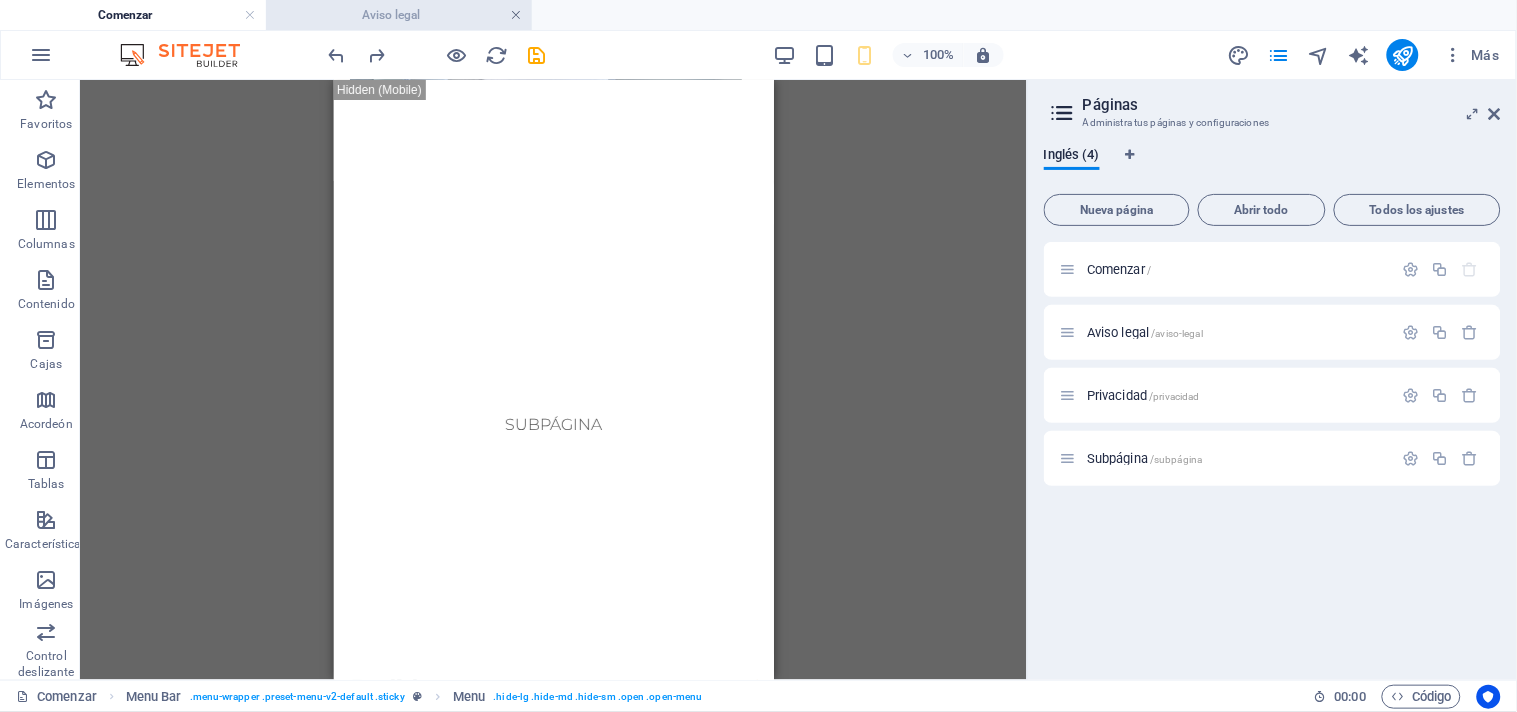 click at bounding box center (516, 15) 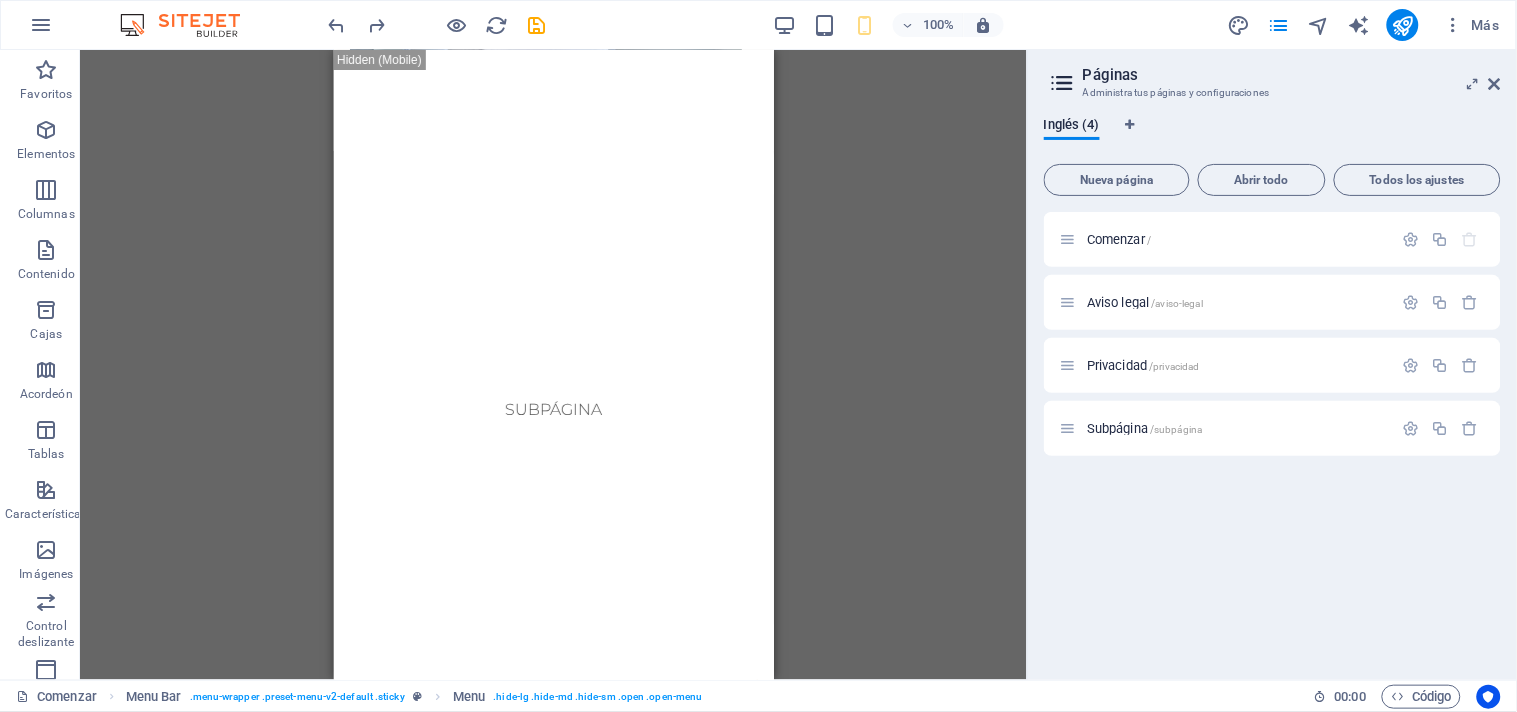 scroll, scrollTop: 6576, scrollLeft: 0, axis: vertical 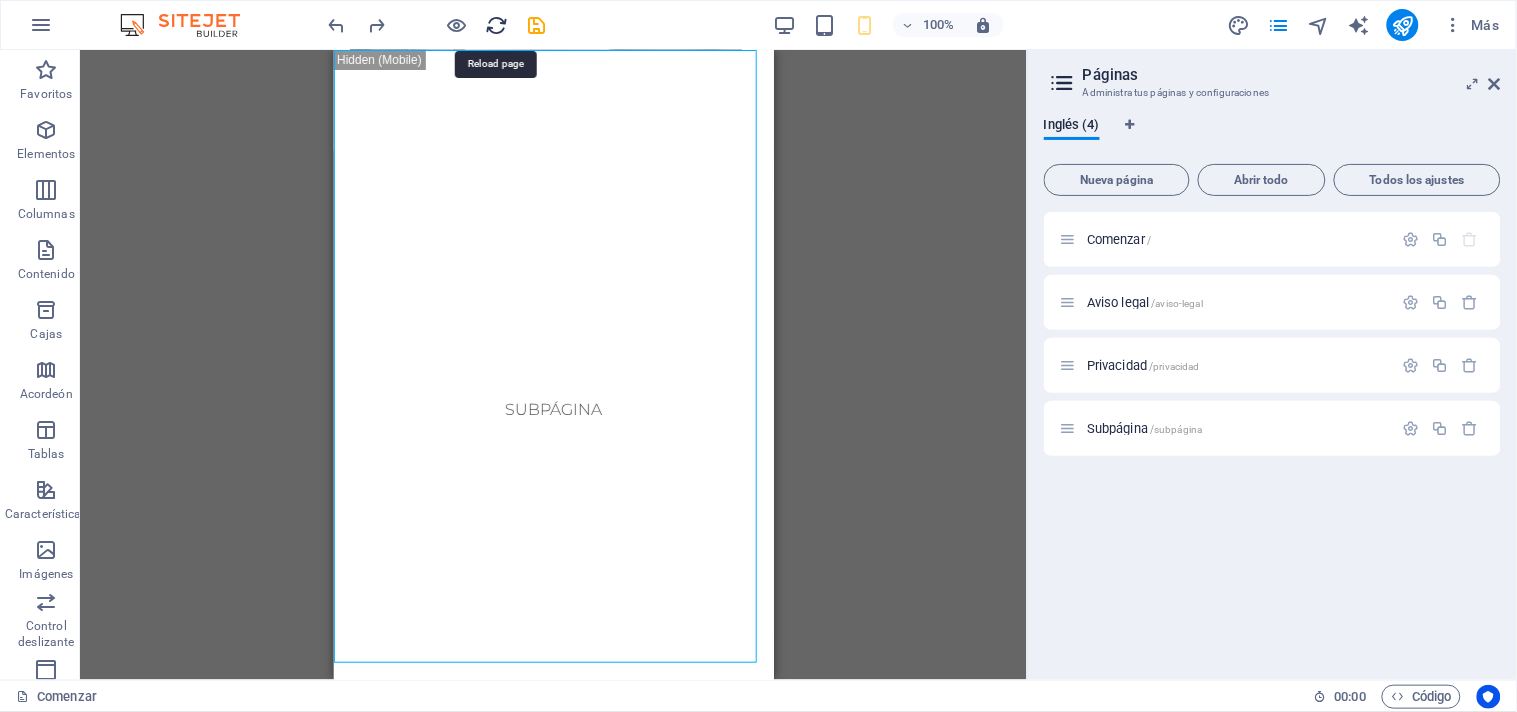 click at bounding box center [497, 25] 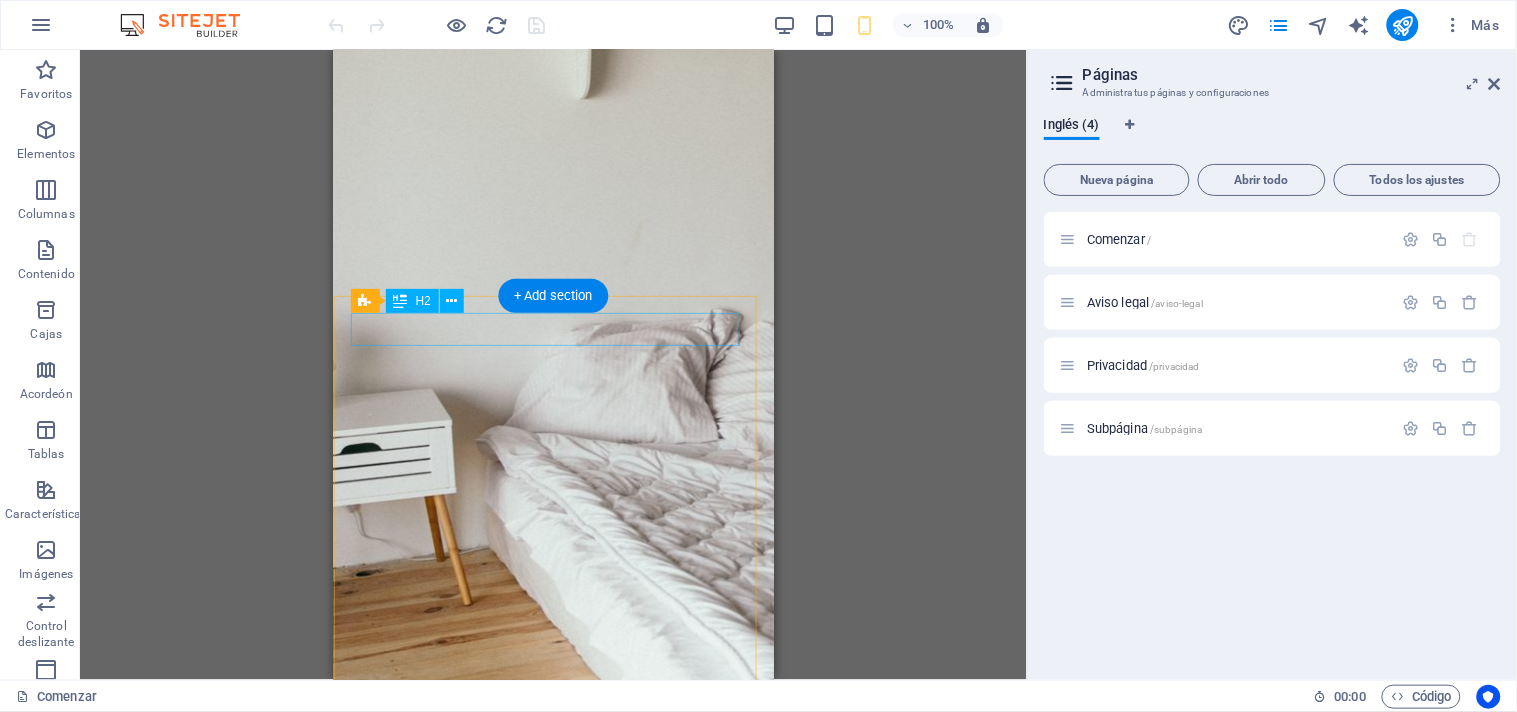scroll, scrollTop: 6222, scrollLeft: 0, axis: vertical 